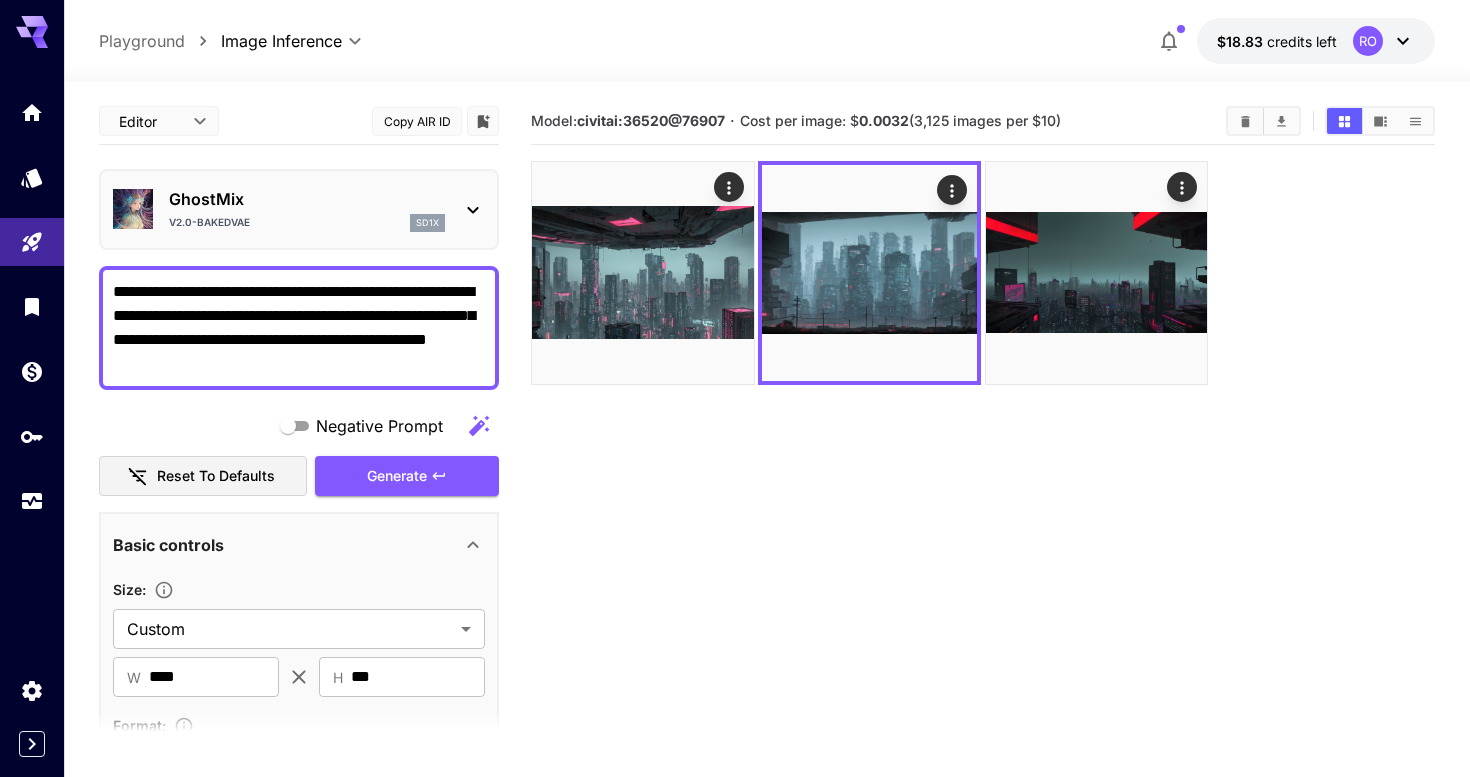 click 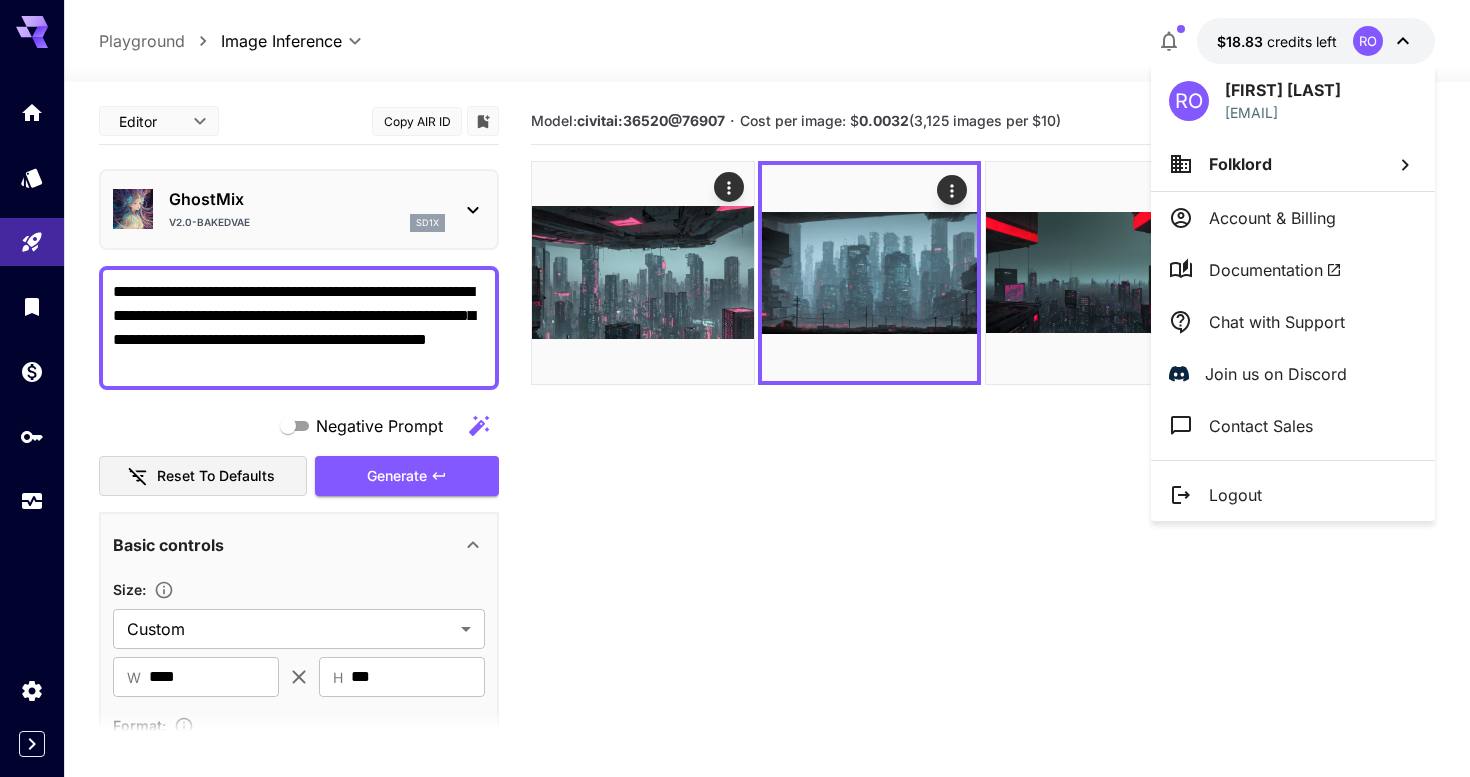 click on "Folklord" at bounding box center (1293, 164) 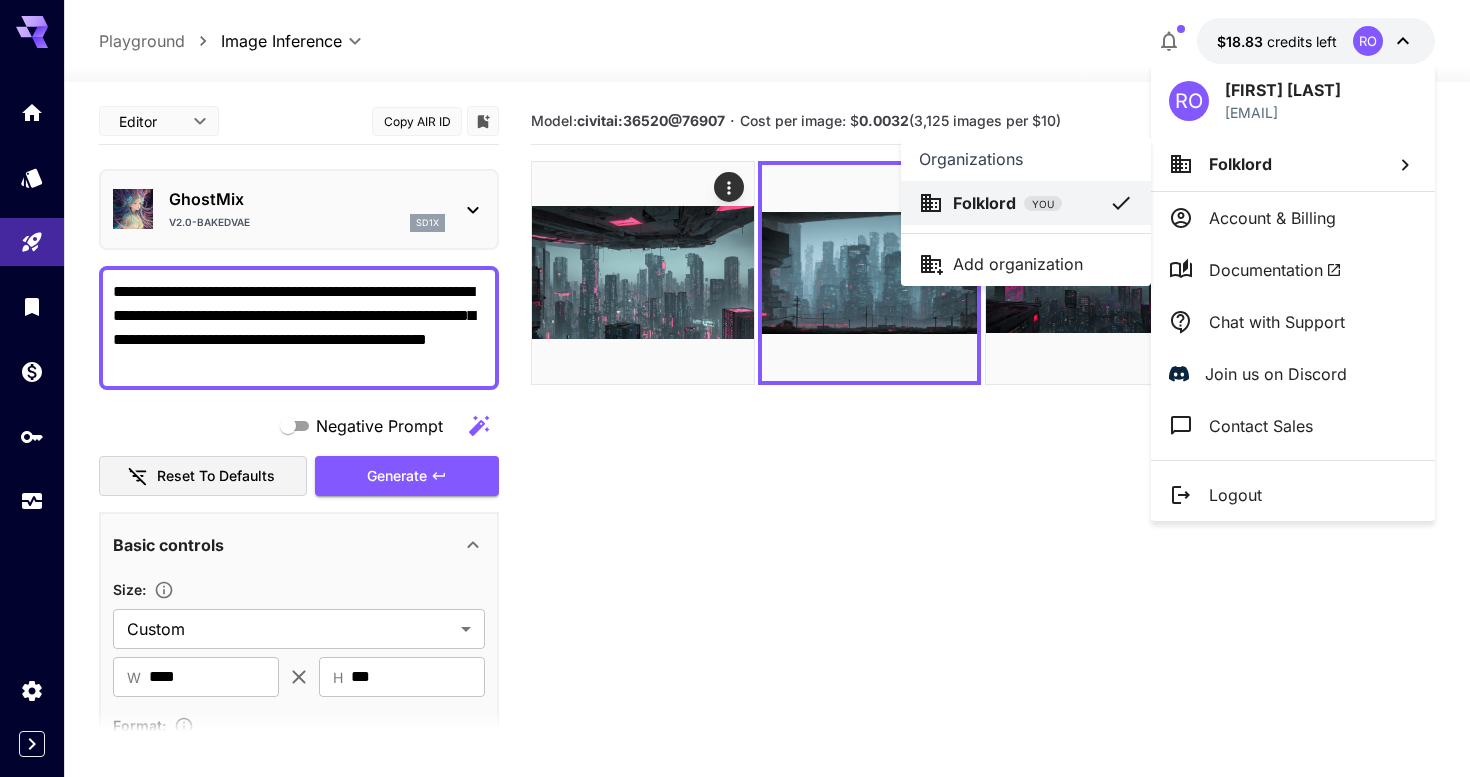 click at bounding box center (735, 388) 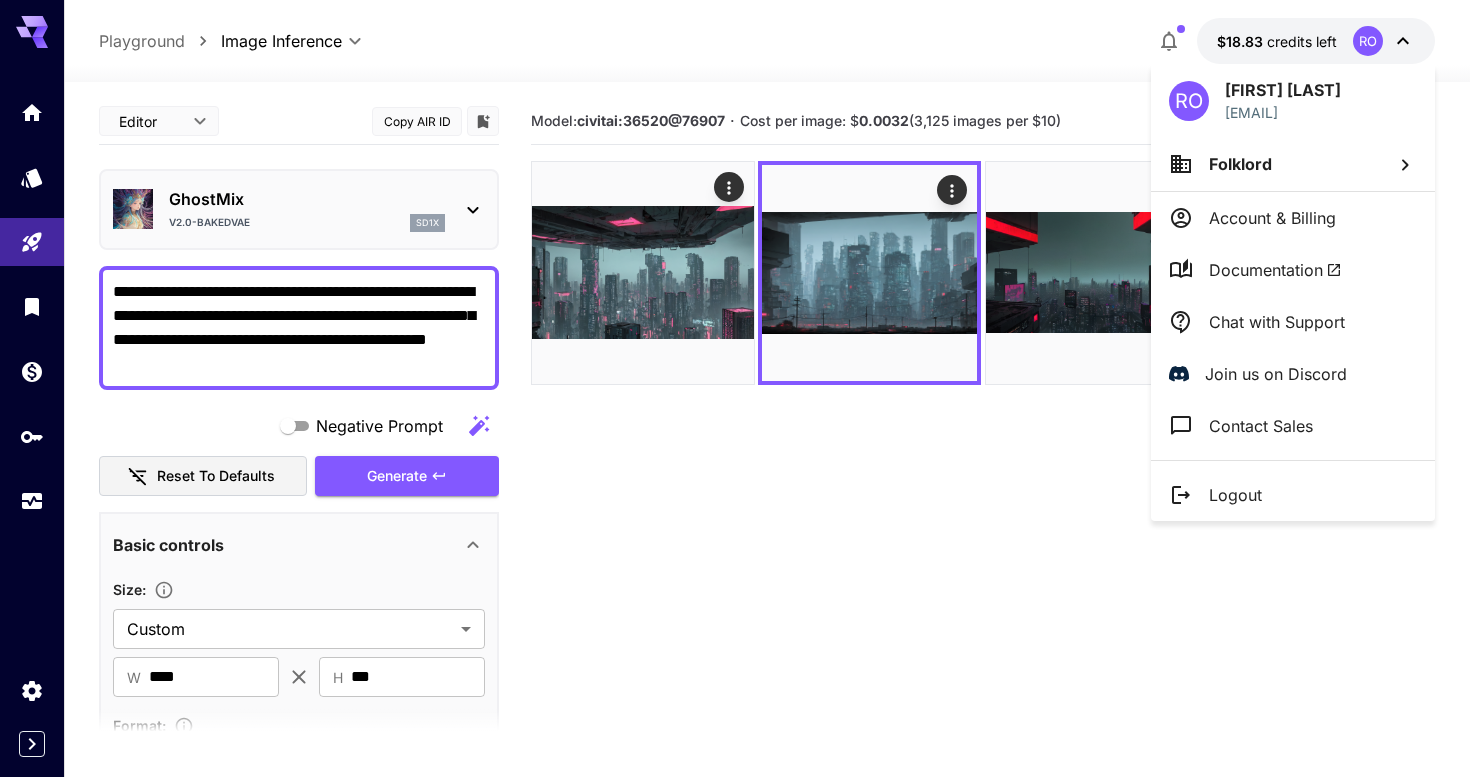 click on "Account & Billing" at bounding box center [1272, 218] 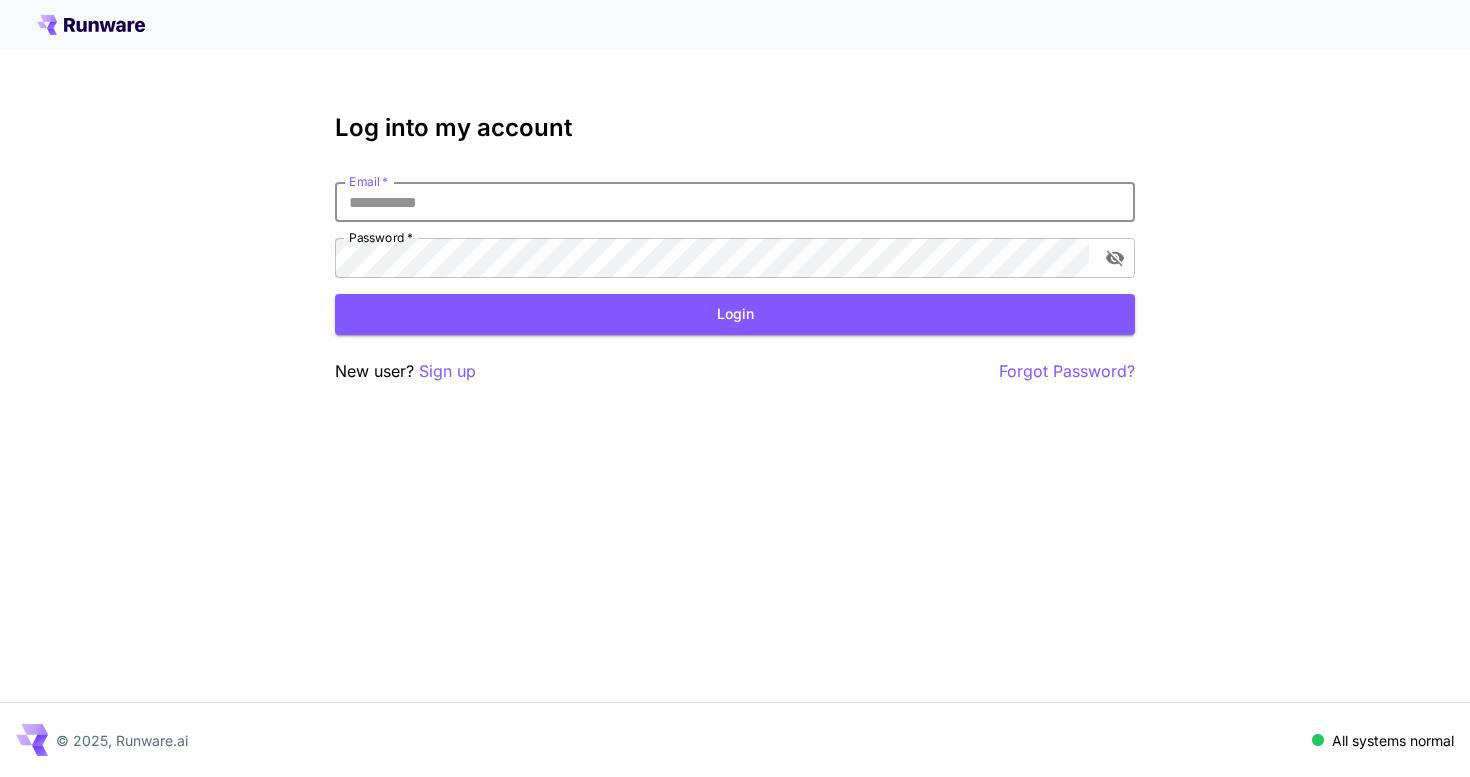 type on "**********" 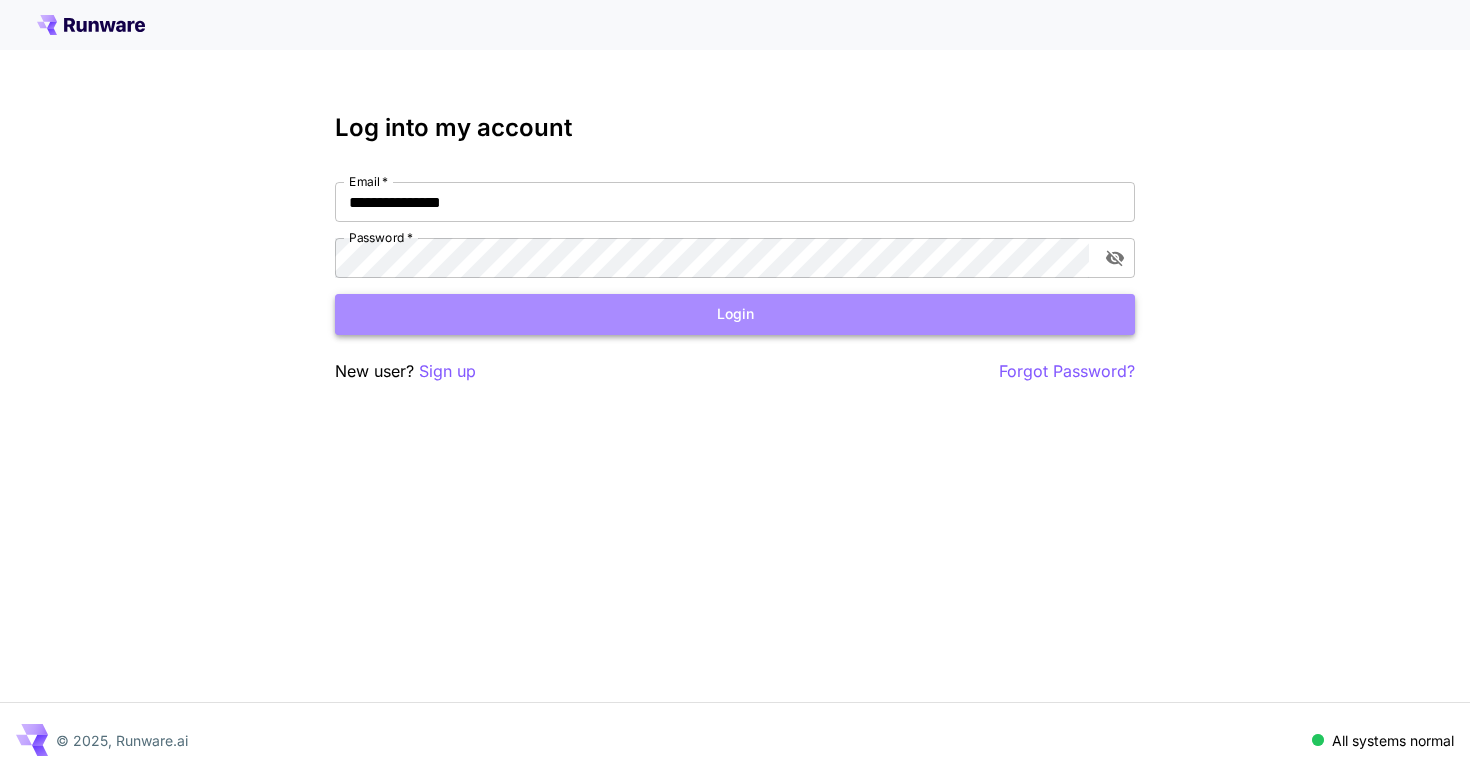 click on "Login" at bounding box center [735, 314] 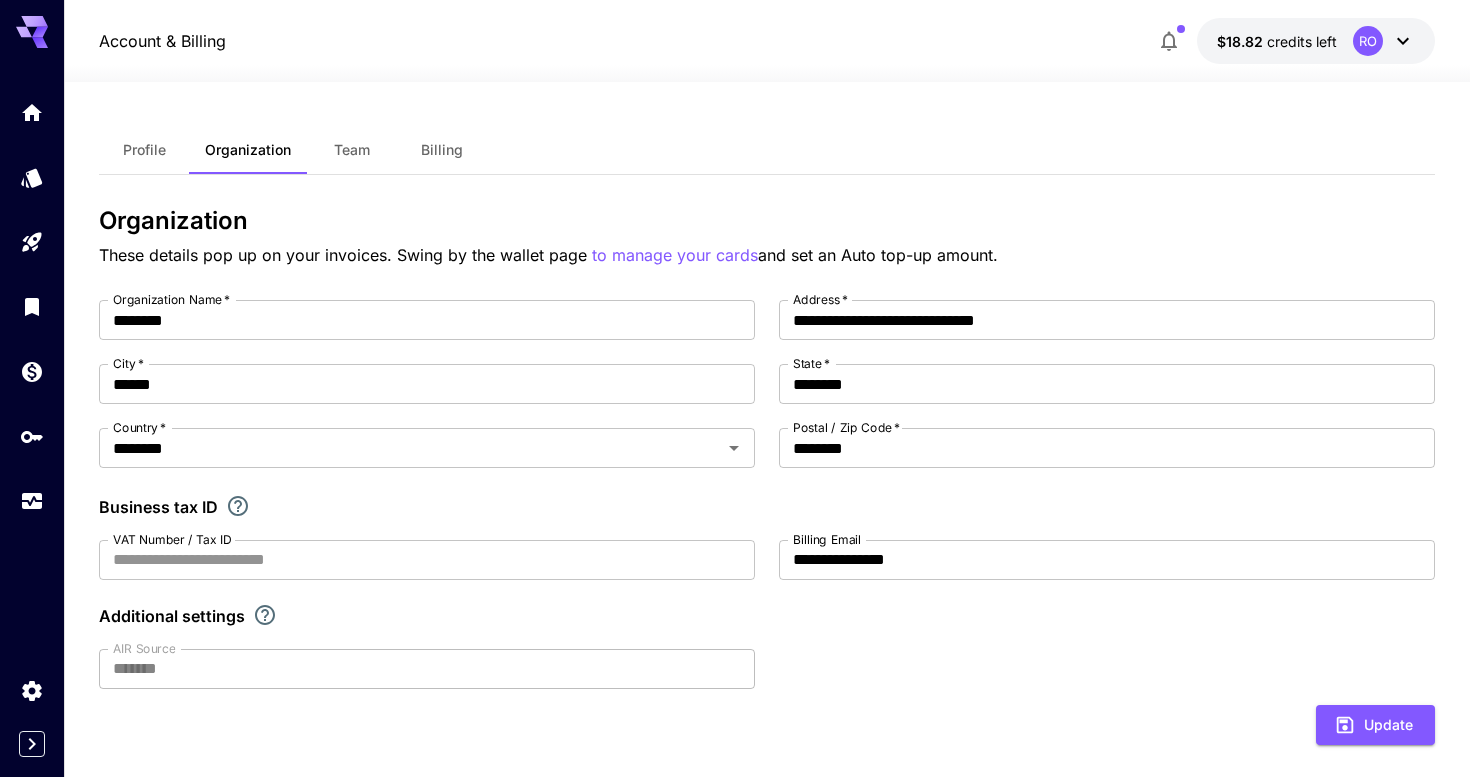 scroll, scrollTop: 0, scrollLeft: 0, axis: both 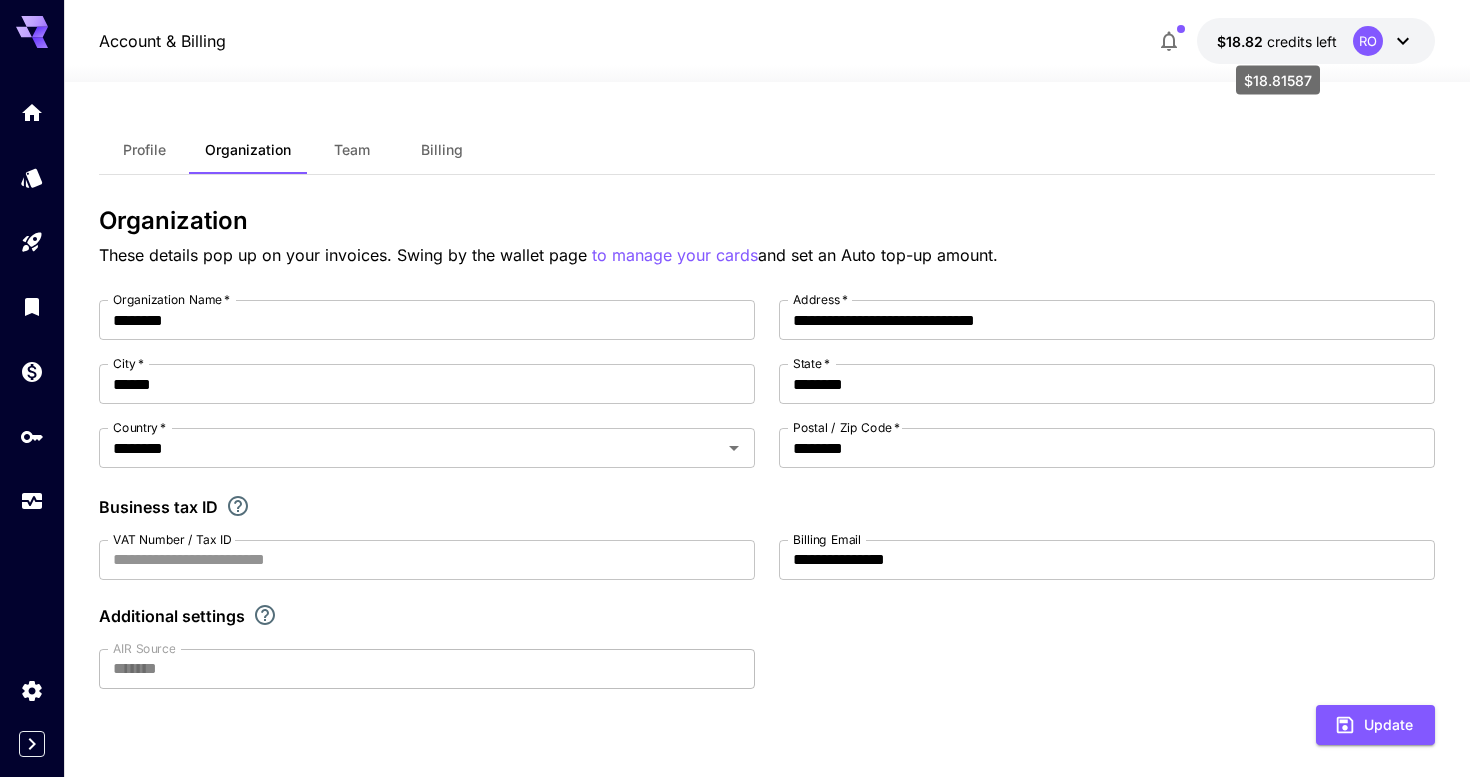 click on "$18.82" at bounding box center (1242, 41) 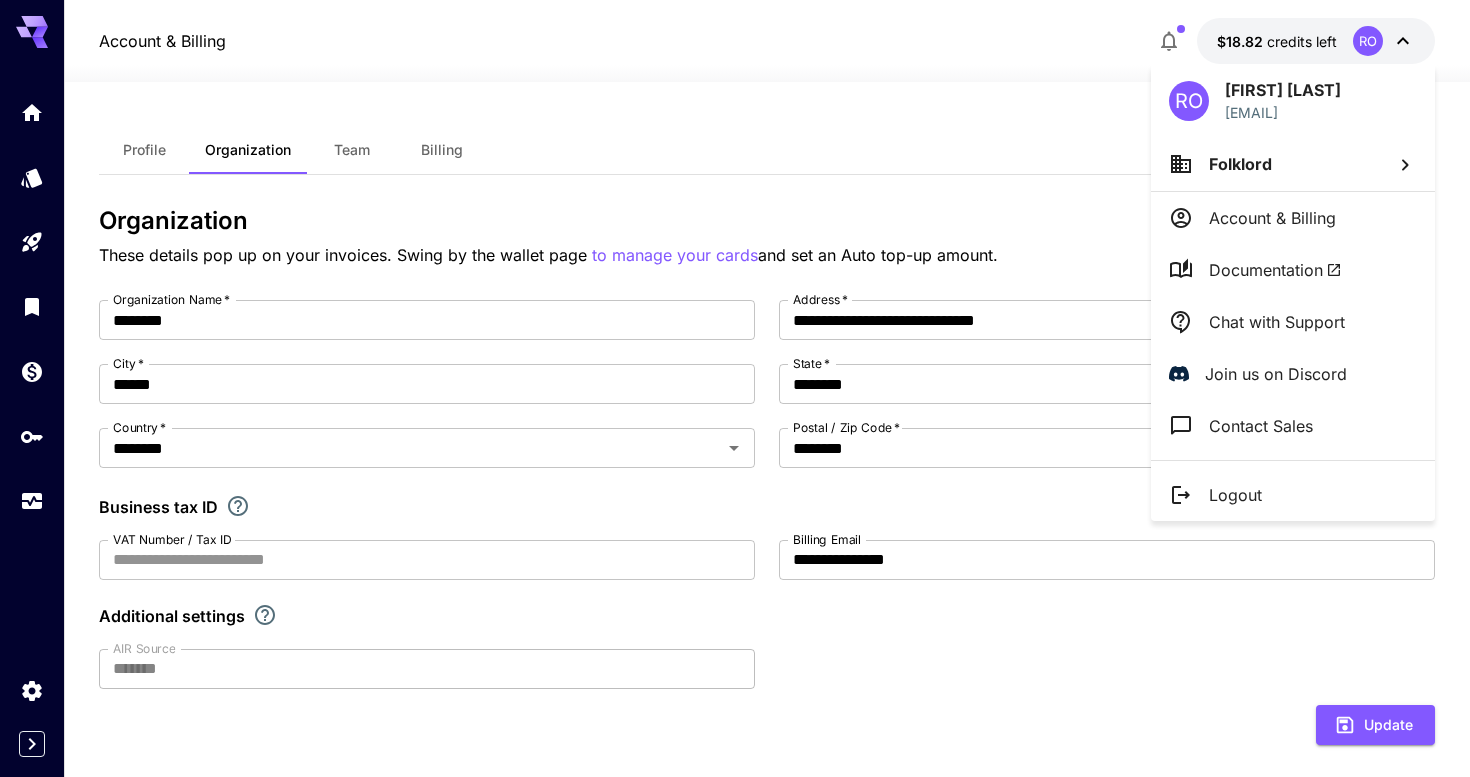 click at bounding box center (735, 388) 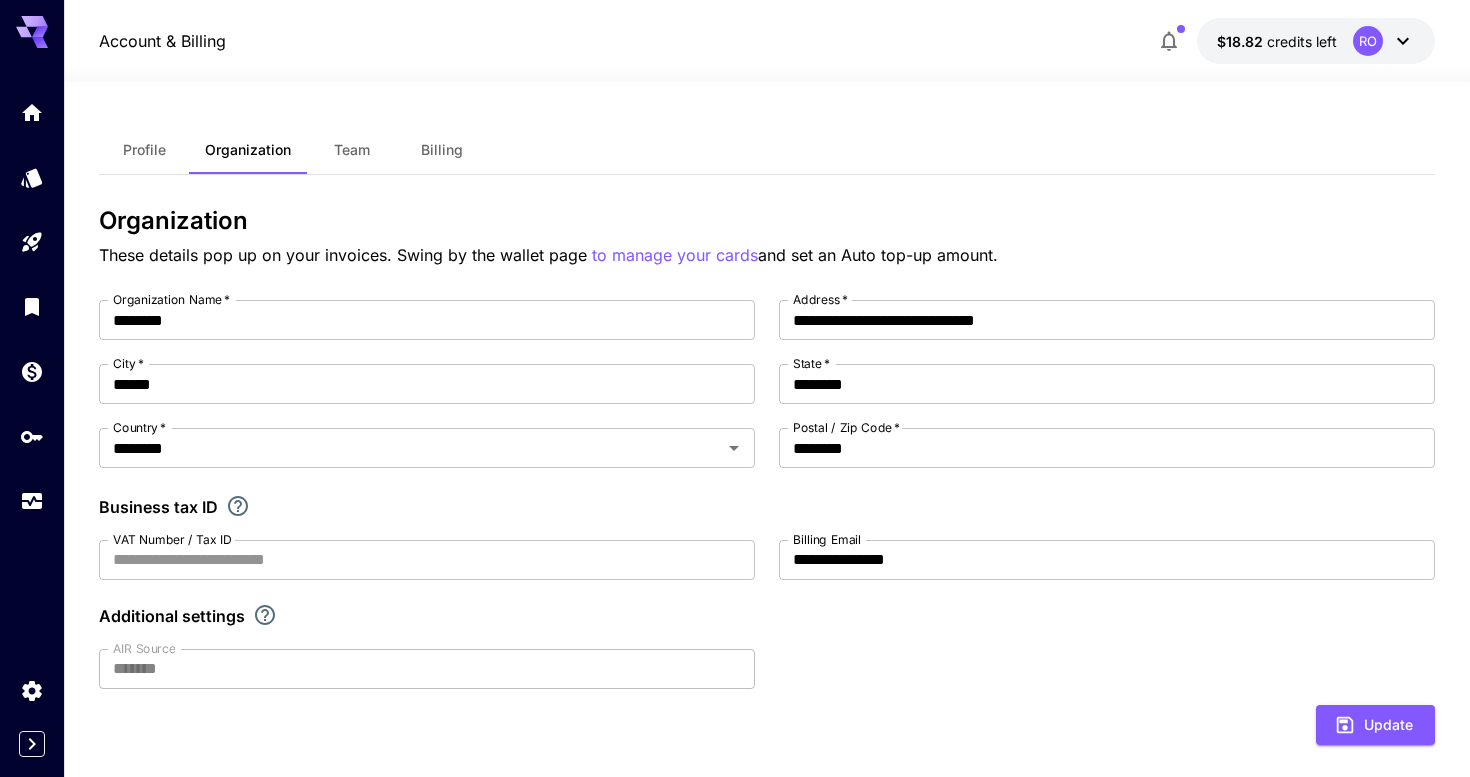 click on "Profile" at bounding box center [144, 150] 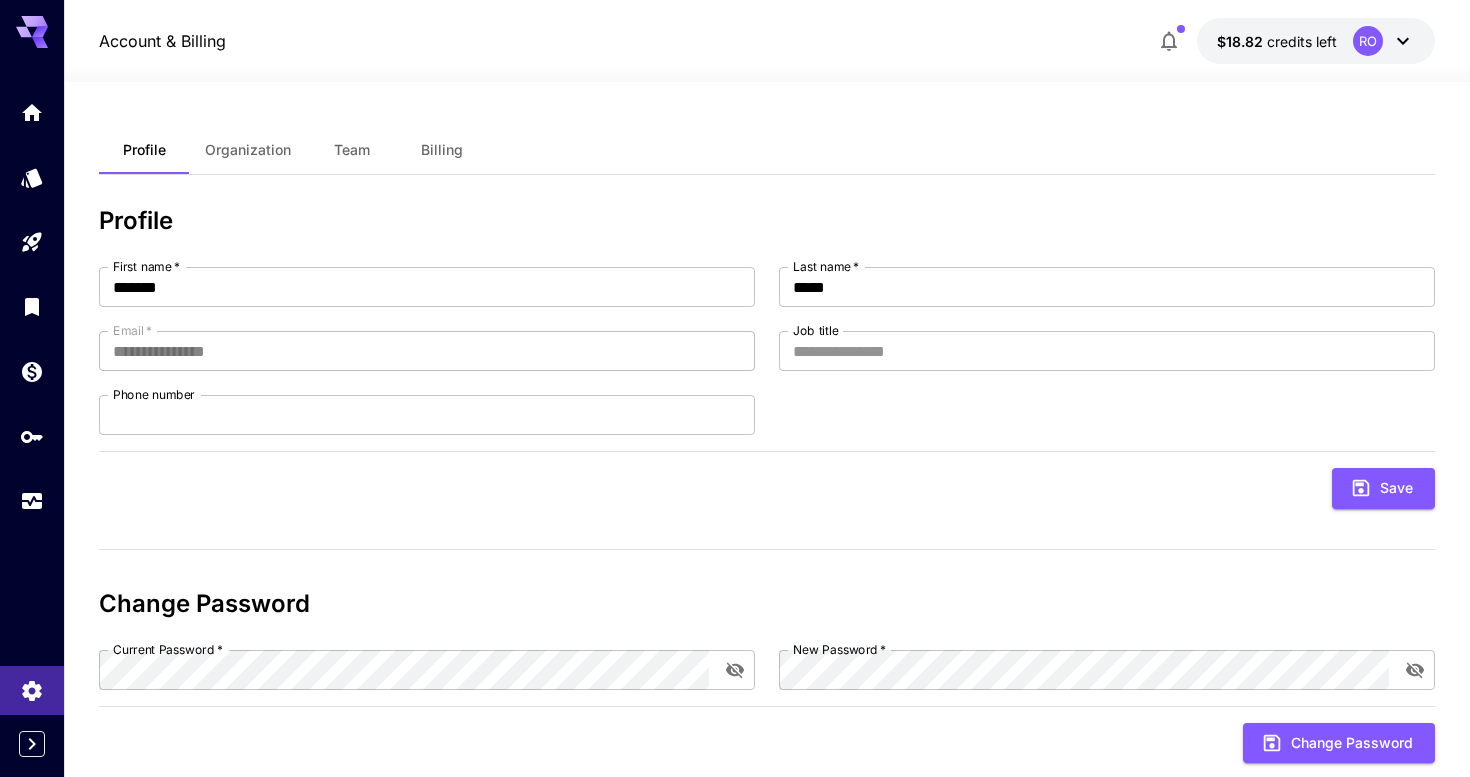 scroll, scrollTop: 0, scrollLeft: 0, axis: both 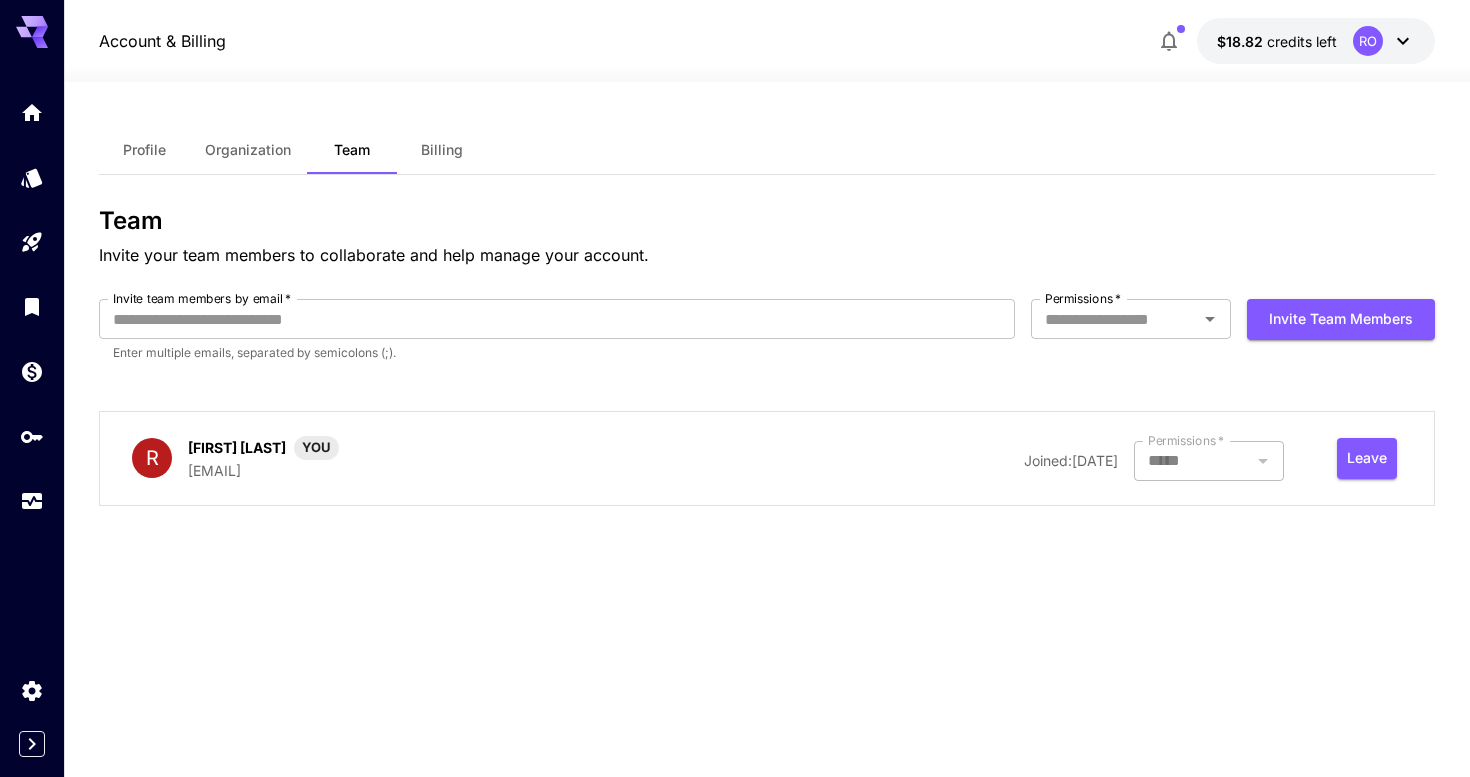 click on "Billing" at bounding box center (442, 150) 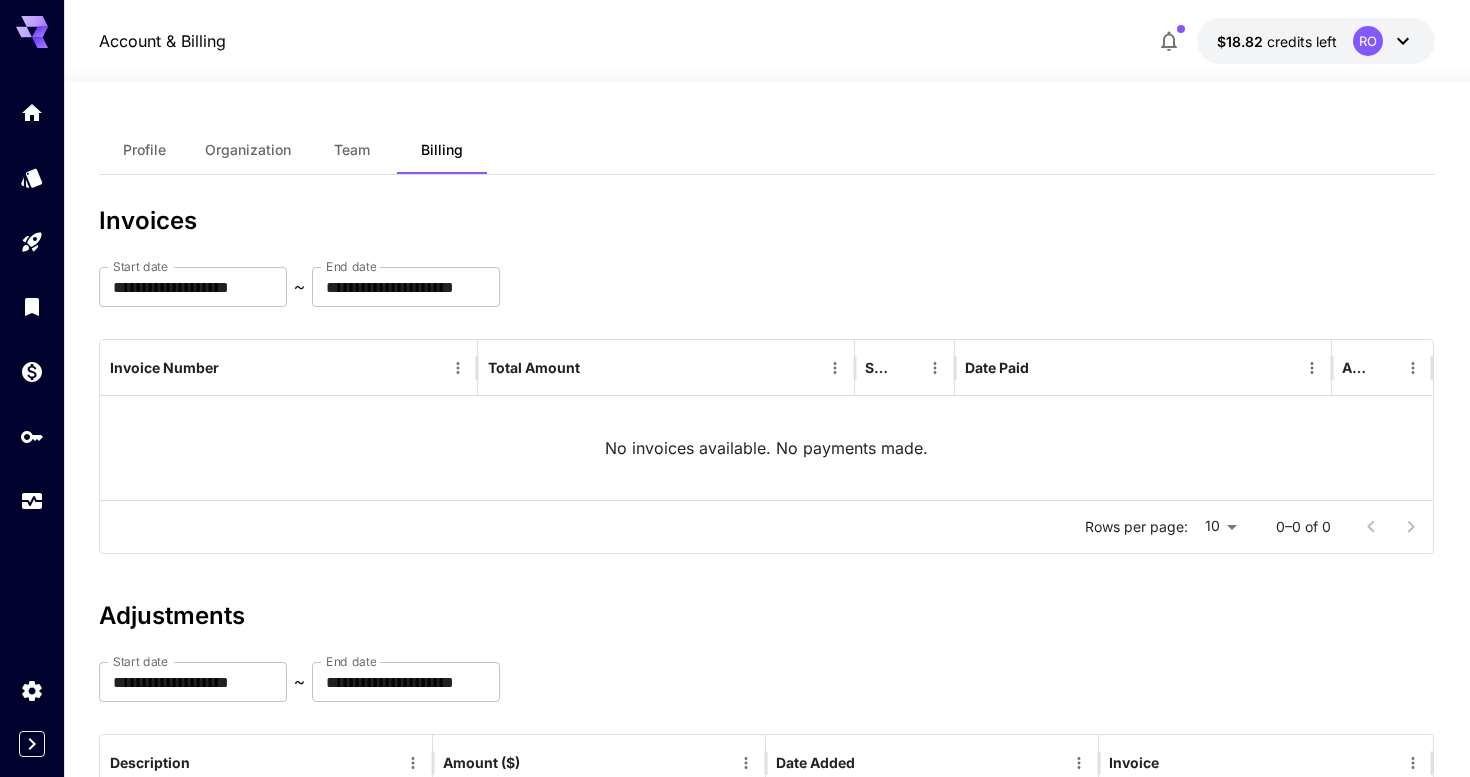 scroll, scrollTop: 0, scrollLeft: 0, axis: both 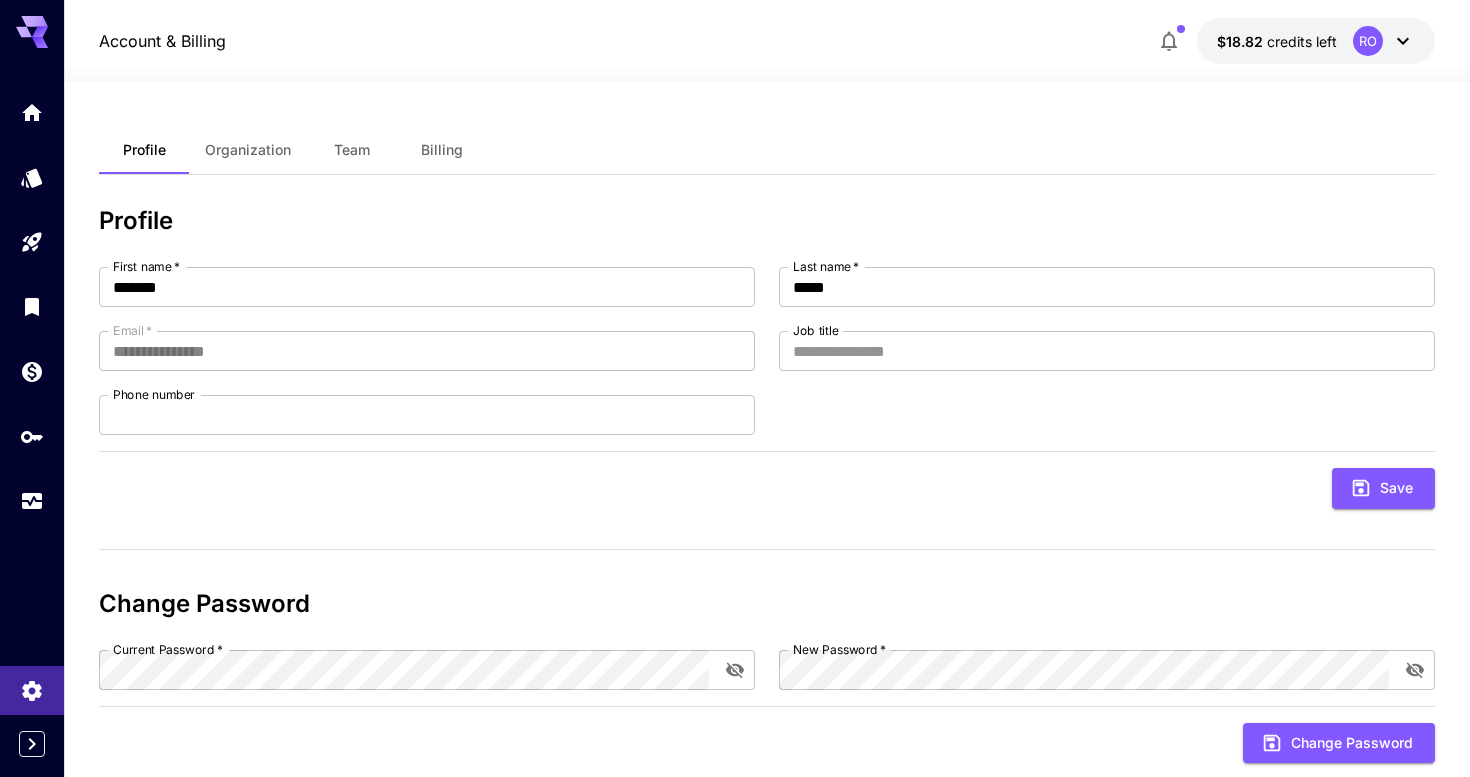 click on "$18.82    credits left  RO" at bounding box center (1316, 41) 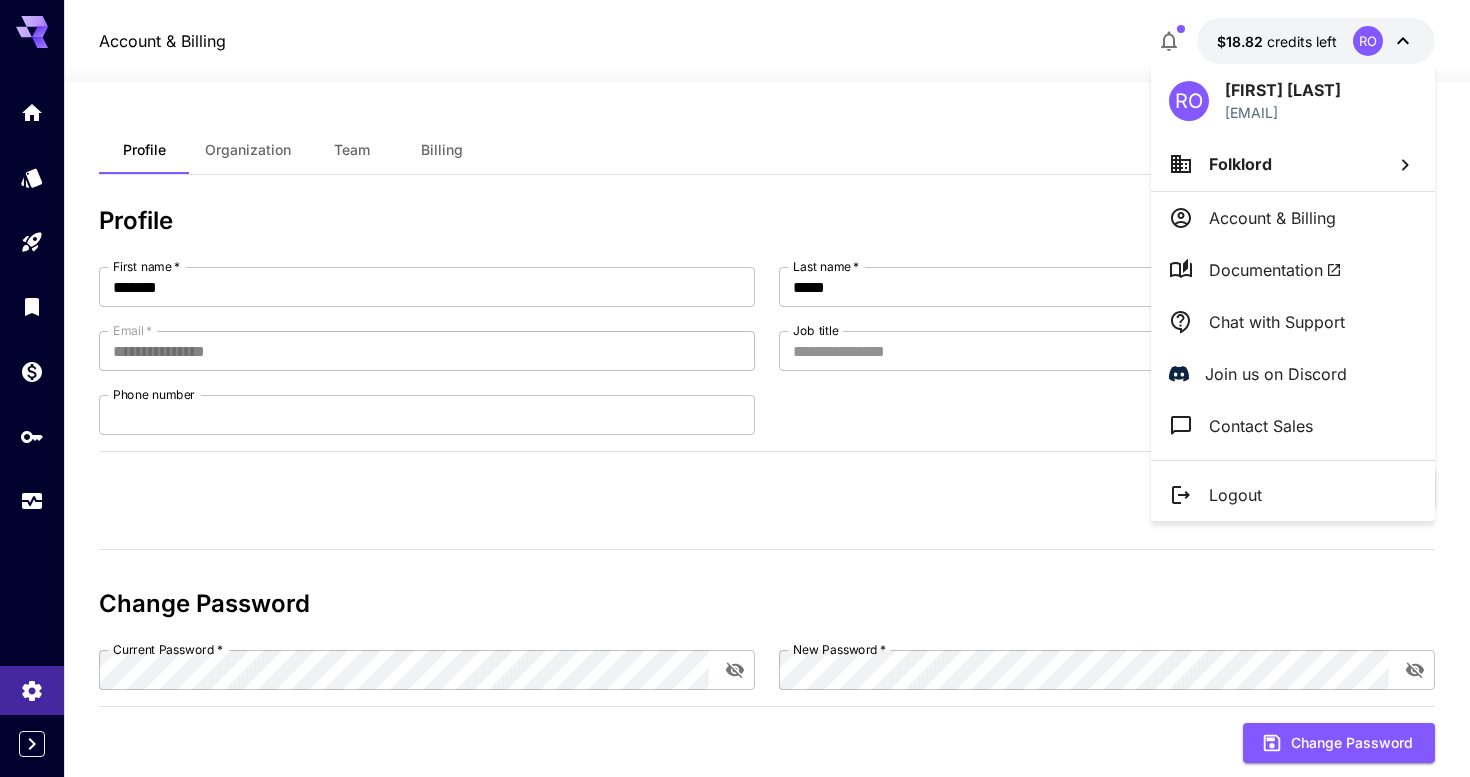 click on "Folklord" at bounding box center (1293, 164) 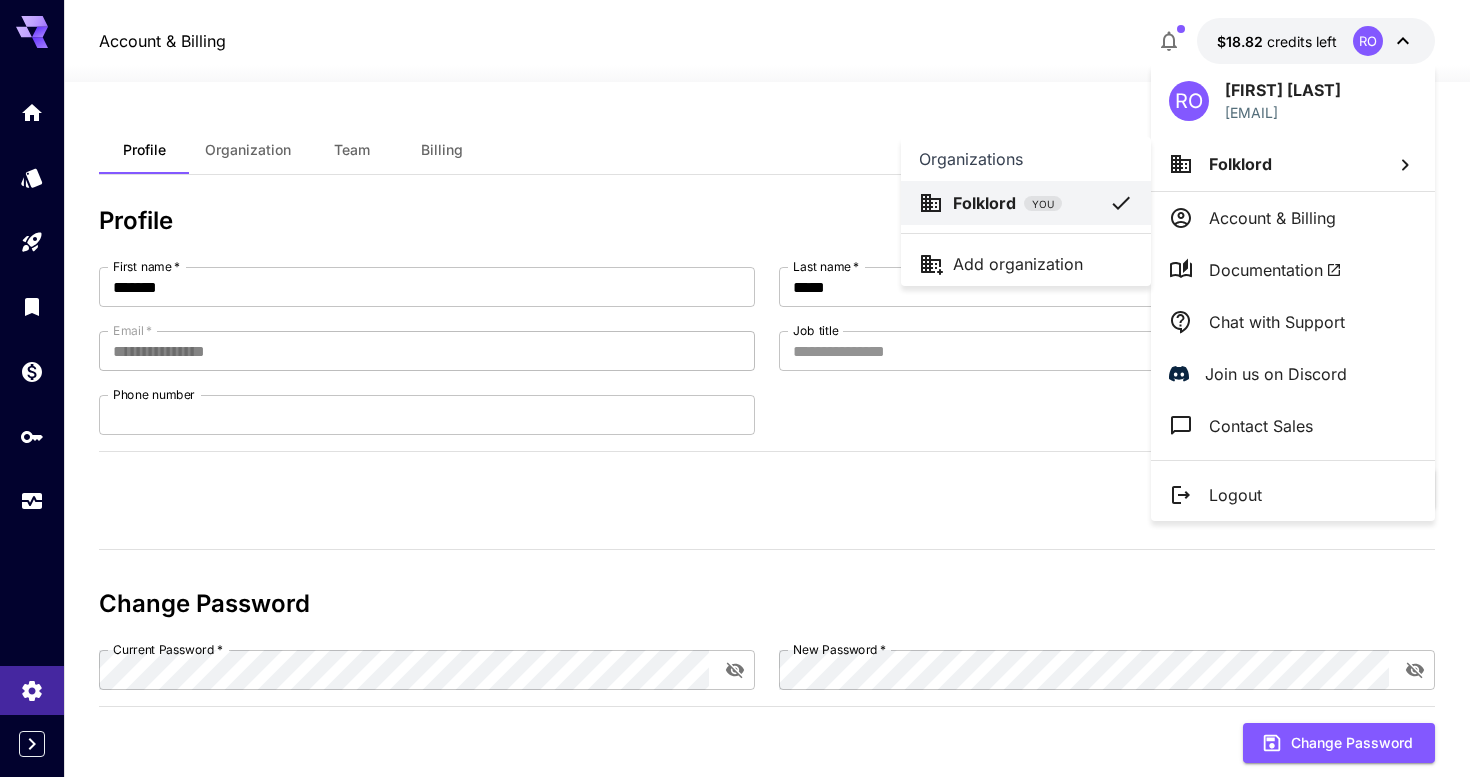 click at bounding box center (735, 388) 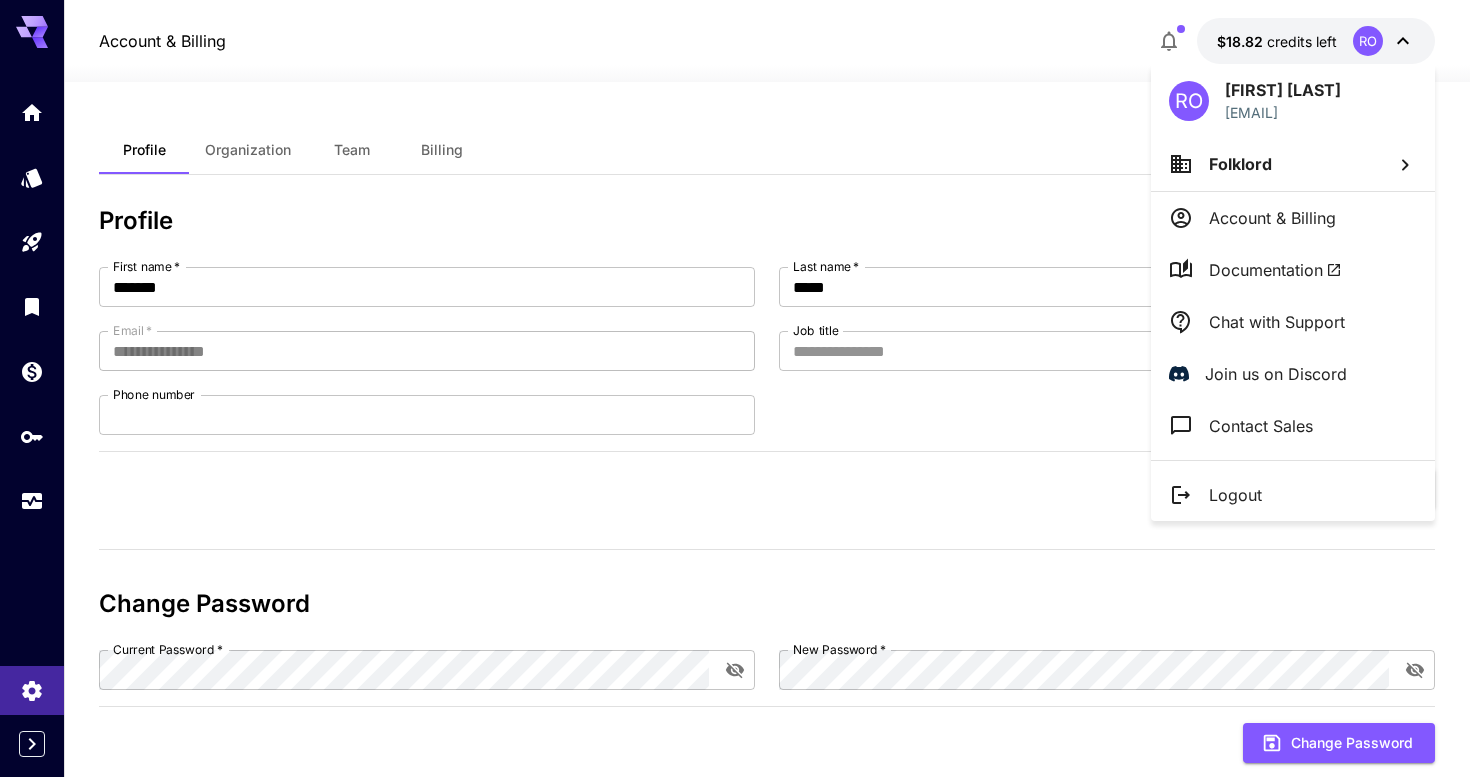 click on "Documentation" at bounding box center (1275, 270) 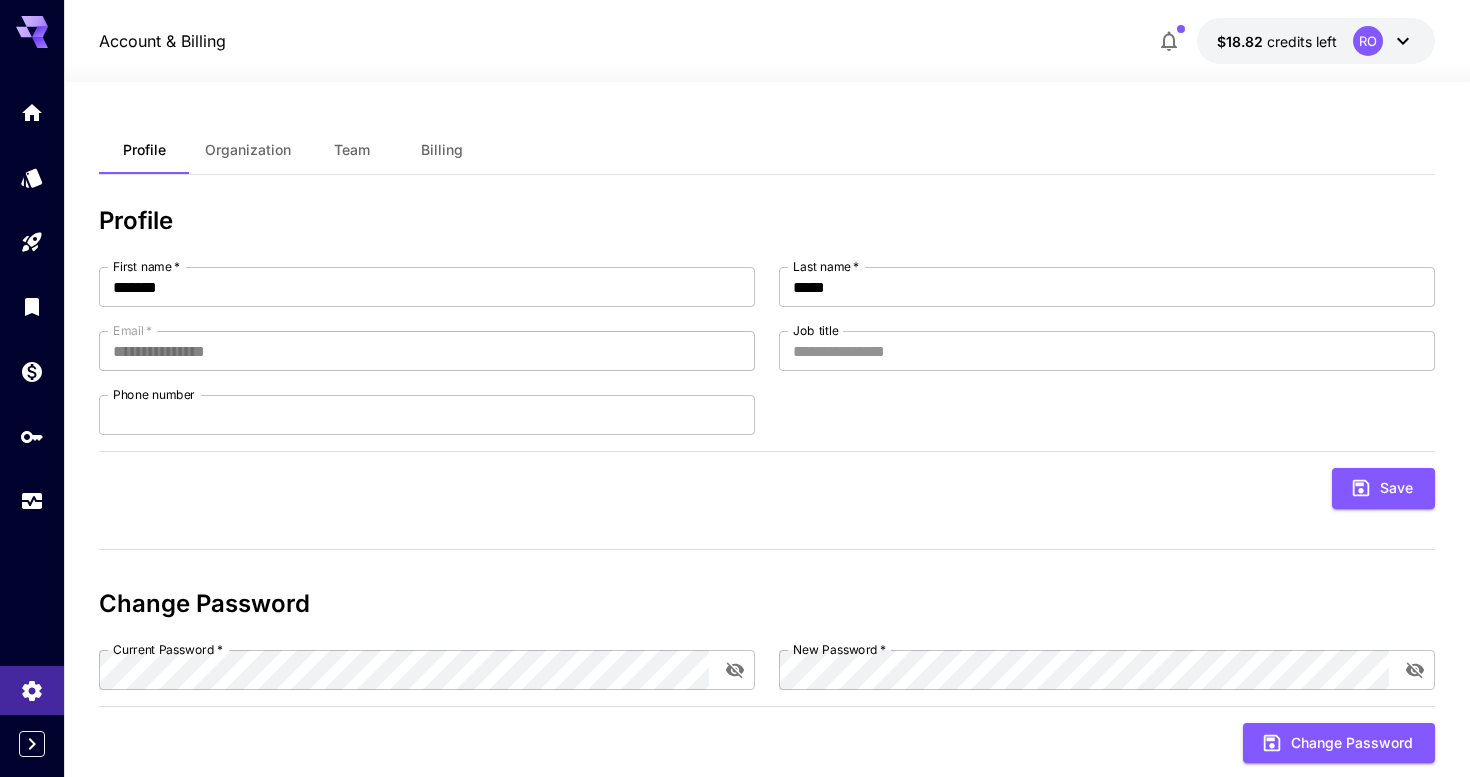 click on "RO" at bounding box center (1384, 41) 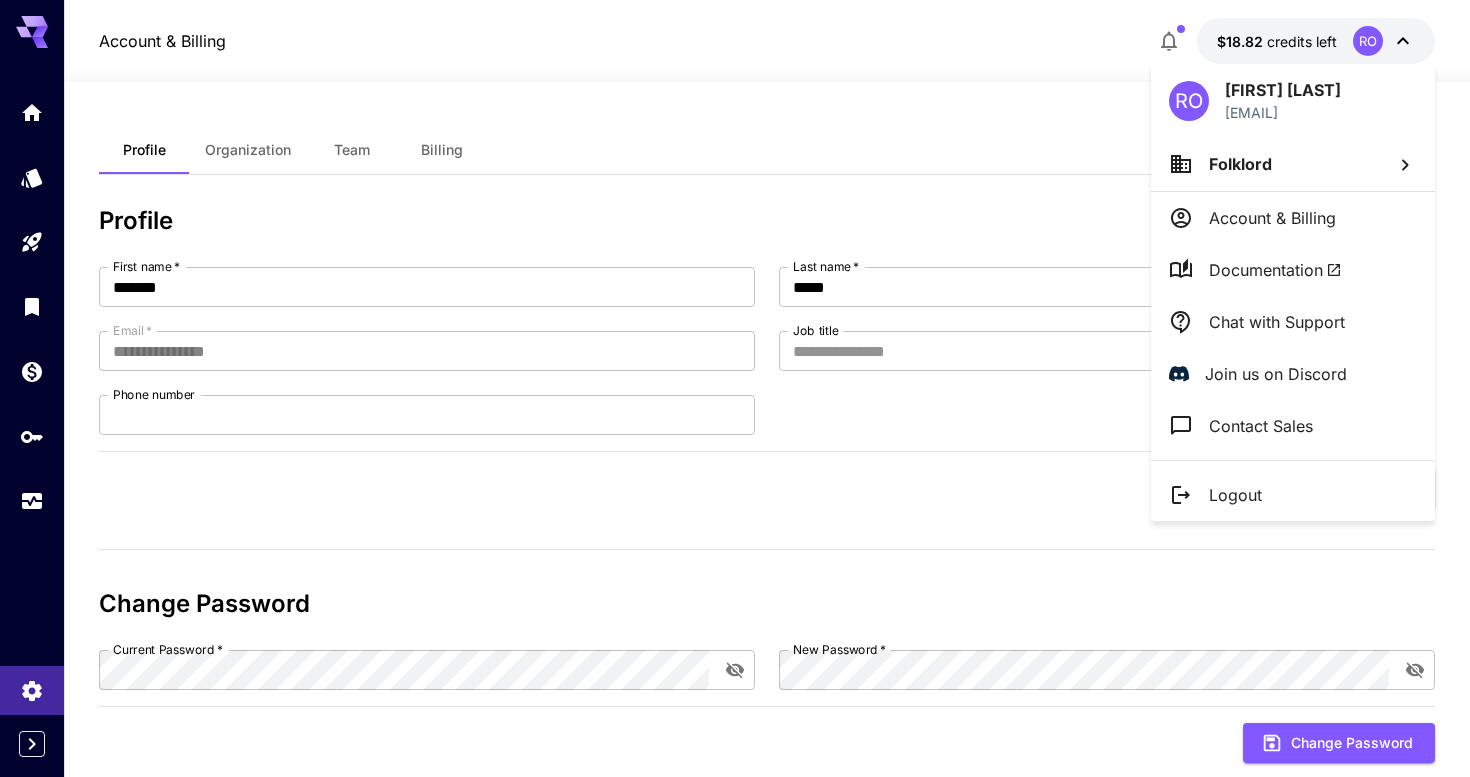 click at bounding box center (735, 388) 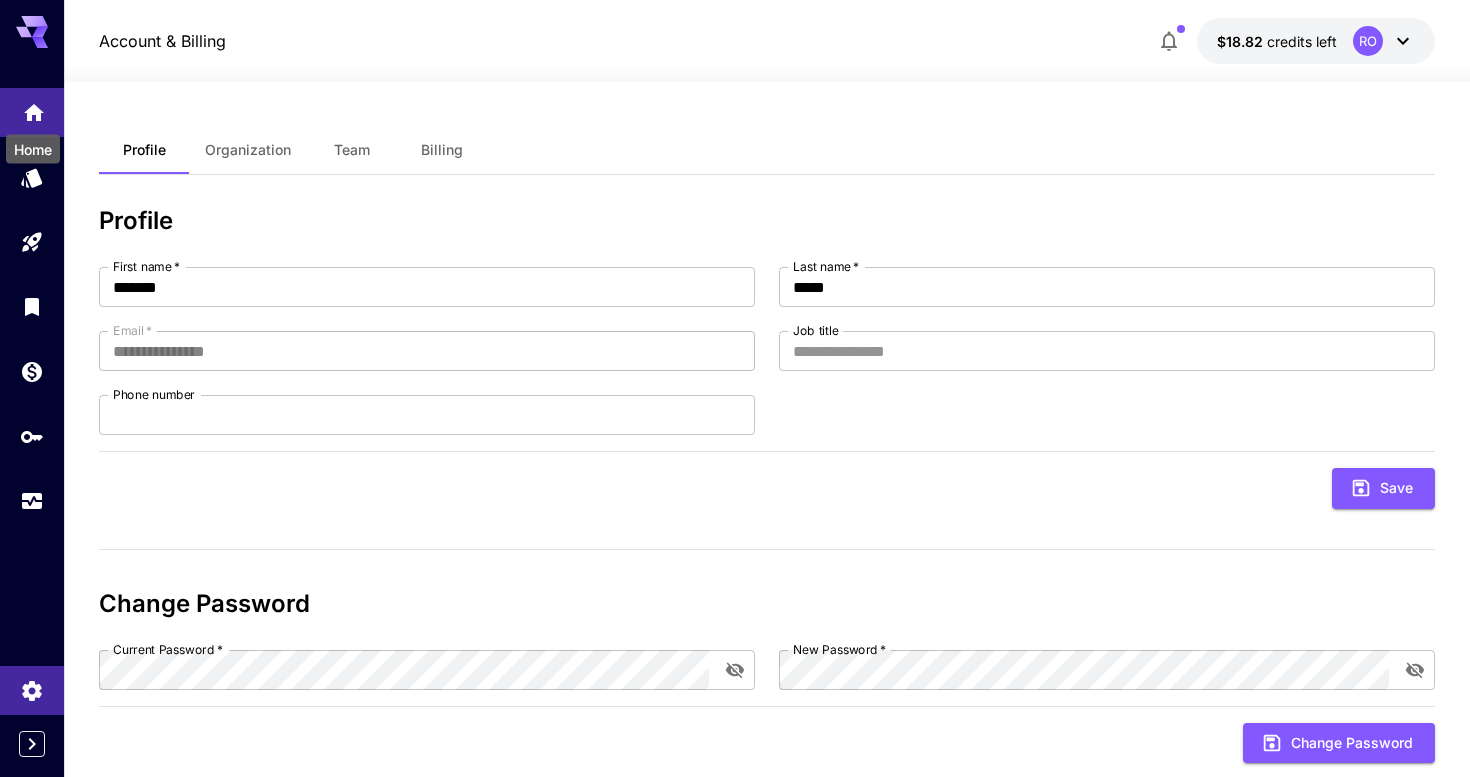 click 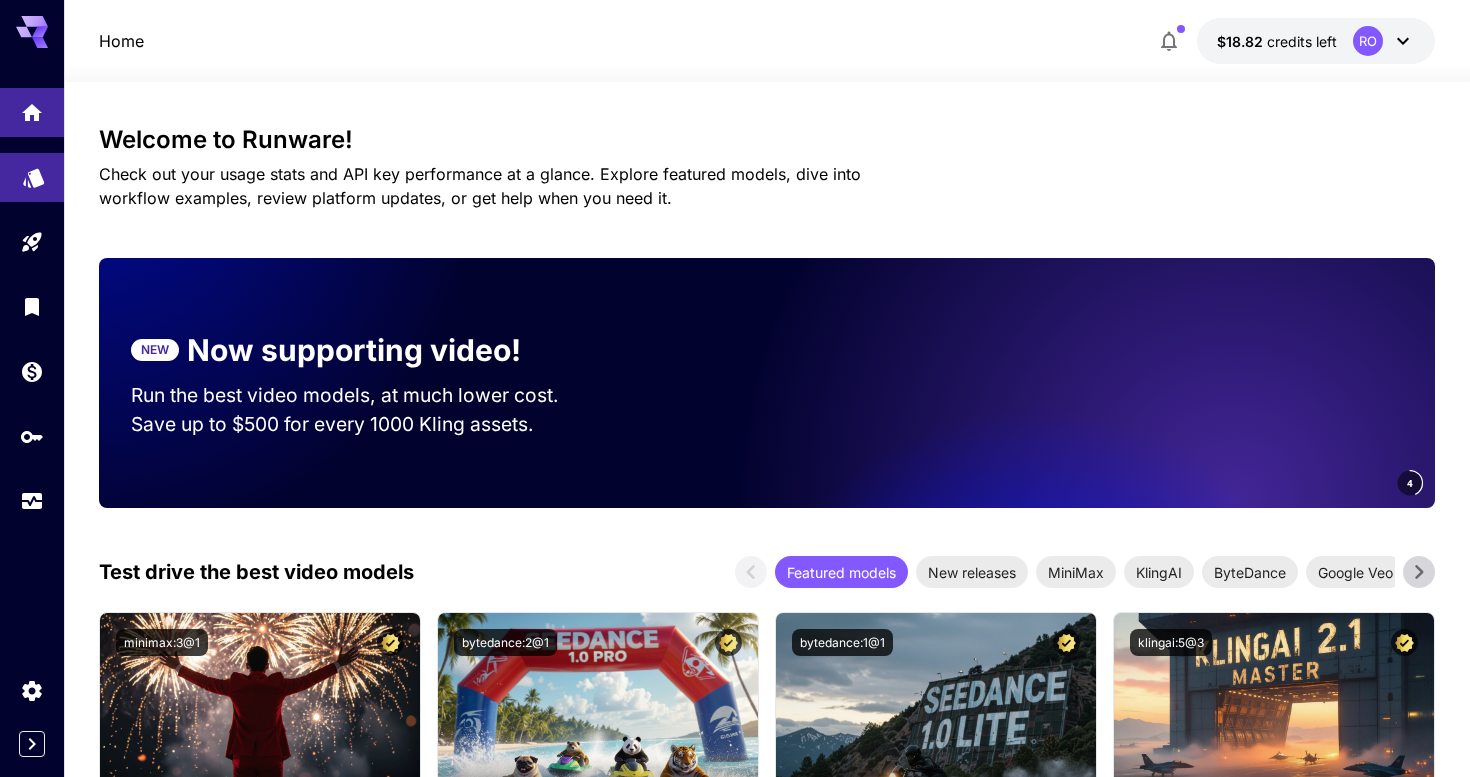 click at bounding box center [32, 177] 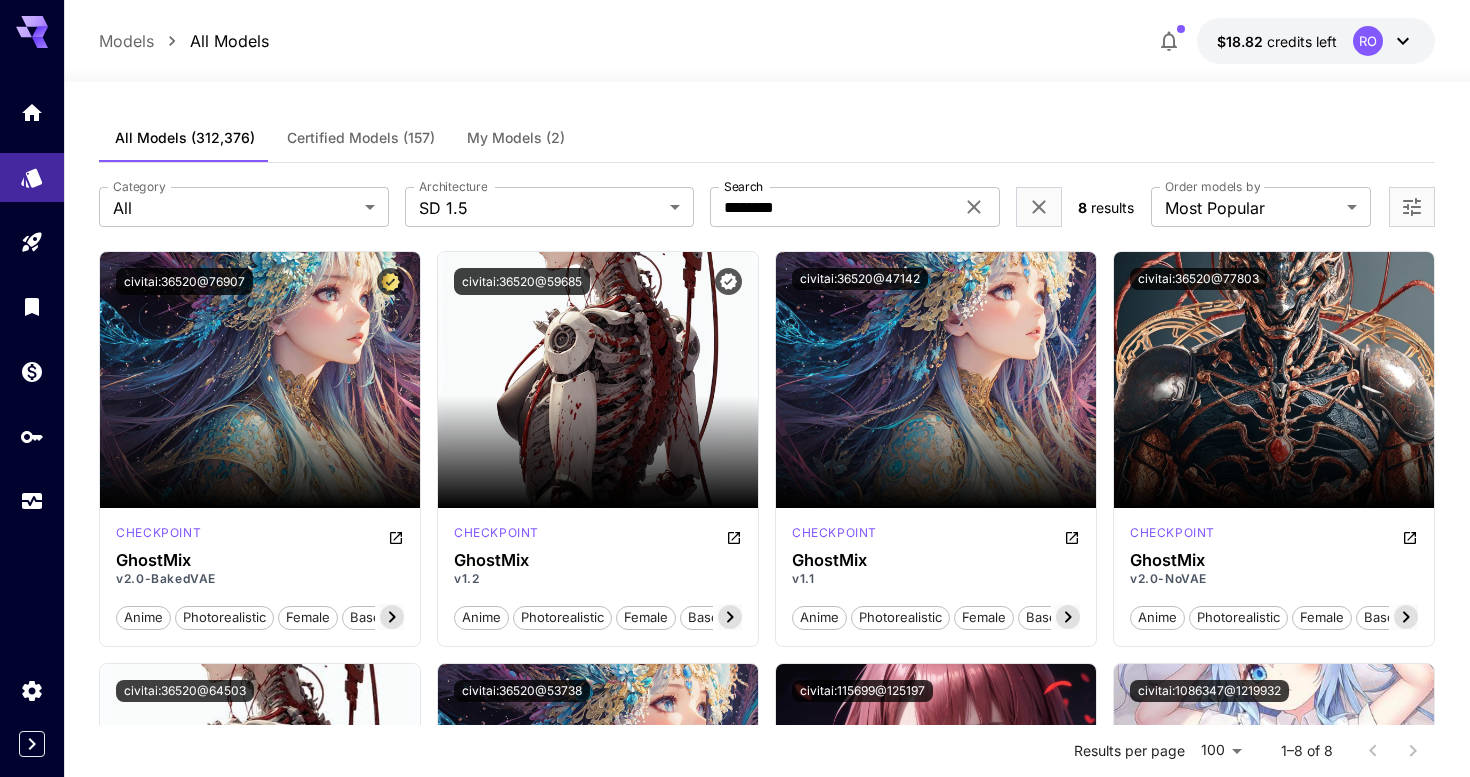 click at bounding box center (767, 70) 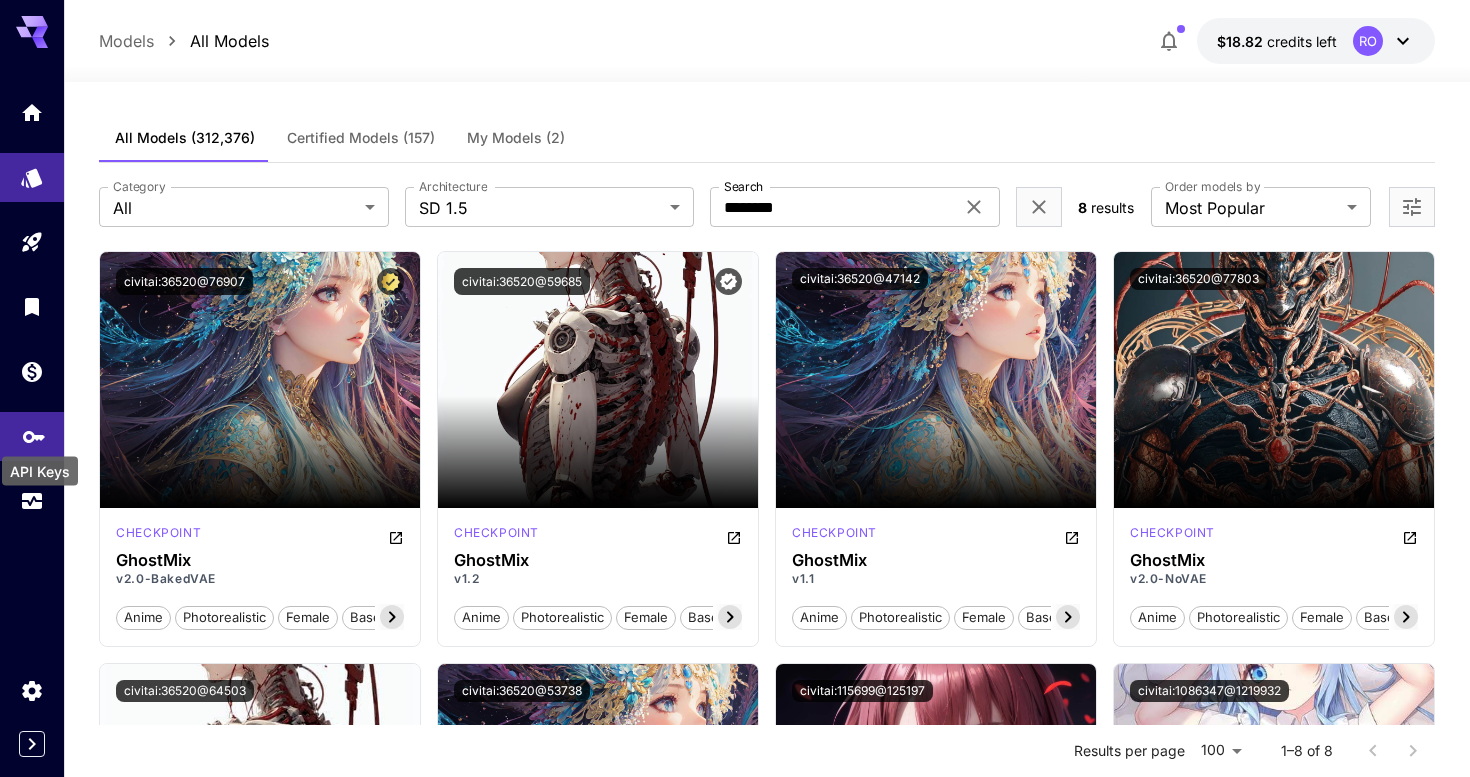 click 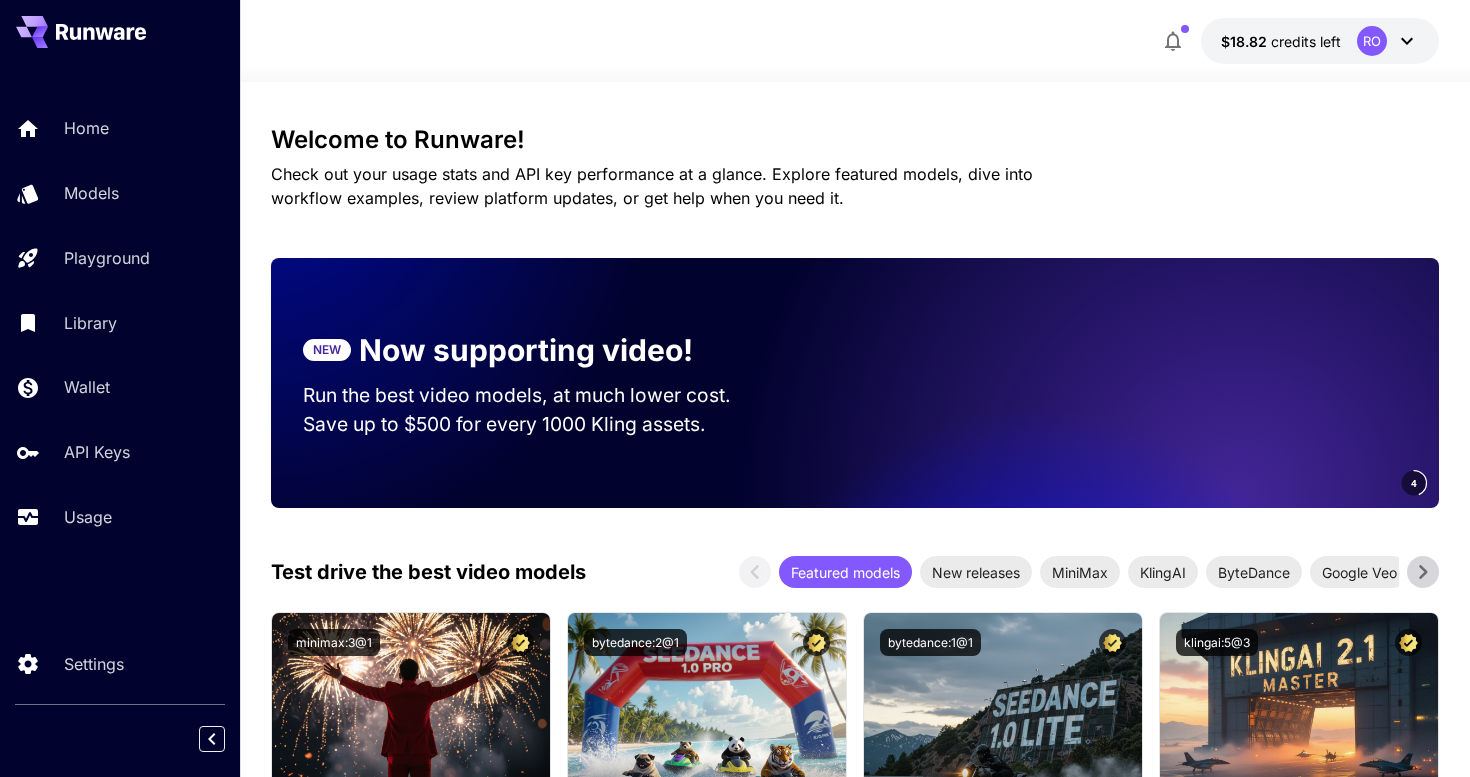 scroll, scrollTop: 0, scrollLeft: 0, axis: both 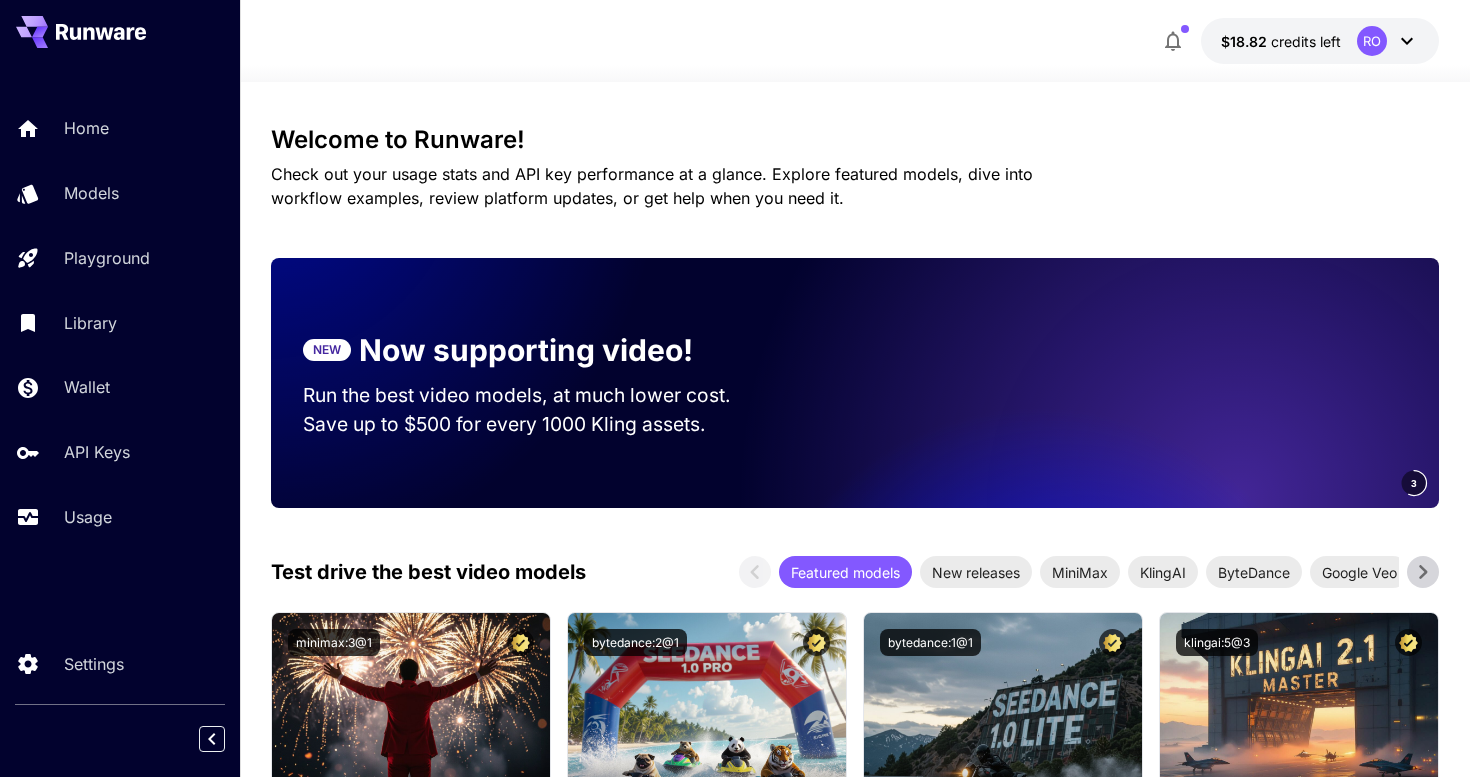 click on "$18.82 credits left RO" at bounding box center [1320, 41] 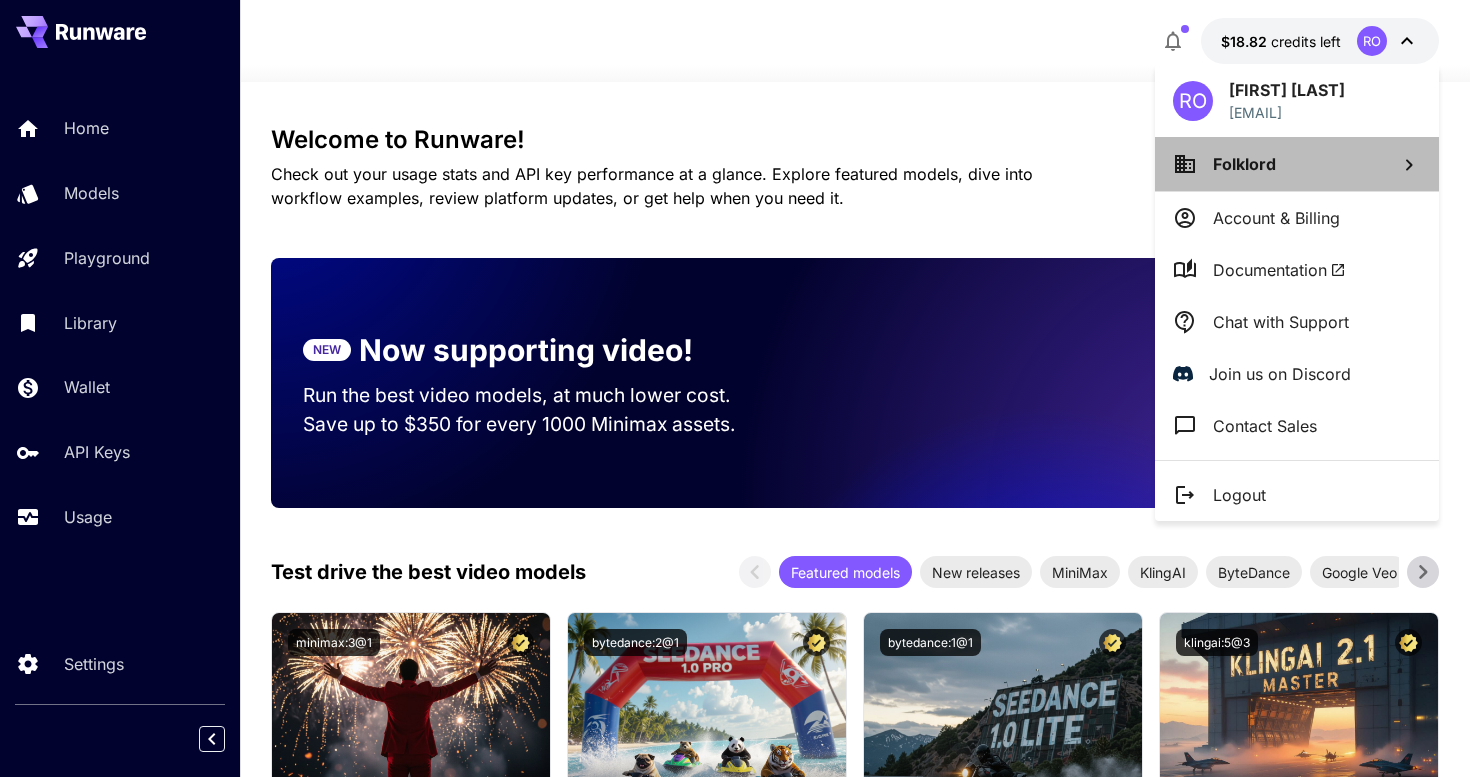 click on "Folklord" at bounding box center [1297, 164] 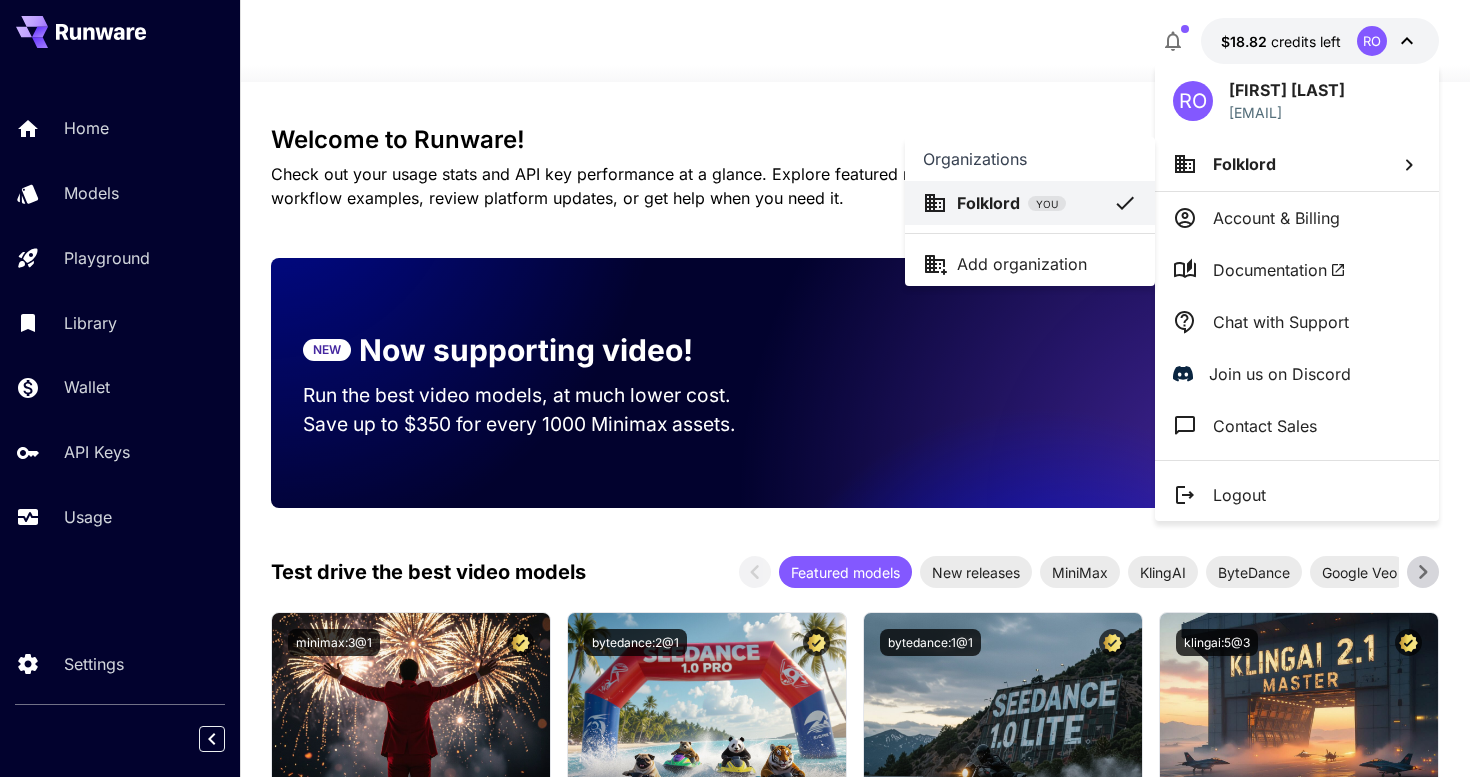 click on "Folklord" at bounding box center (988, 203) 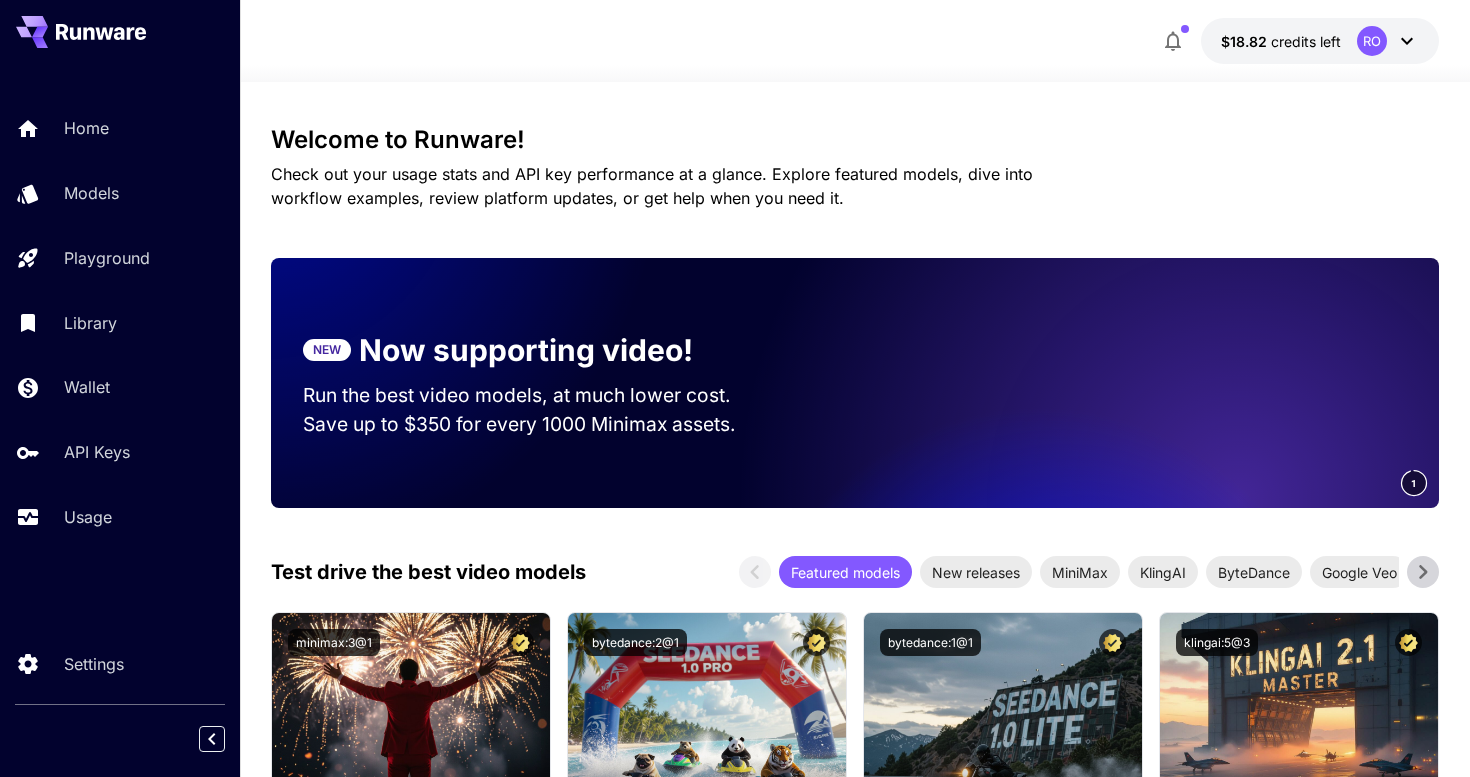 drag, startPoint x: 23, startPoint y: 30, endPoint x: 50, endPoint y: 20, distance: 28.79236 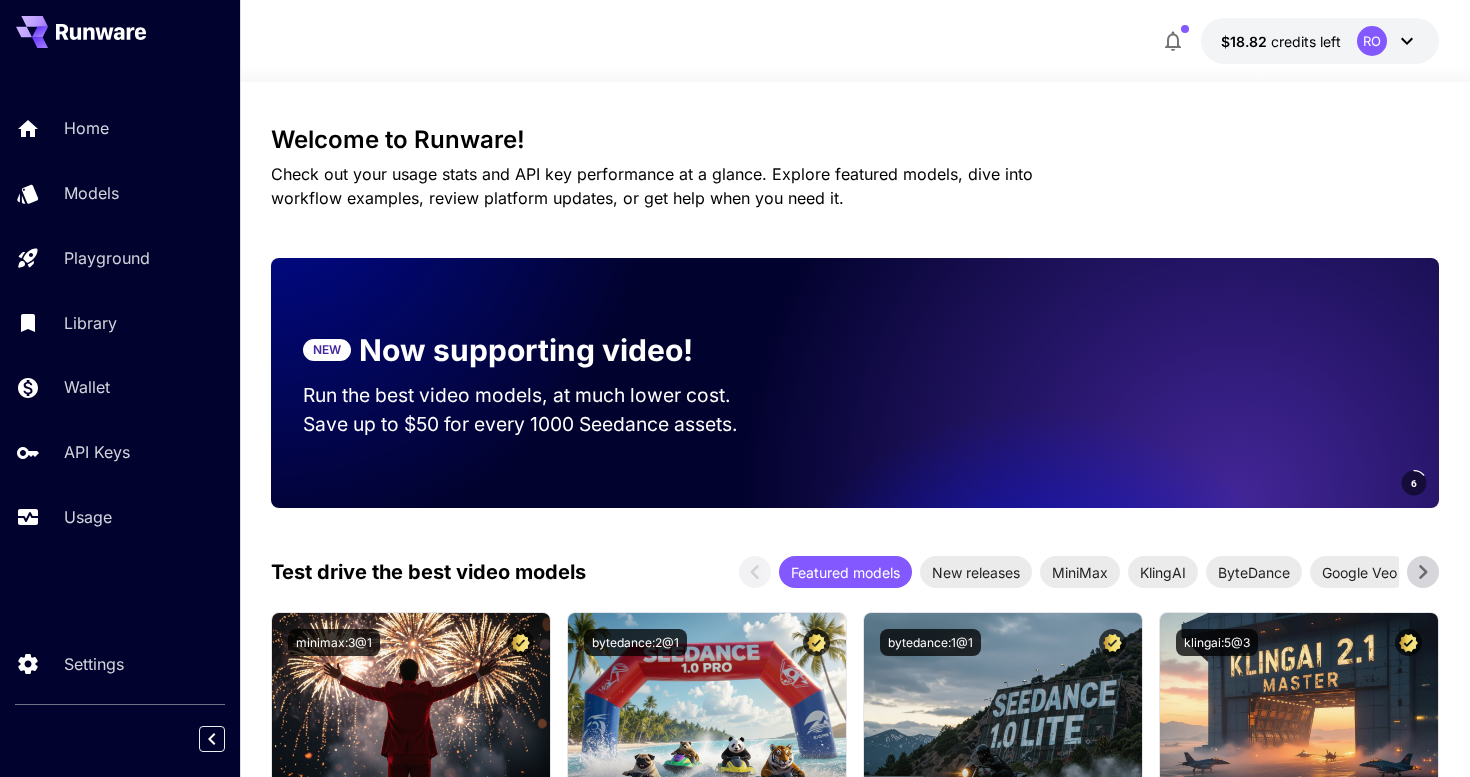 click at bounding box center [81, 32] 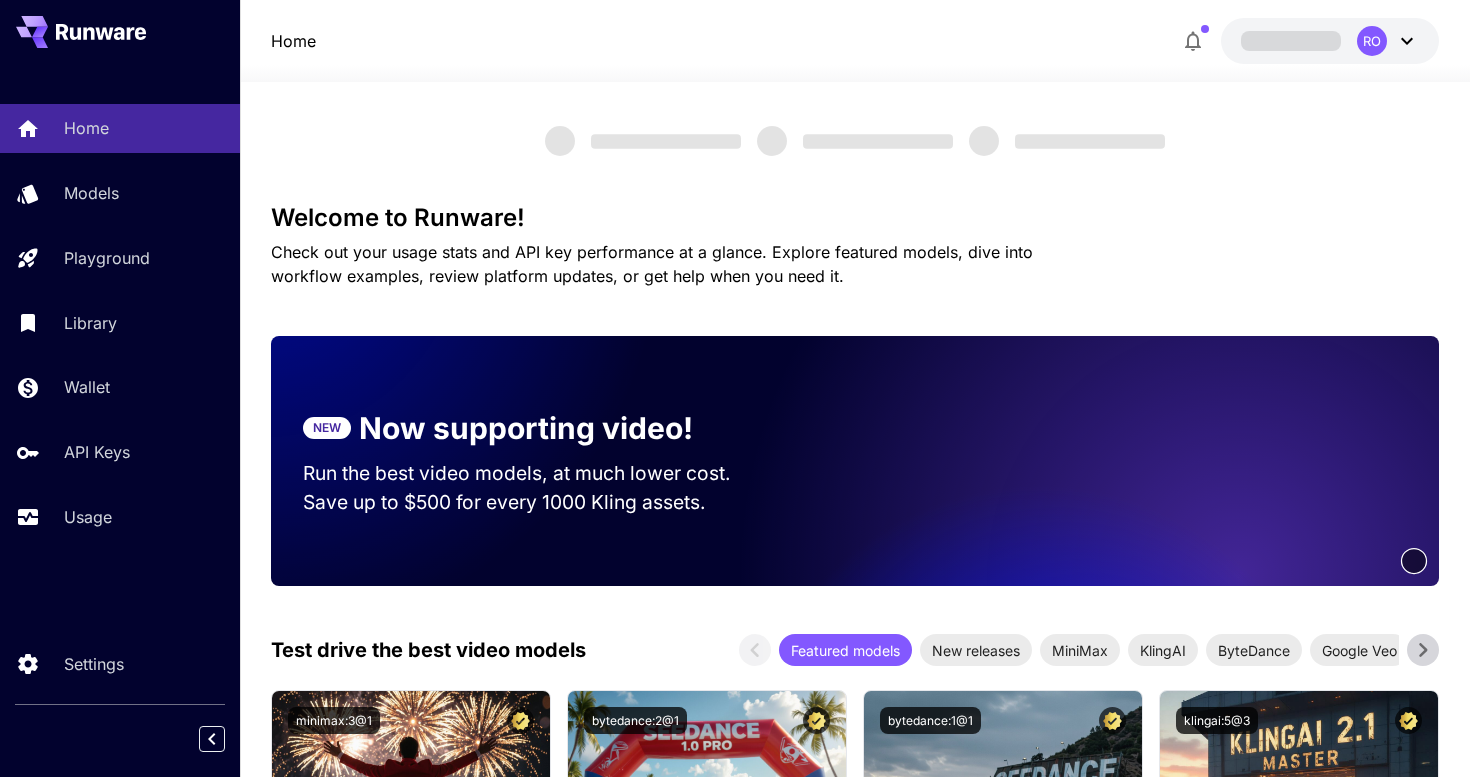 scroll, scrollTop: 0, scrollLeft: 0, axis: both 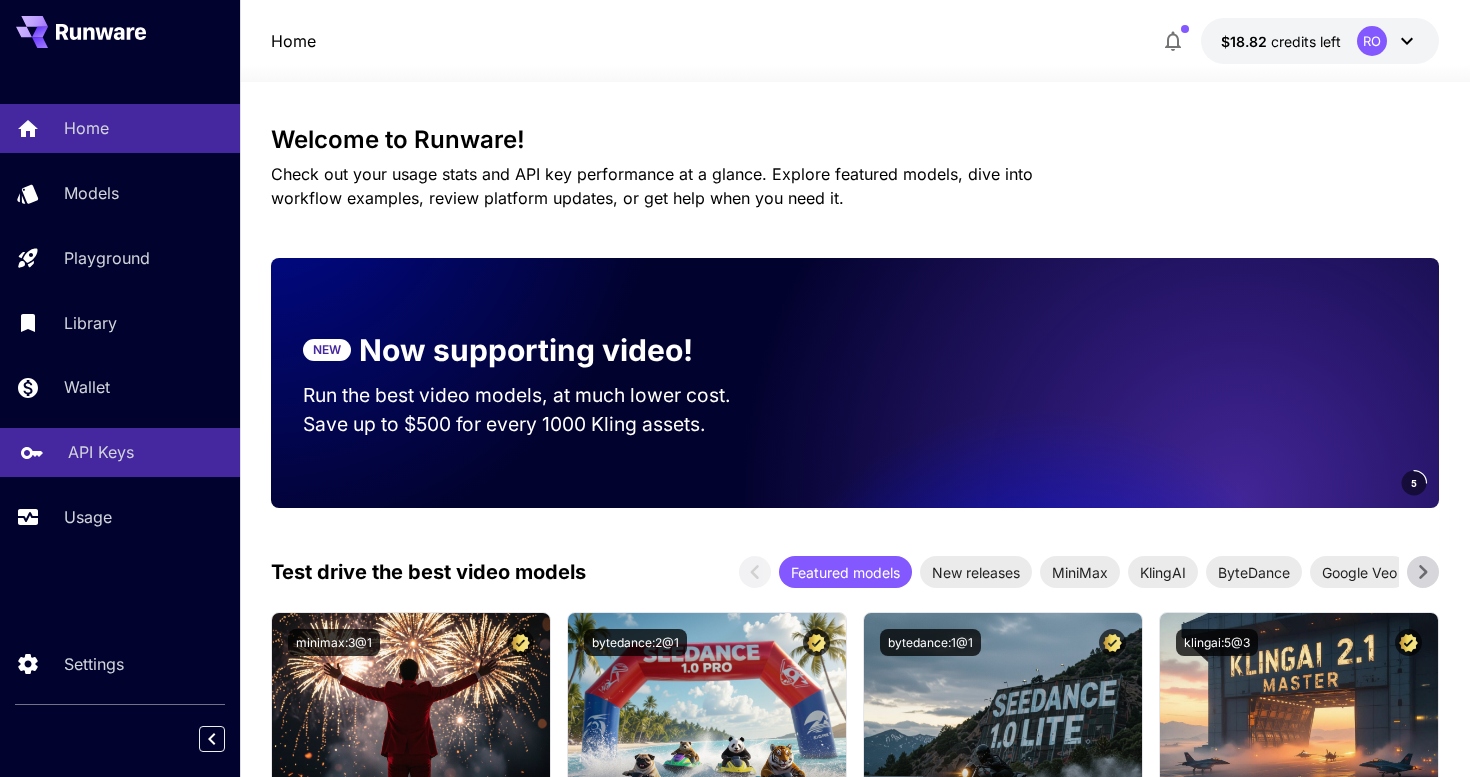 click on "API Keys" at bounding box center (120, 452) 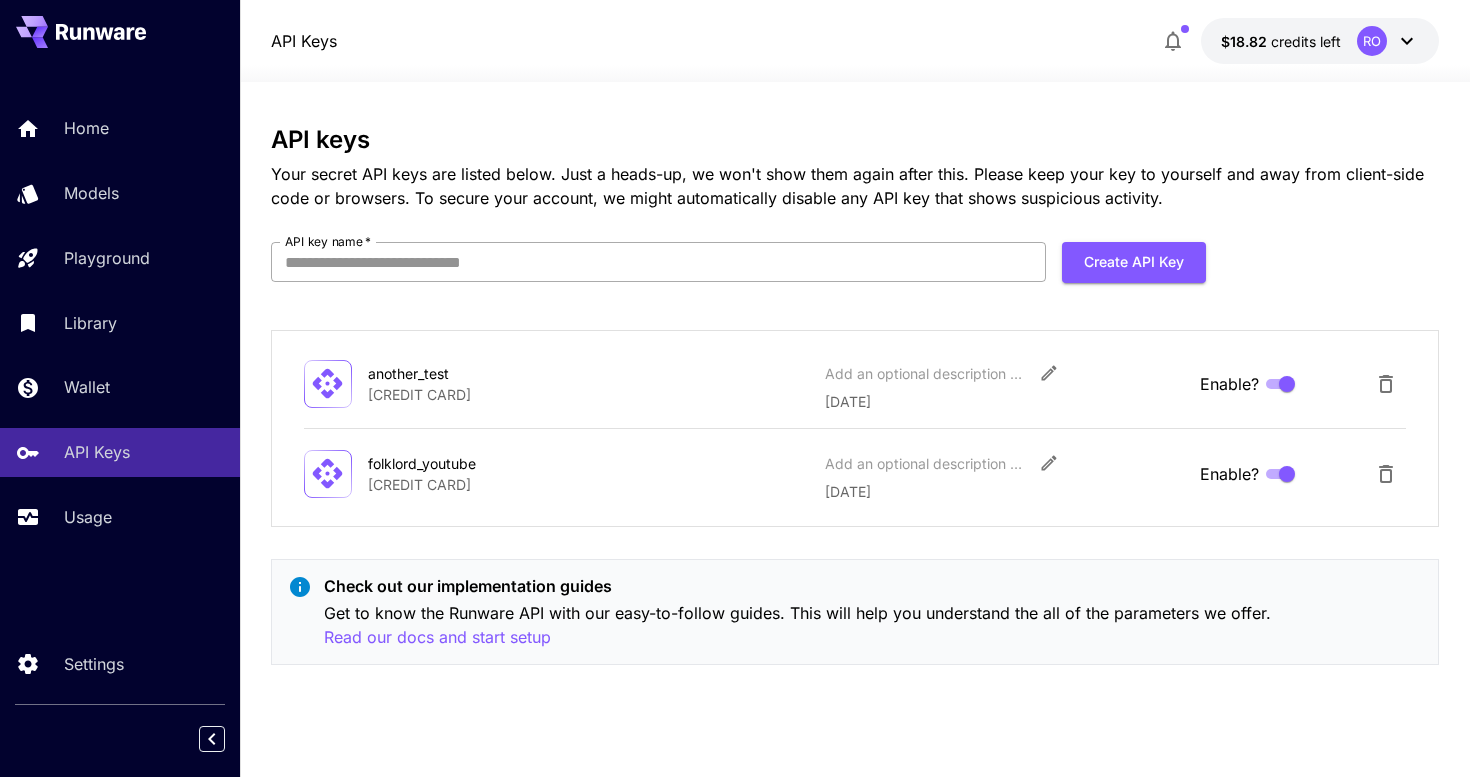 click on "API key name   *" at bounding box center [658, 262] 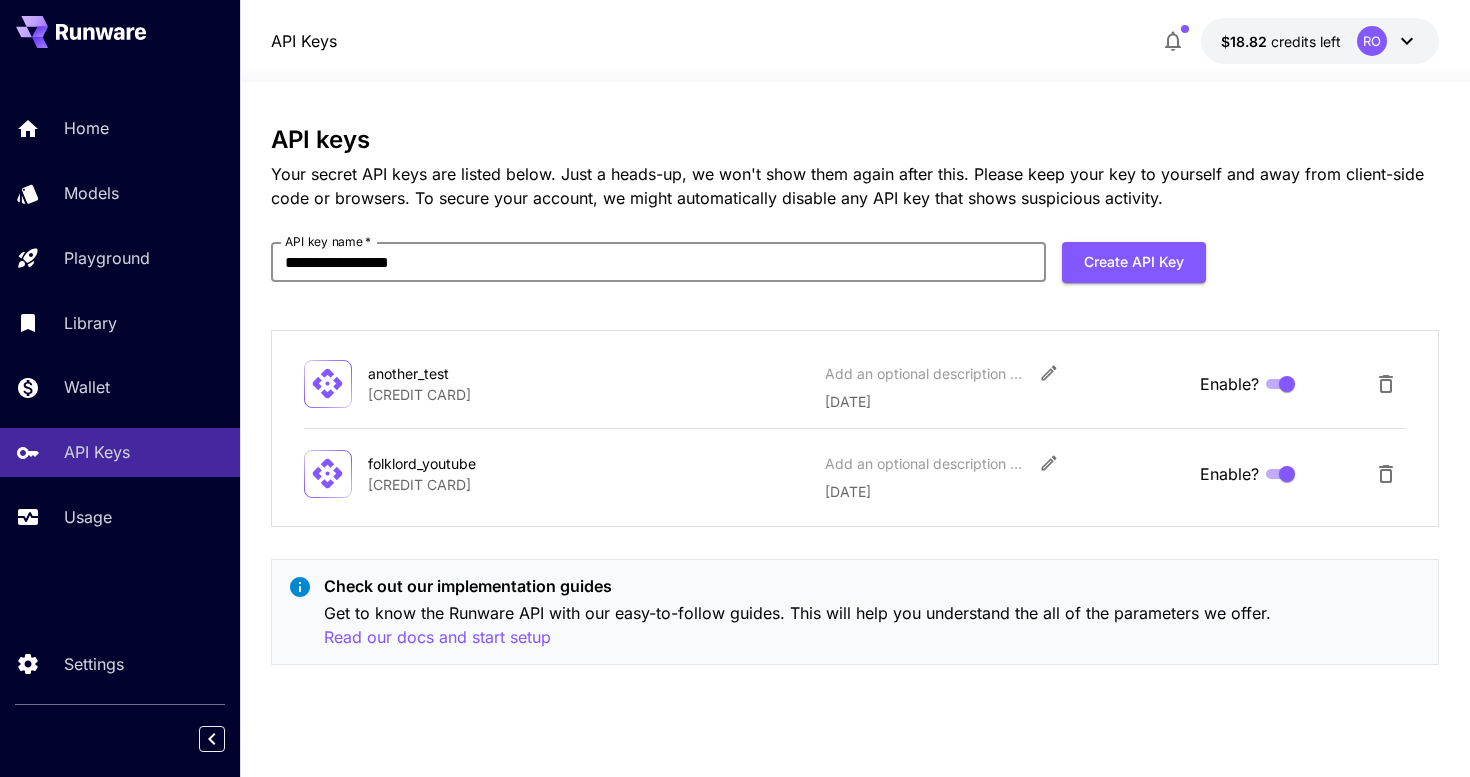 type on "**********" 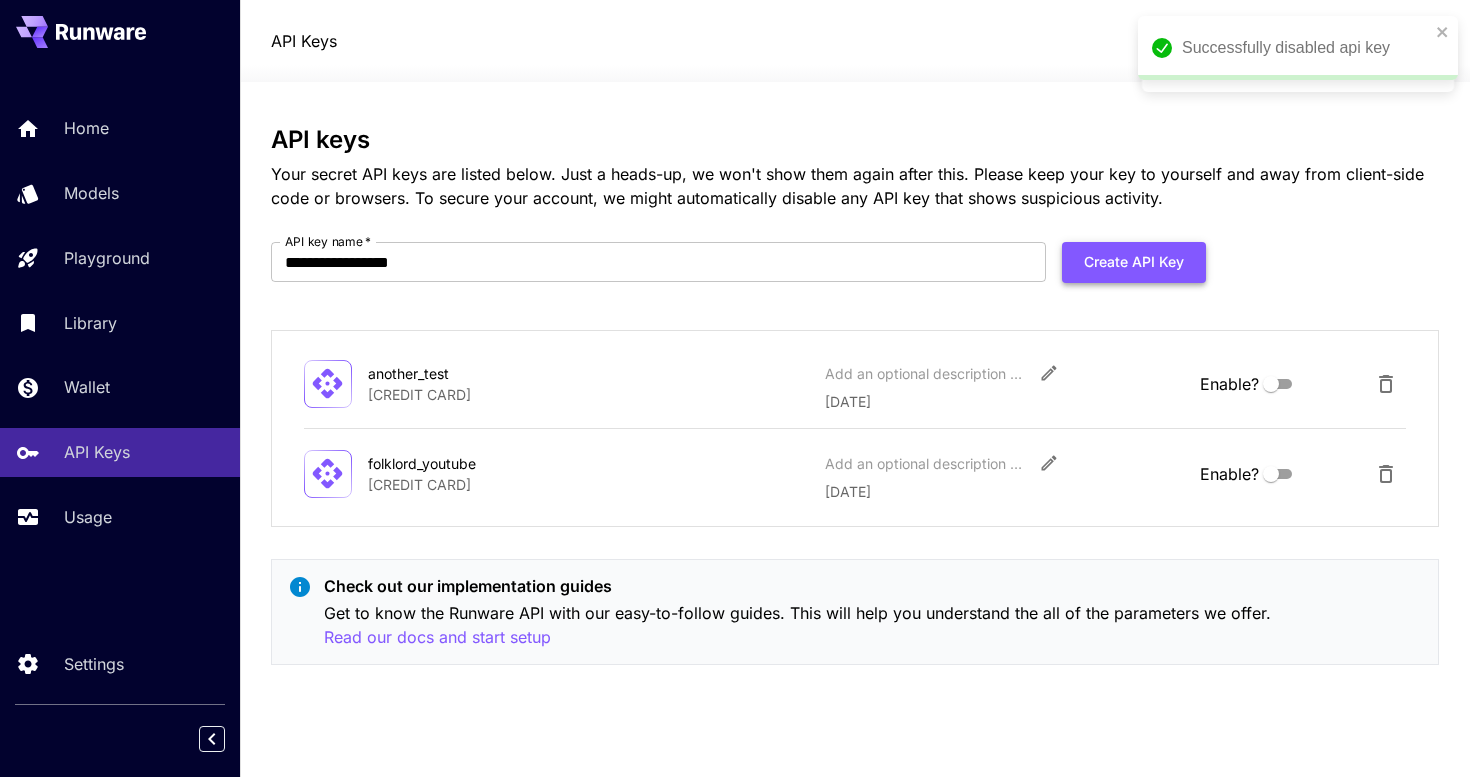 click on "Create API Key" at bounding box center [1134, 262] 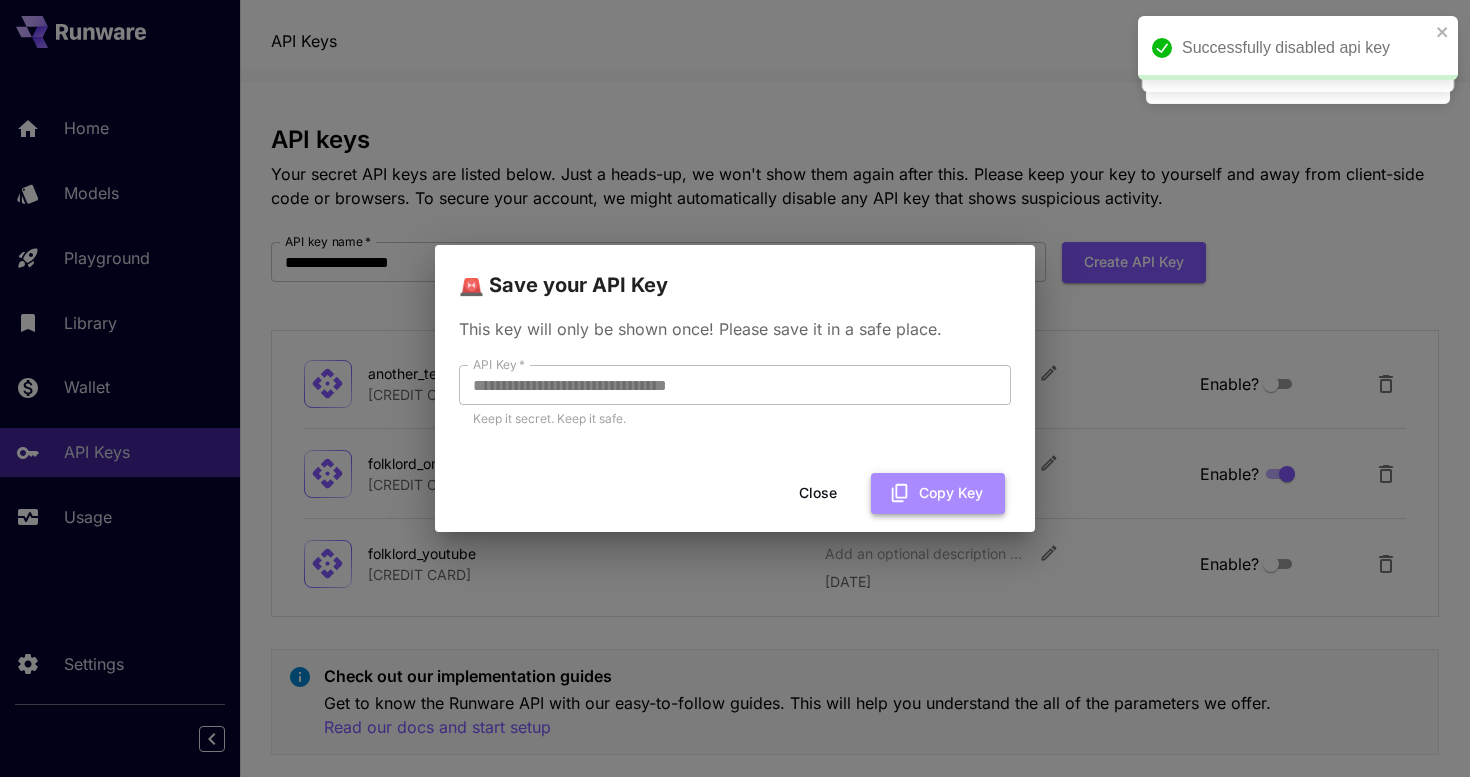 click on "Copy Key" at bounding box center [938, 493] 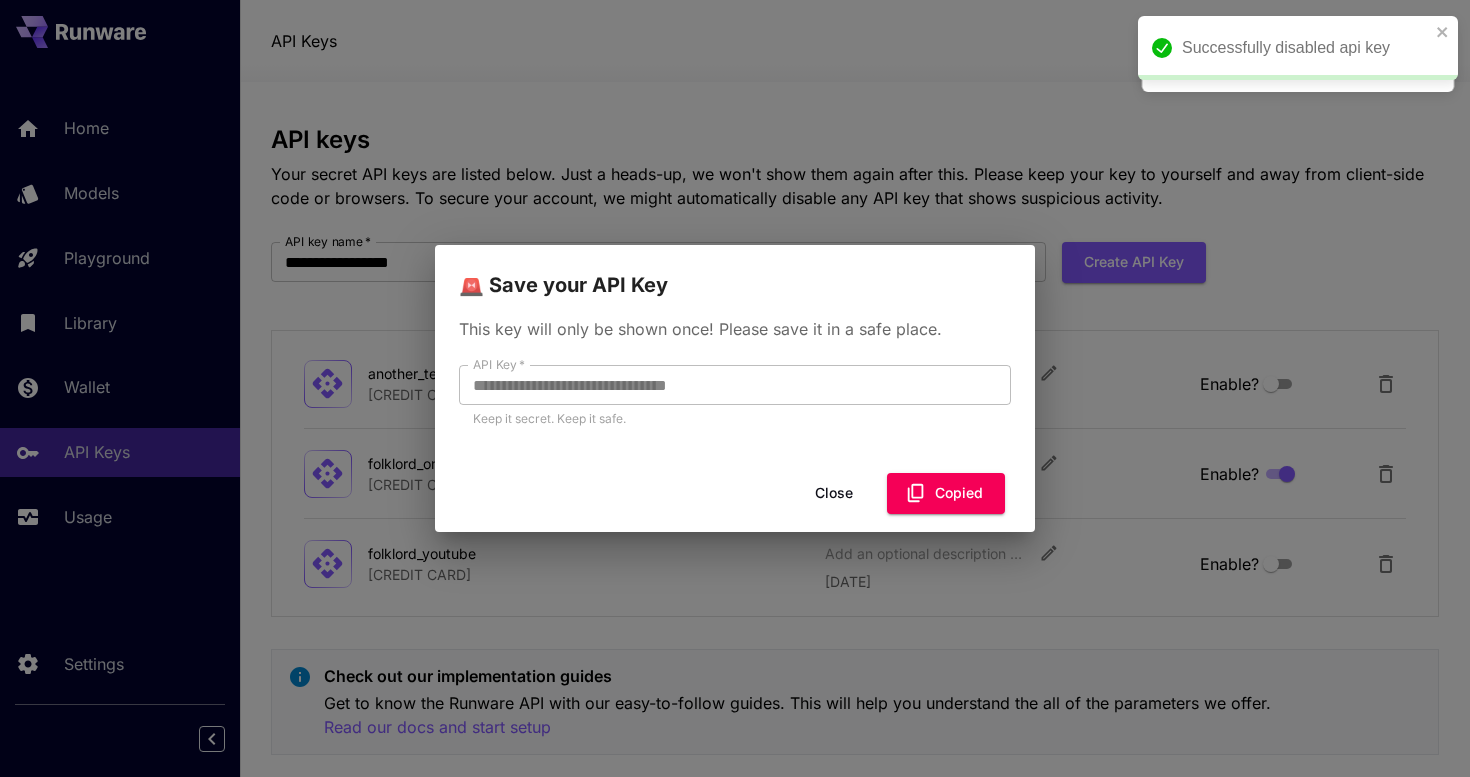 click on "Close" at bounding box center [834, 493] 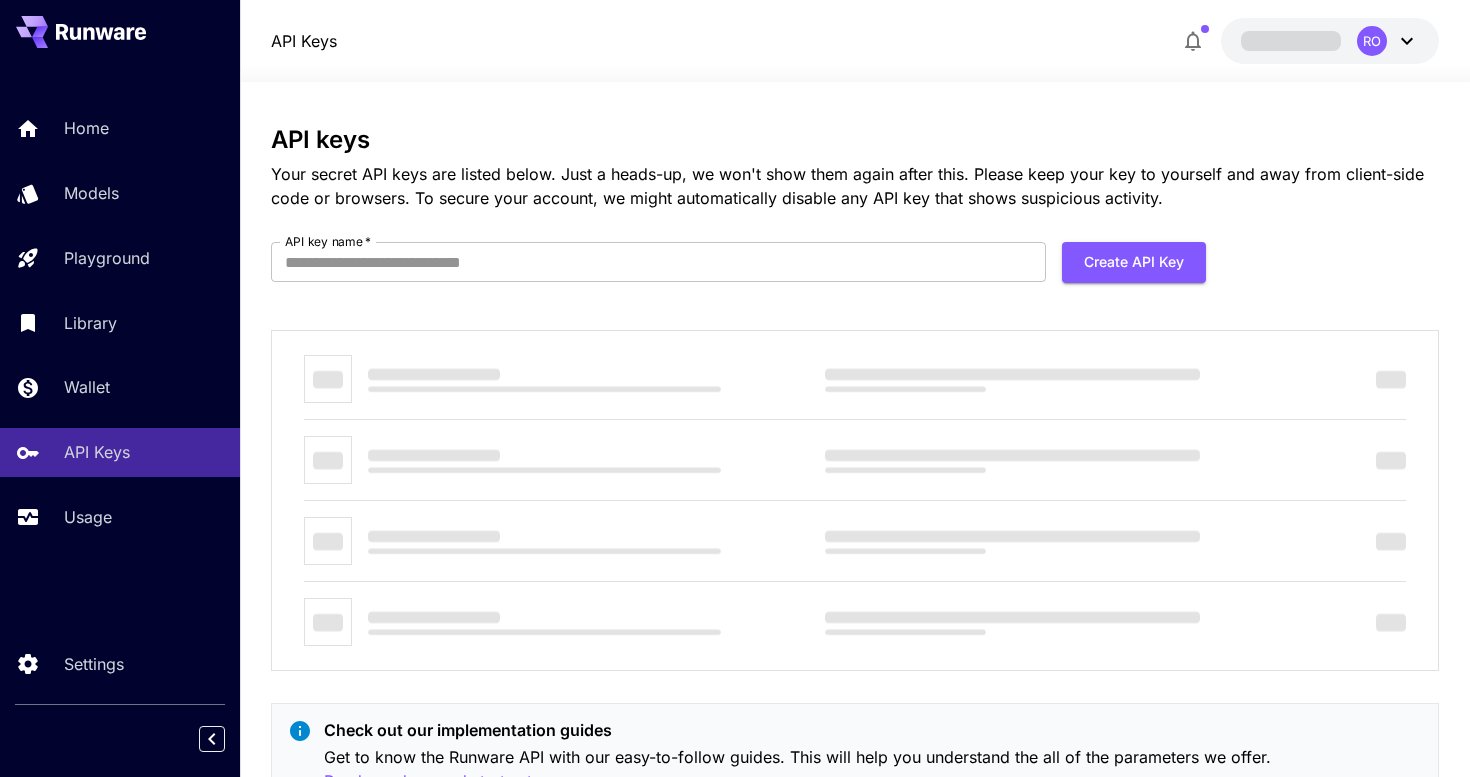 scroll, scrollTop: 0, scrollLeft: 0, axis: both 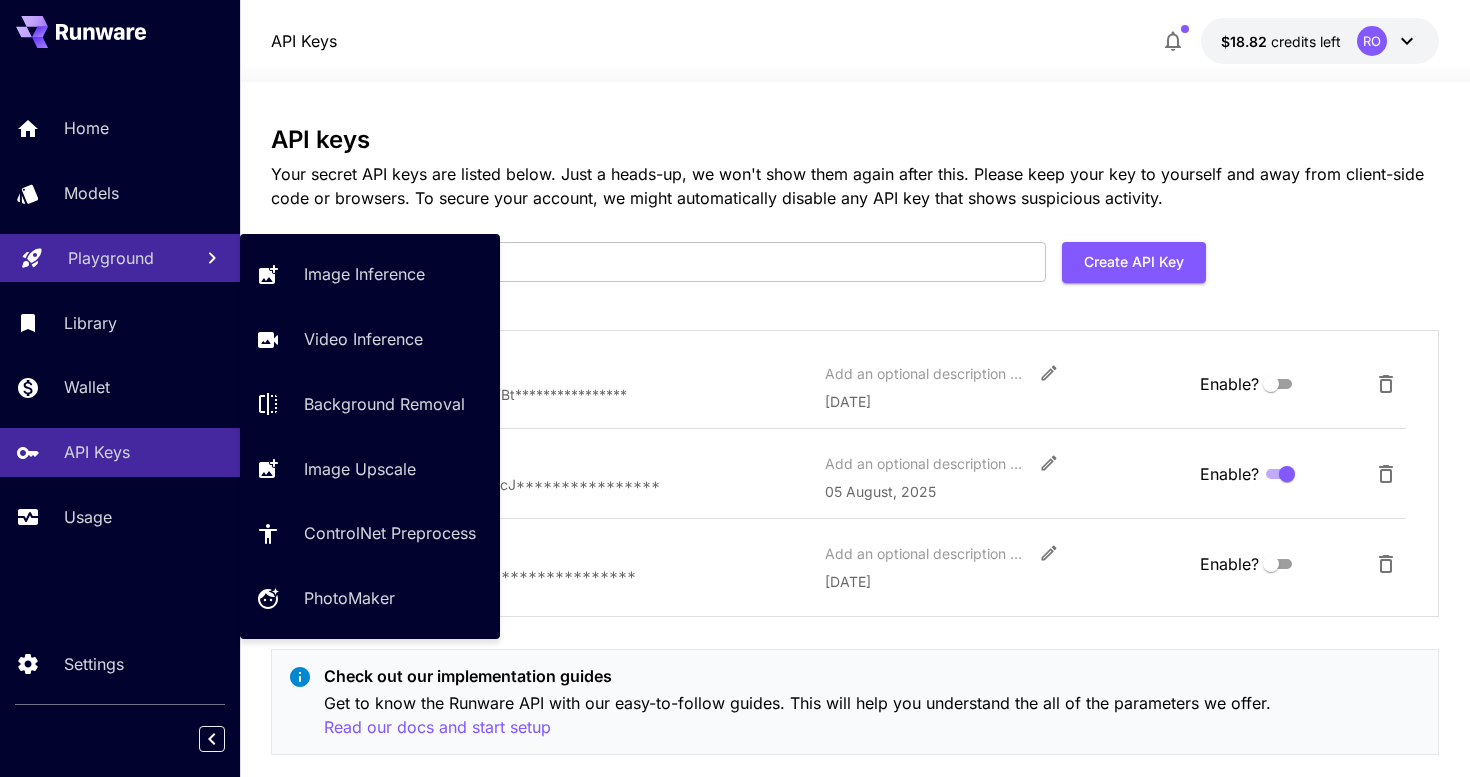 click on "Playground" at bounding box center (111, 258) 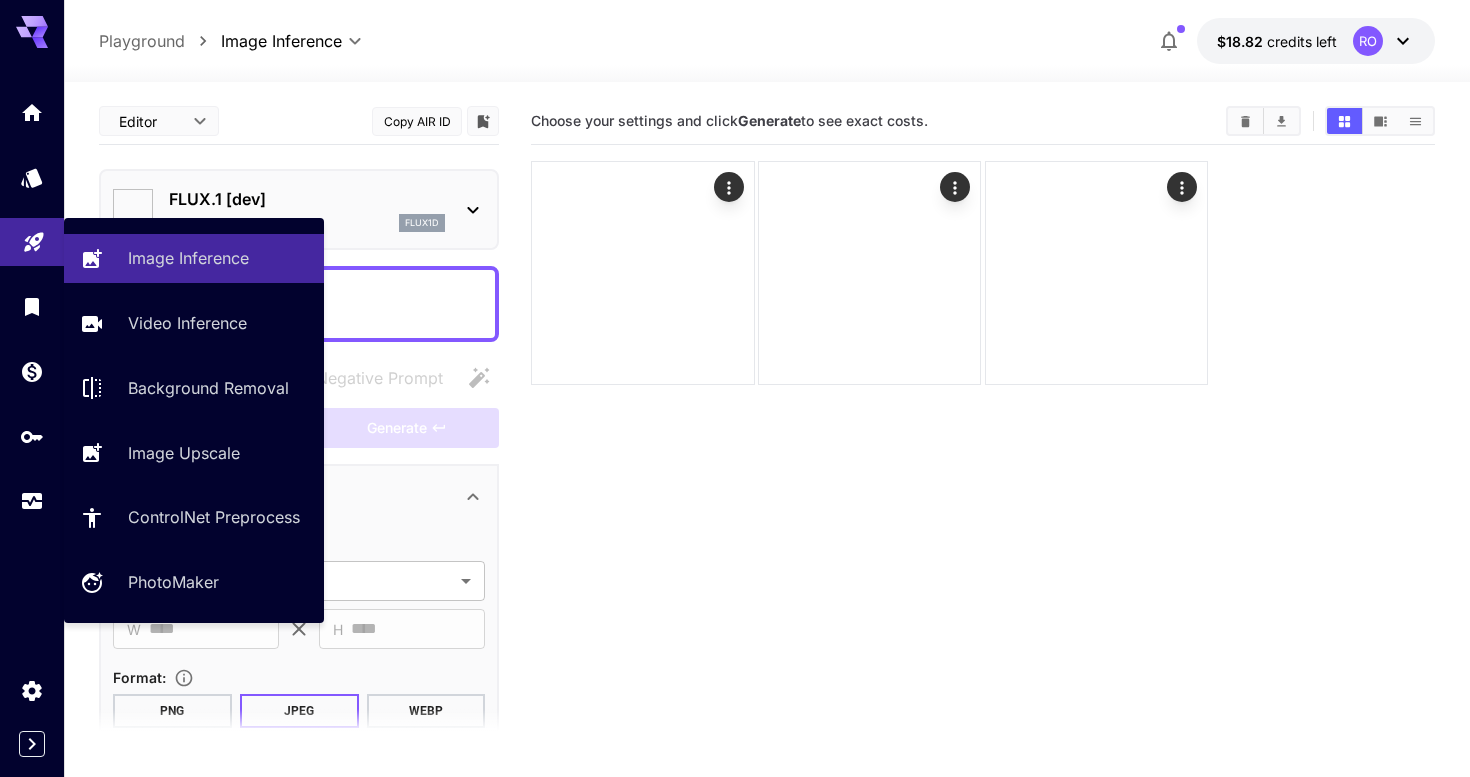 type on "**********" 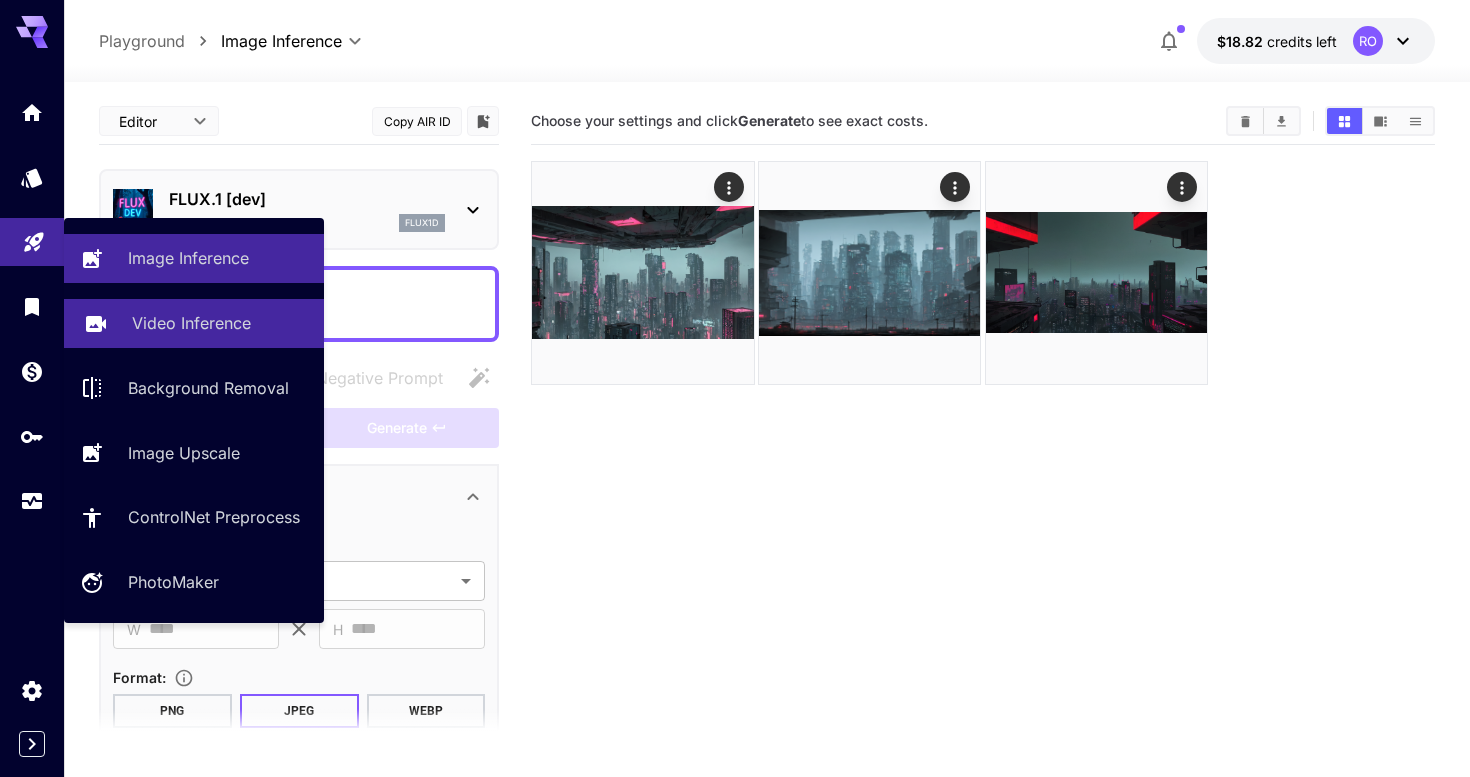 click on "Video Inference" at bounding box center (191, 323) 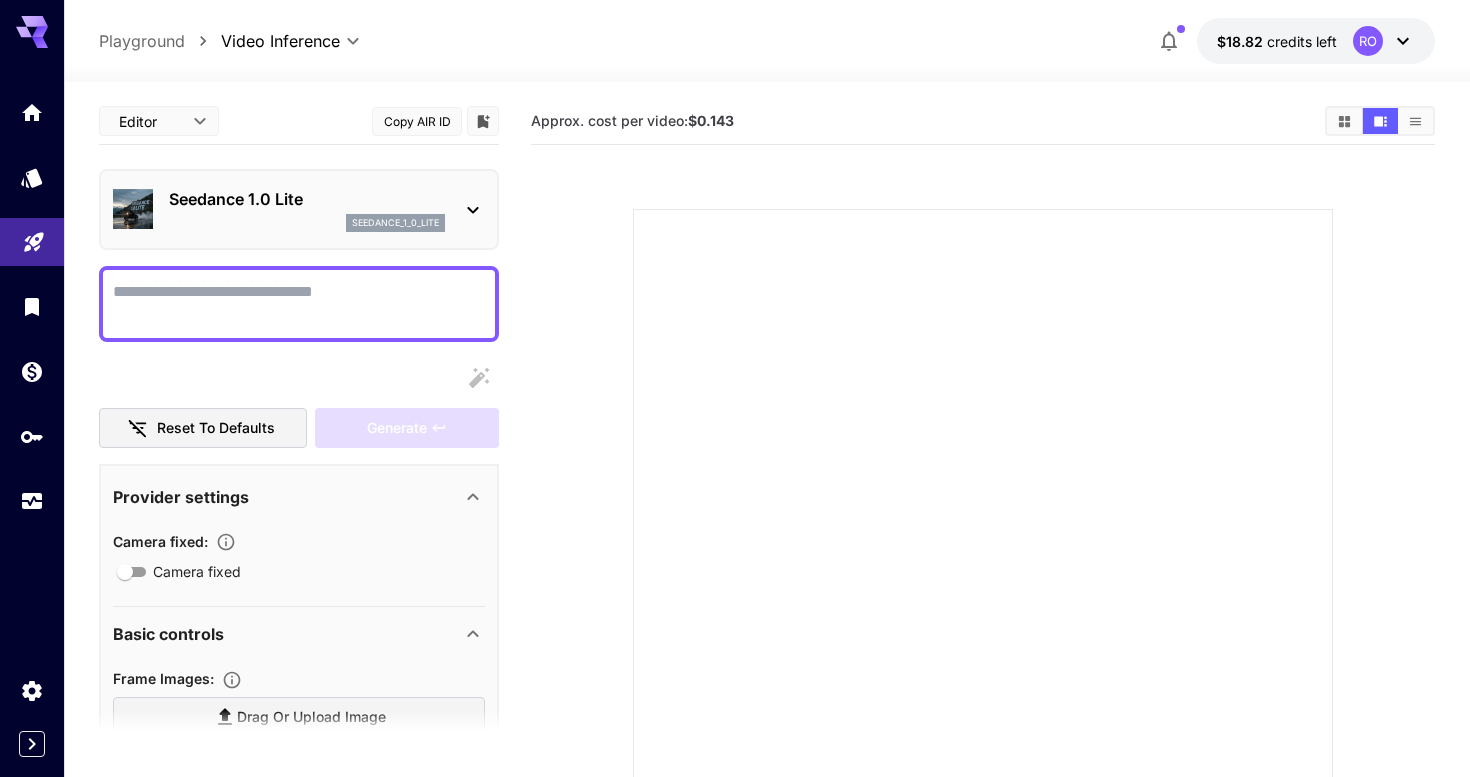 click 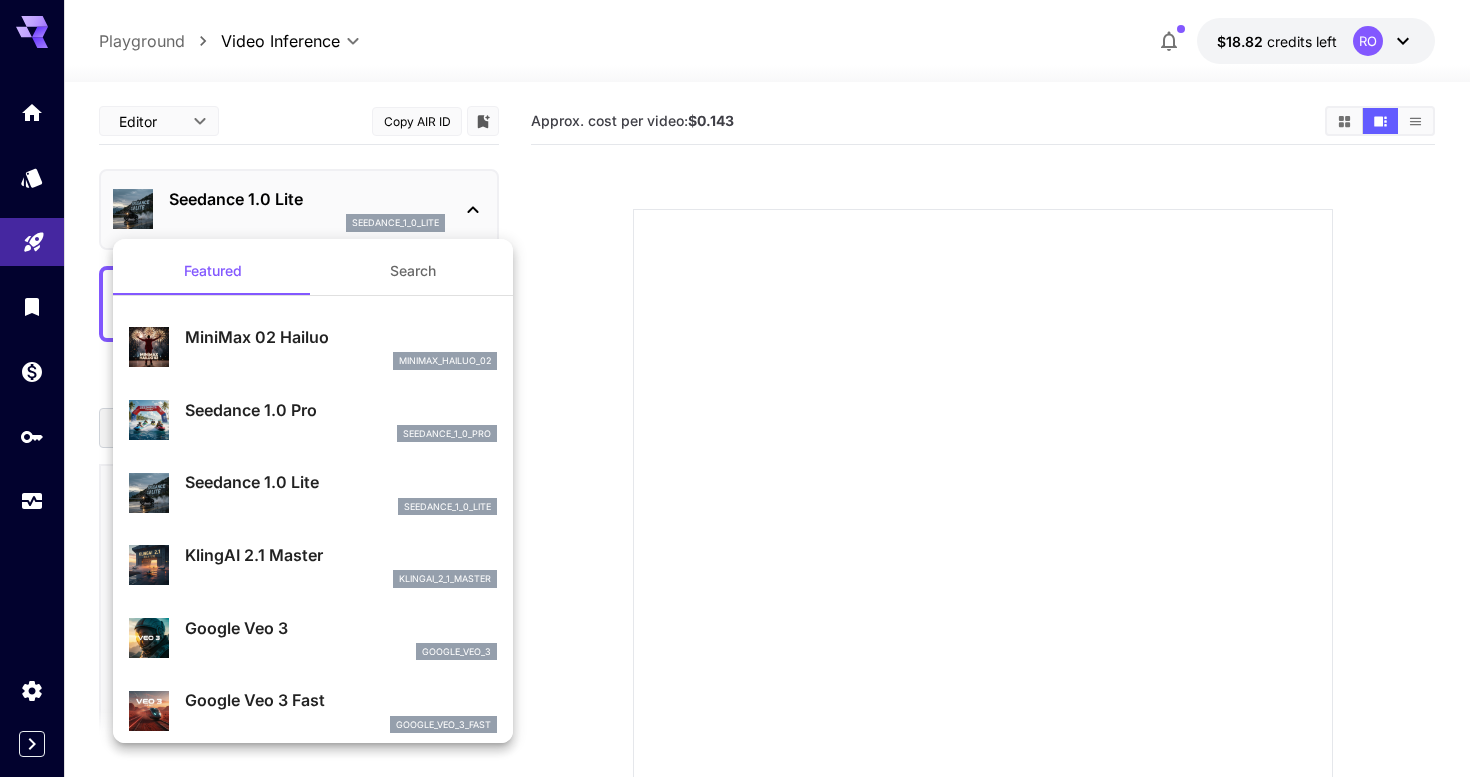 scroll, scrollTop: 0, scrollLeft: 0, axis: both 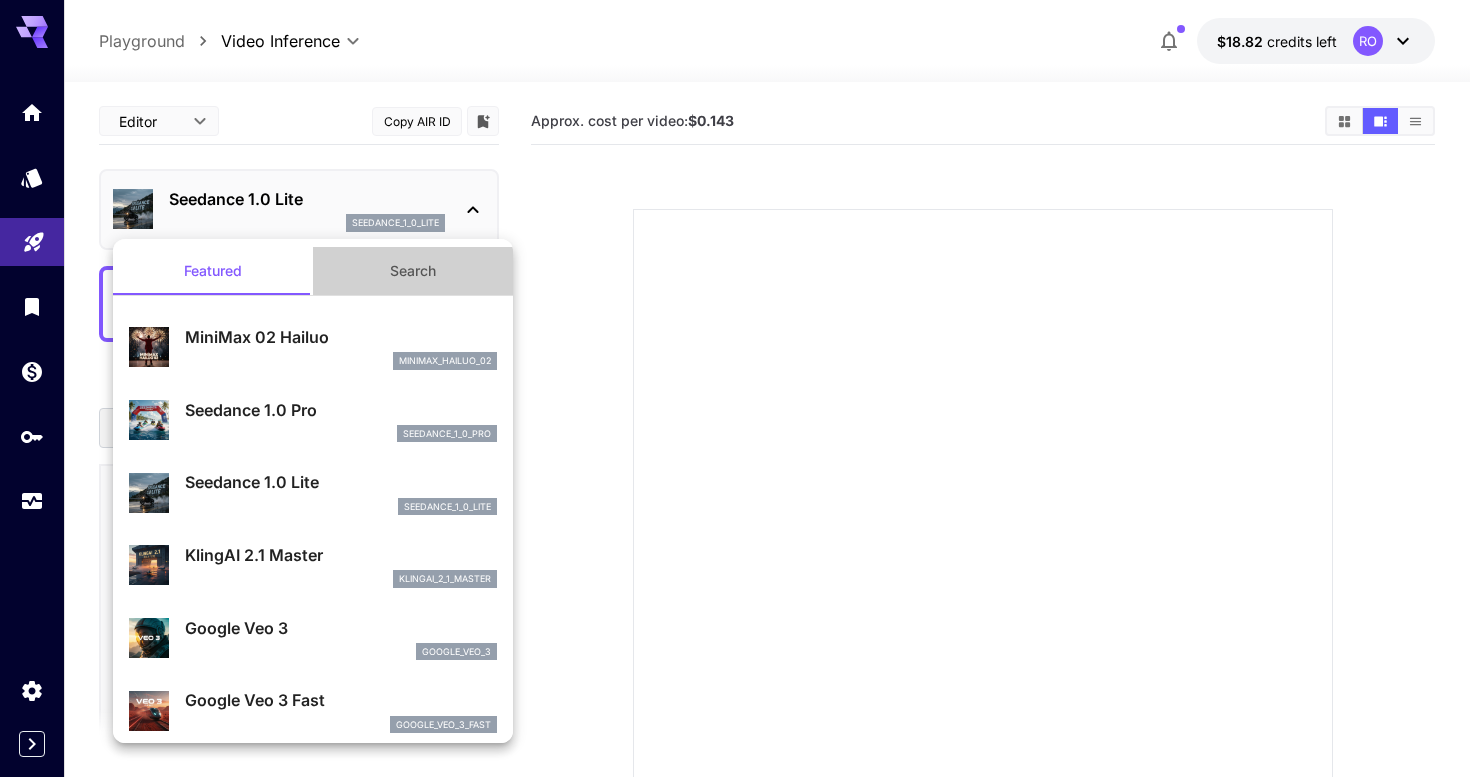 click on "Search" at bounding box center [413, 271] 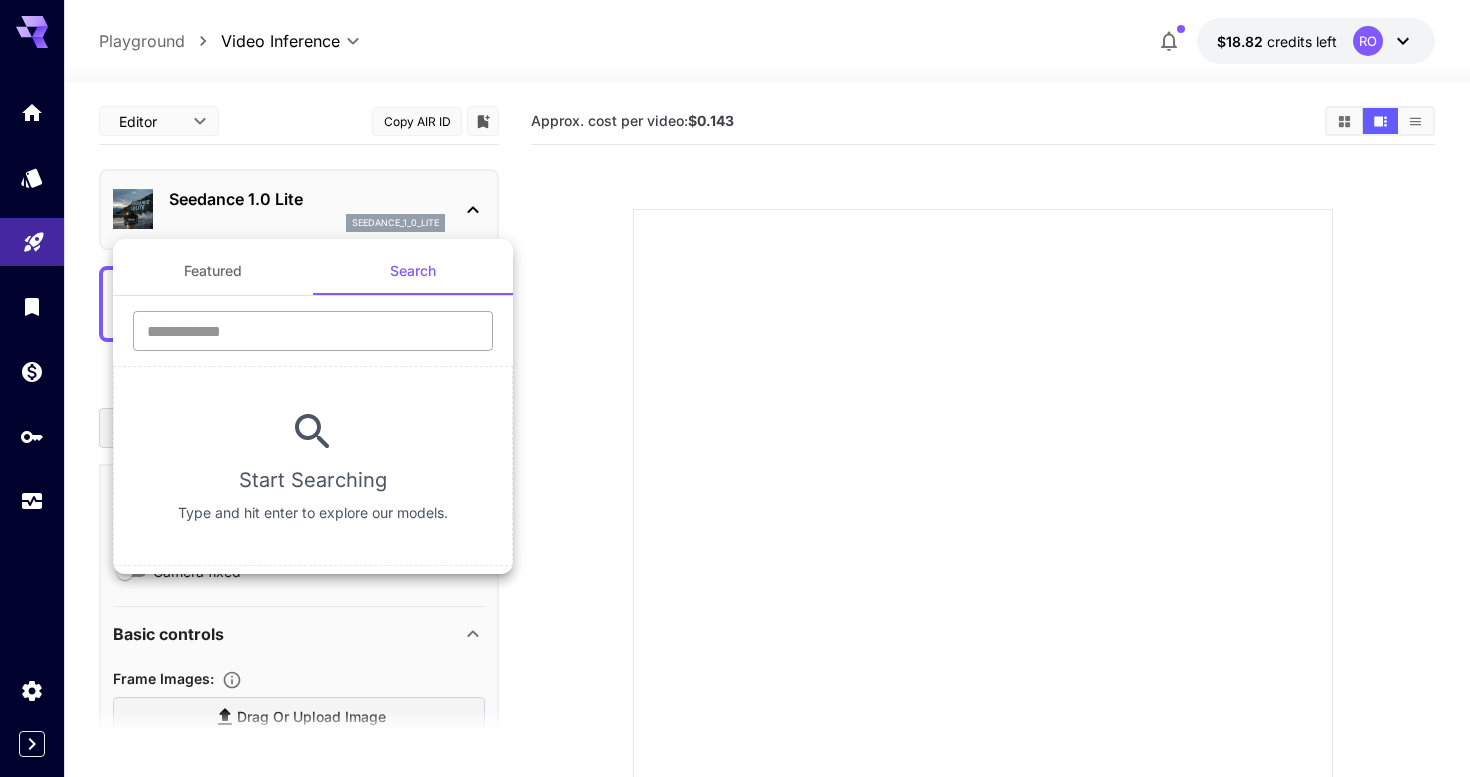 click at bounding box center (313, 331) 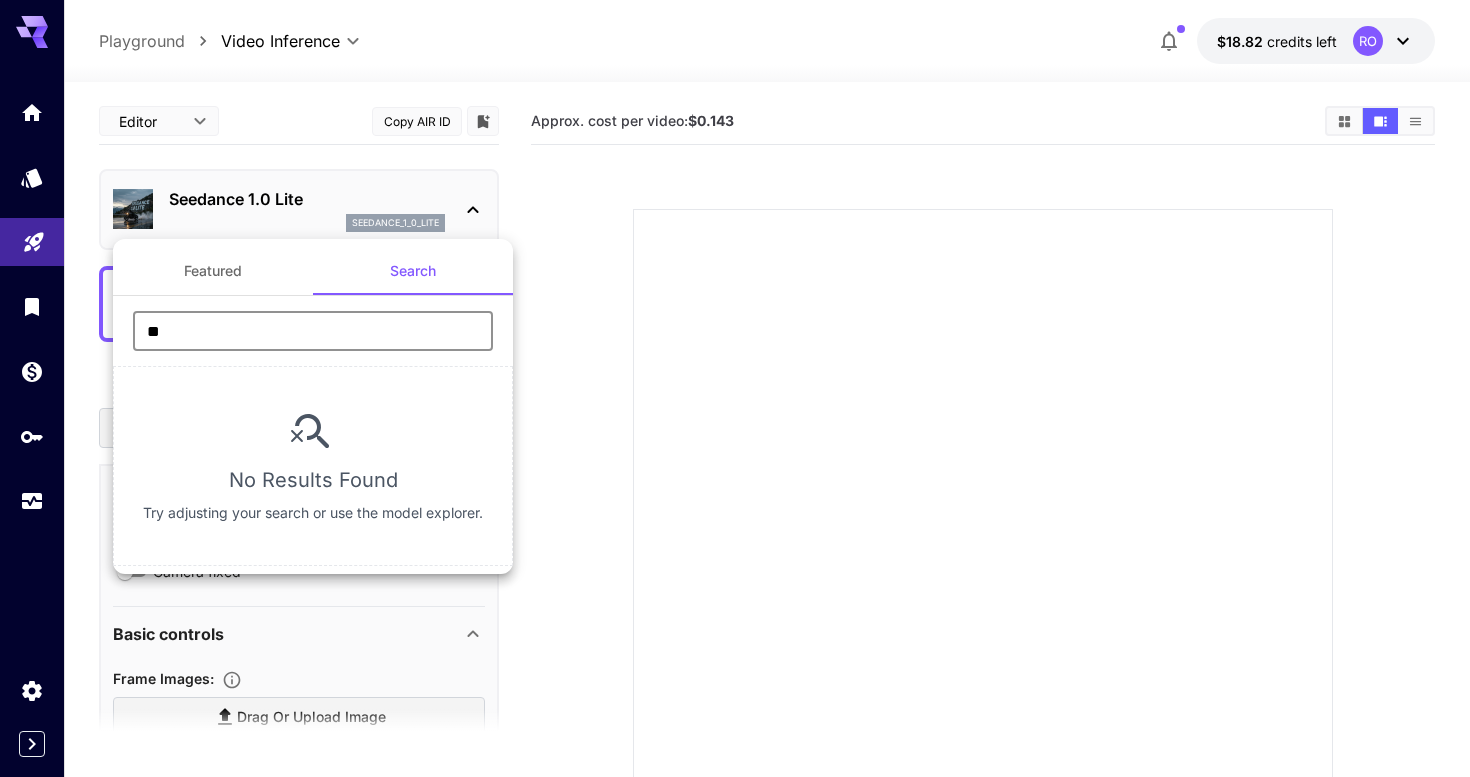 type on "*" 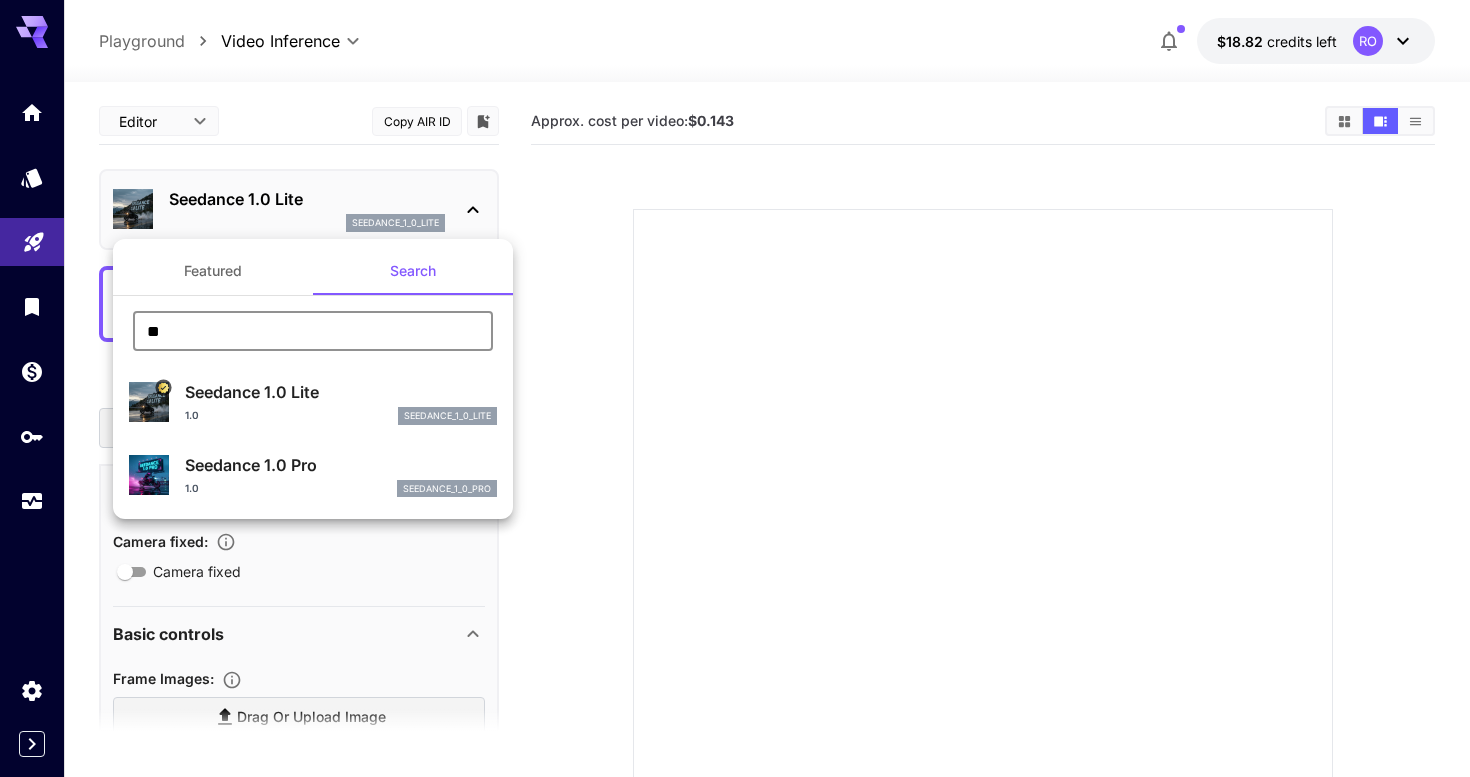 type on "*" 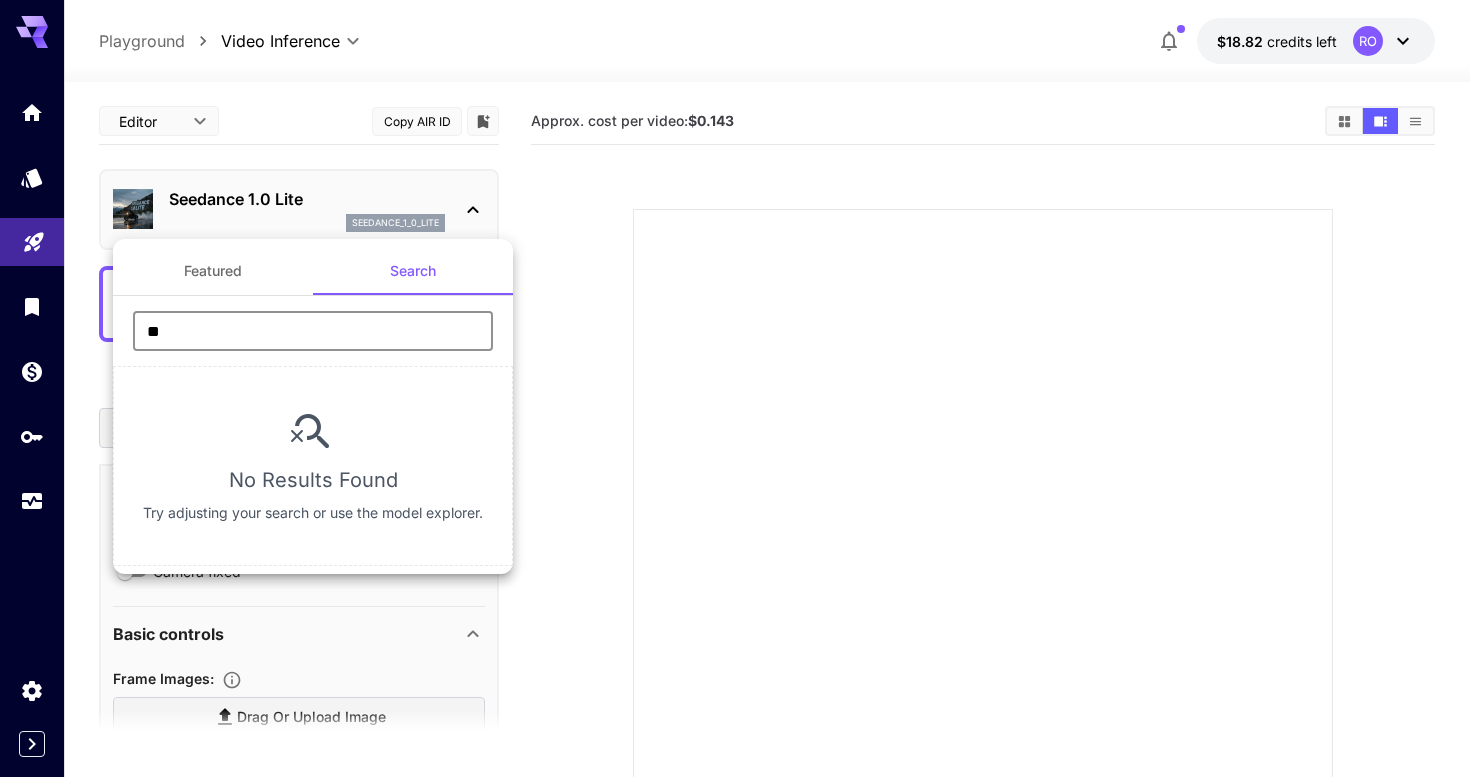 type on "*" 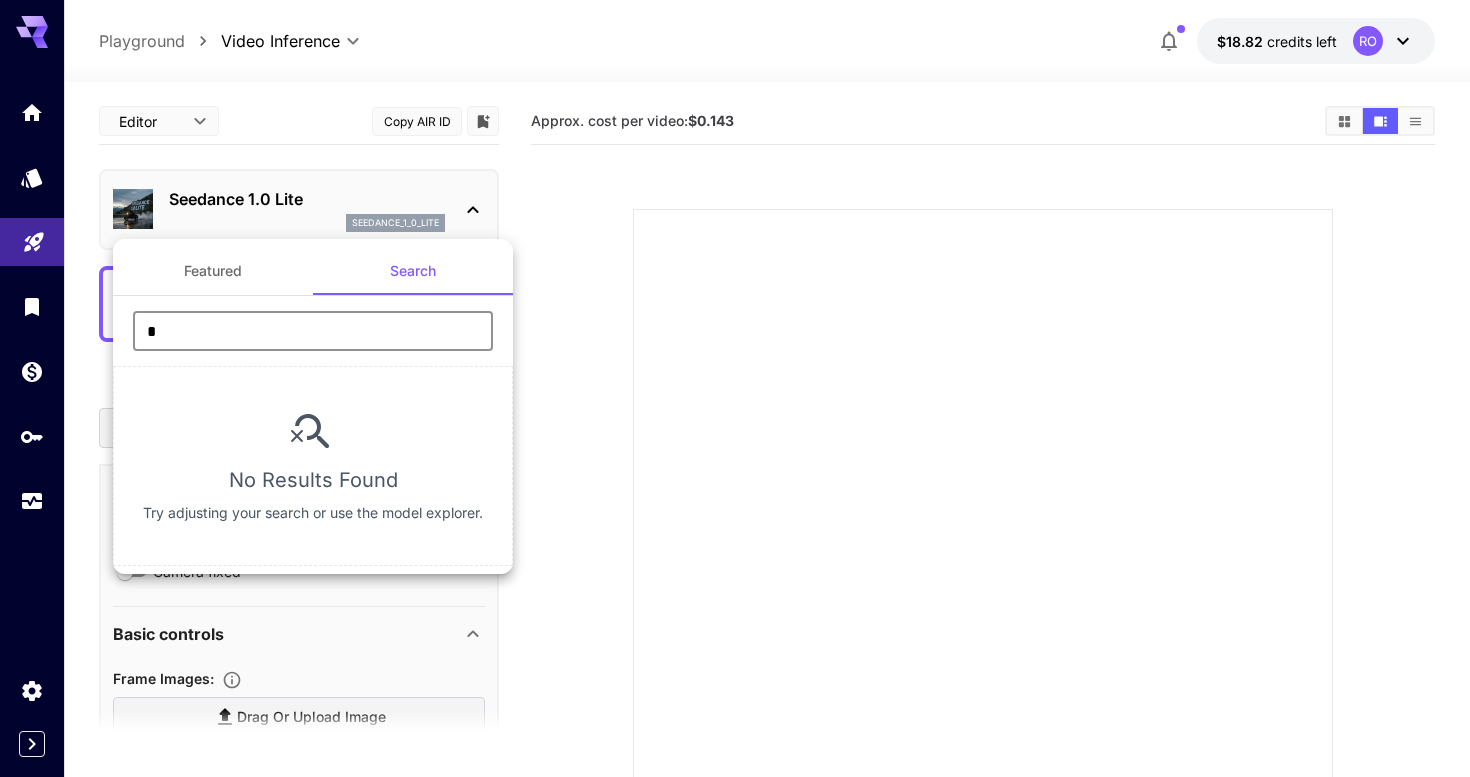 type 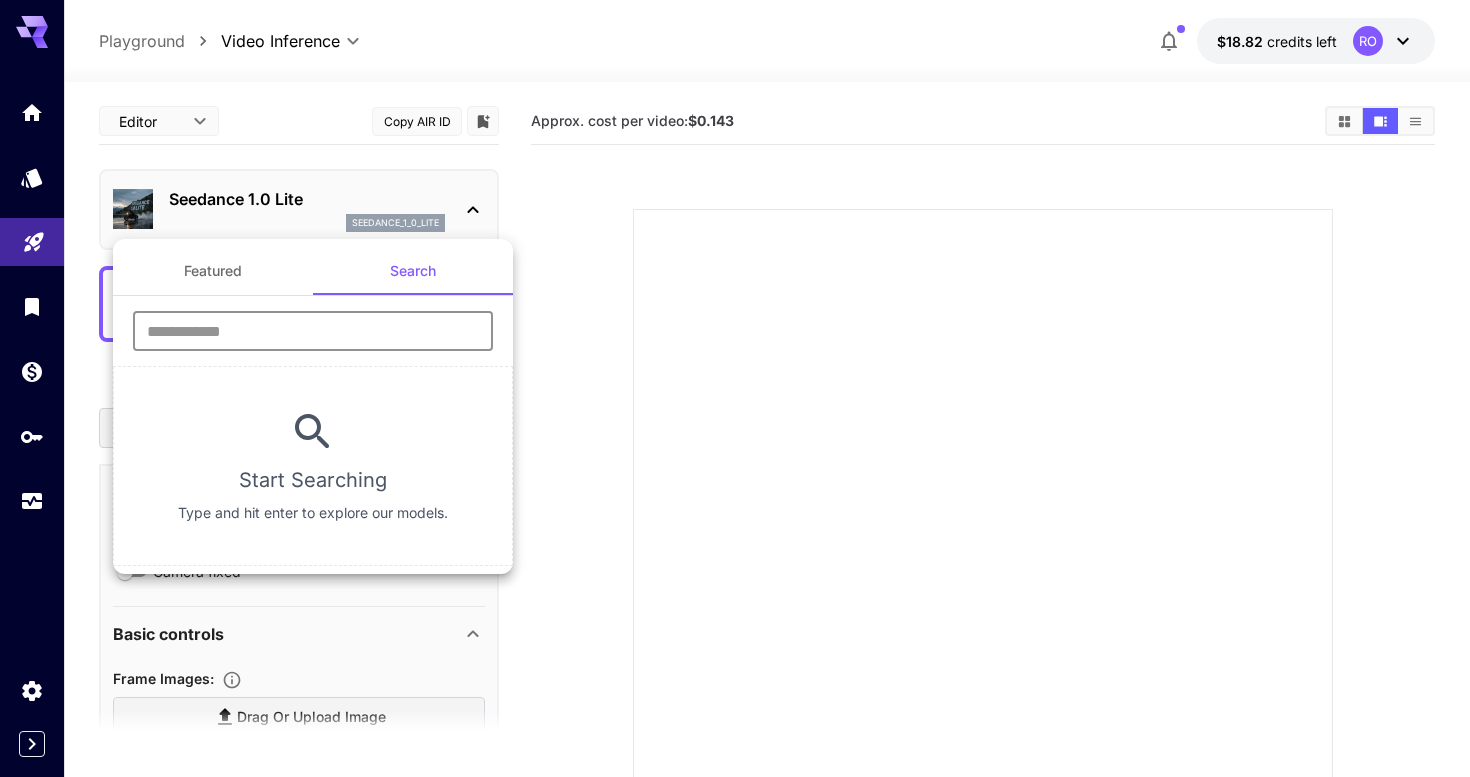 click on "Featured" at bounding box center (213, 271) 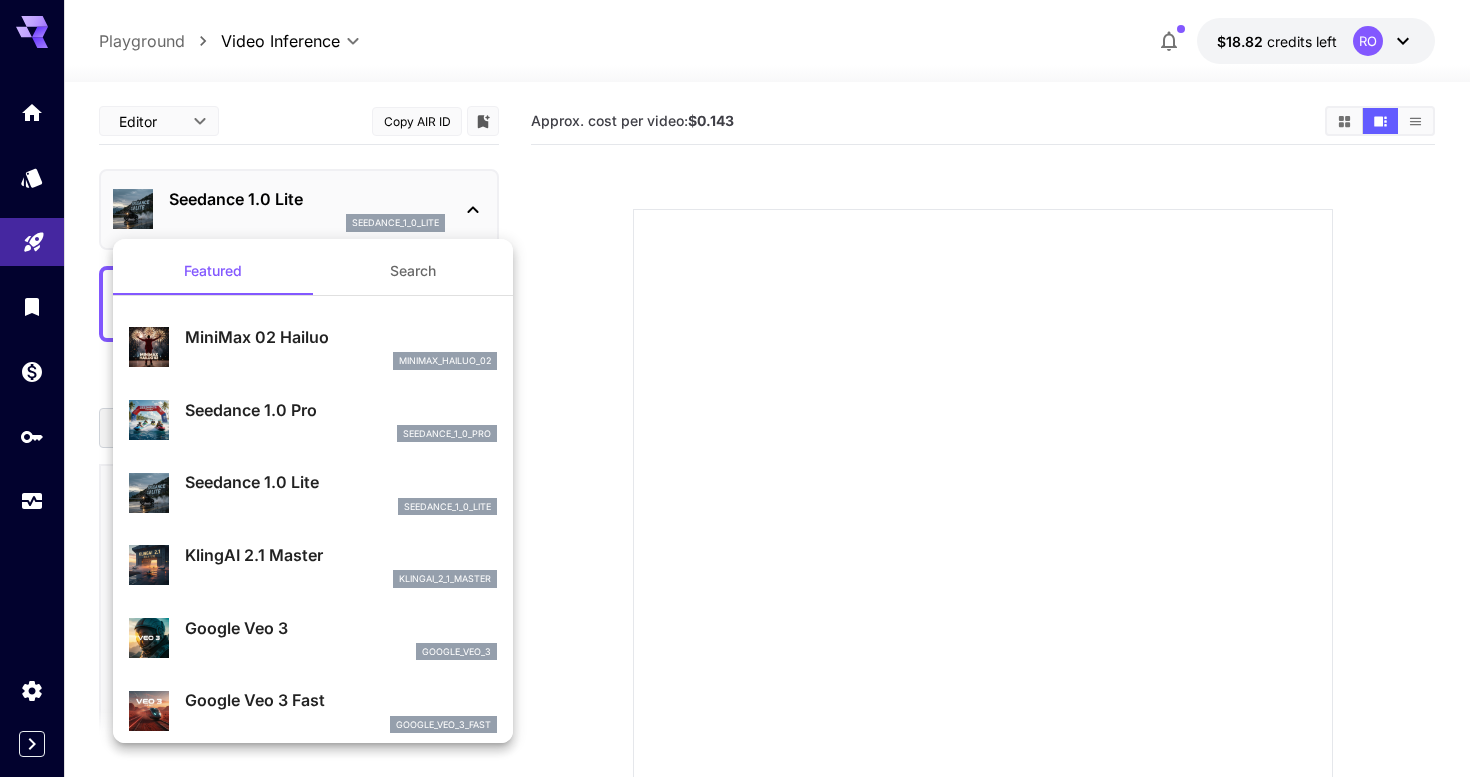 click at bounding box center [735, 388] 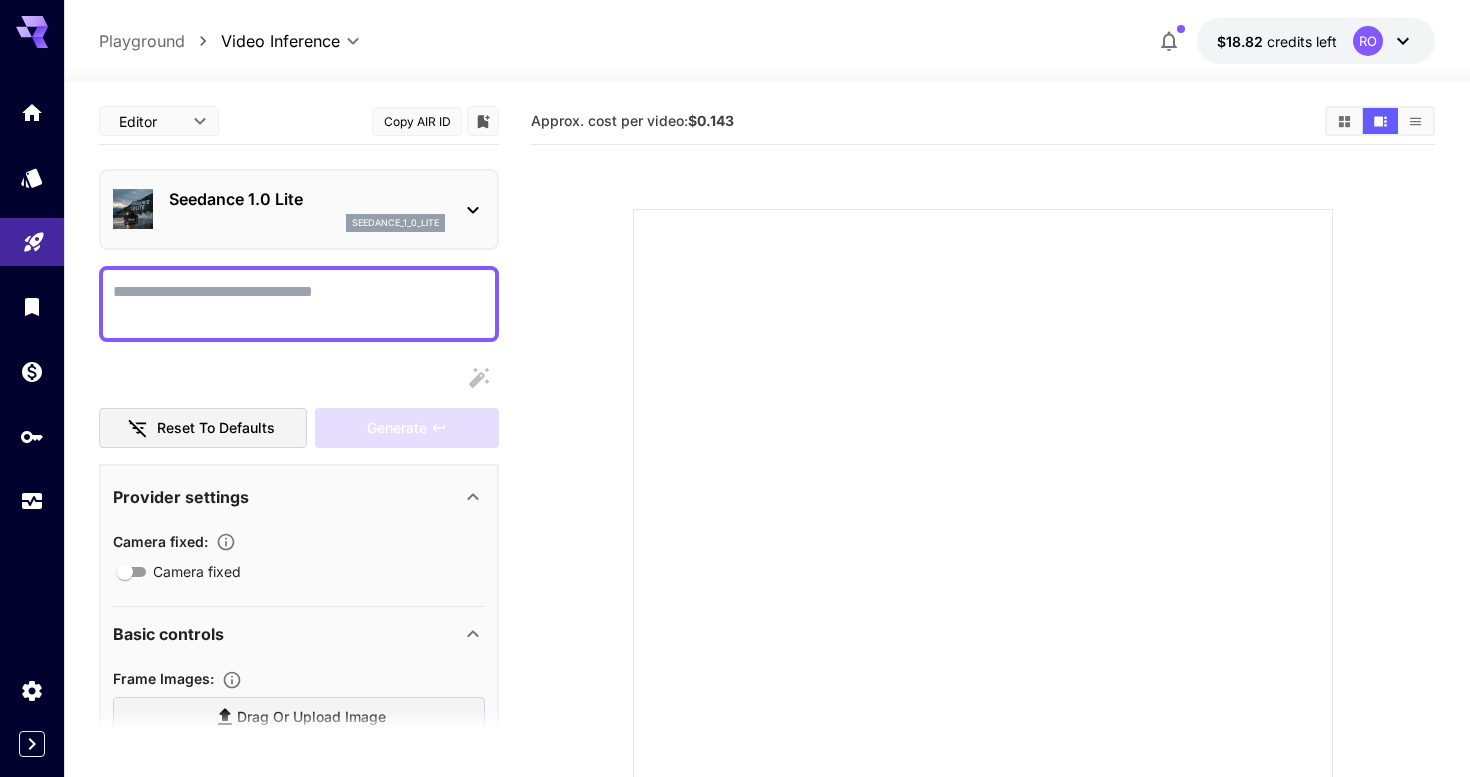 scroll, scrollTop: 0, scrollLeft: 0, axis: both 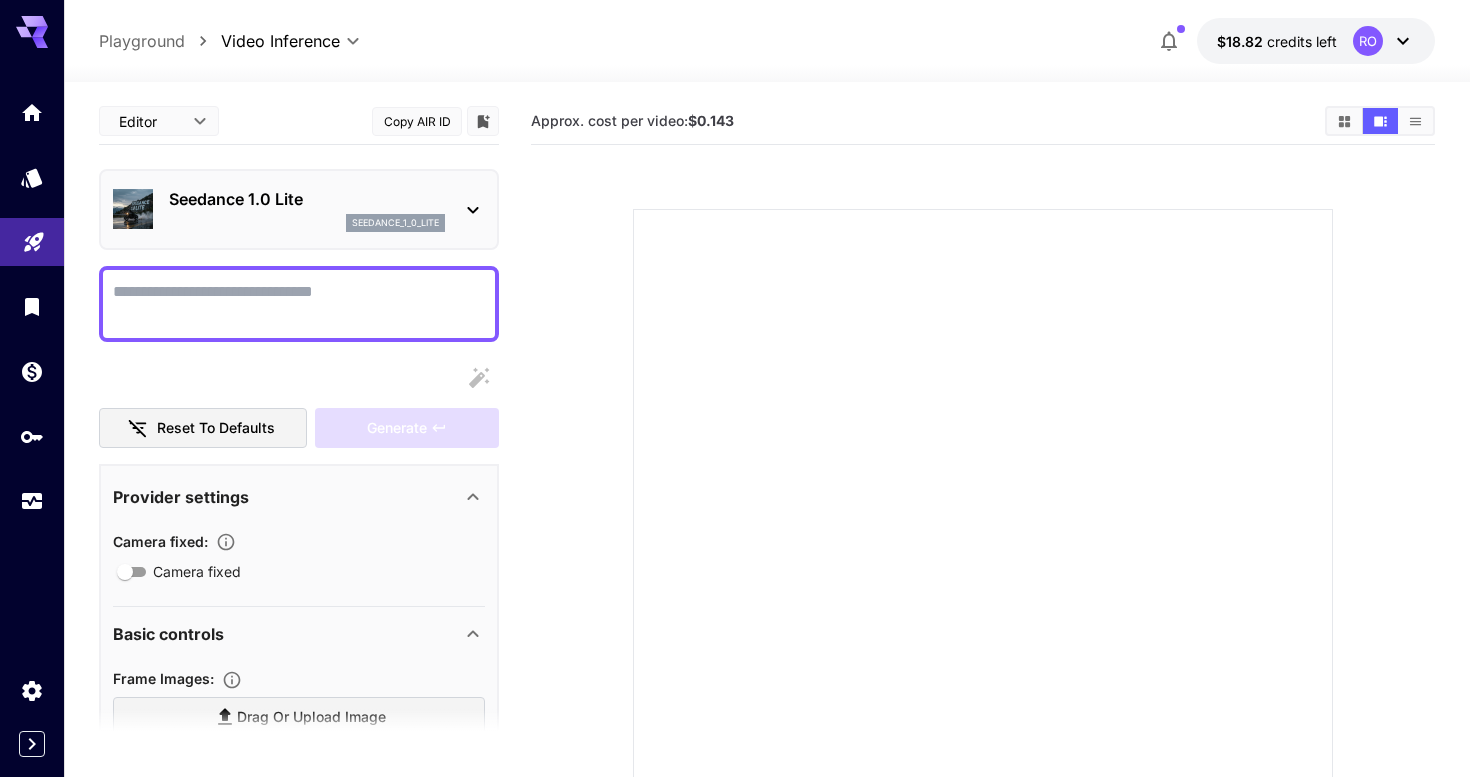 click 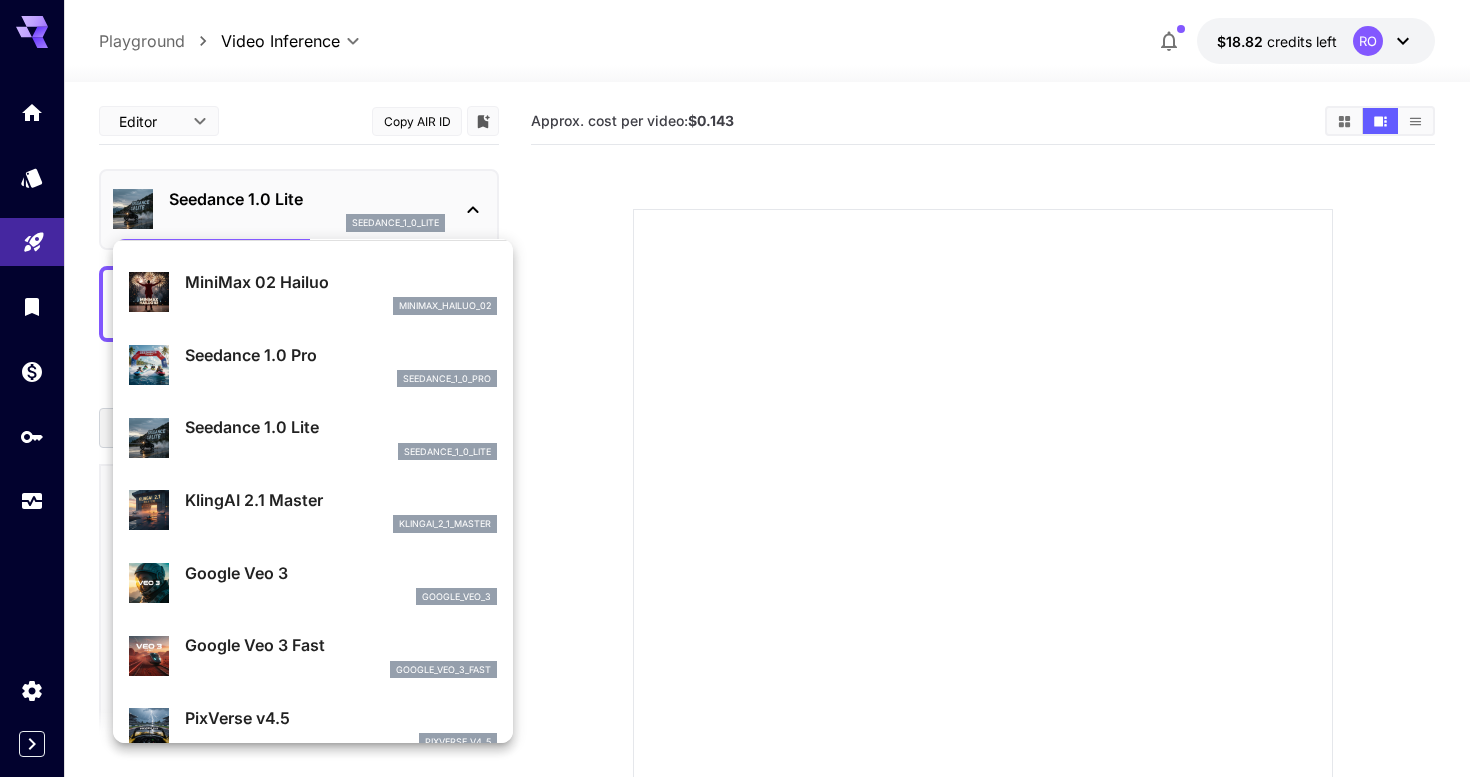 scroll, scrollTop: 57, scrollLeft: 0, axis: vertical 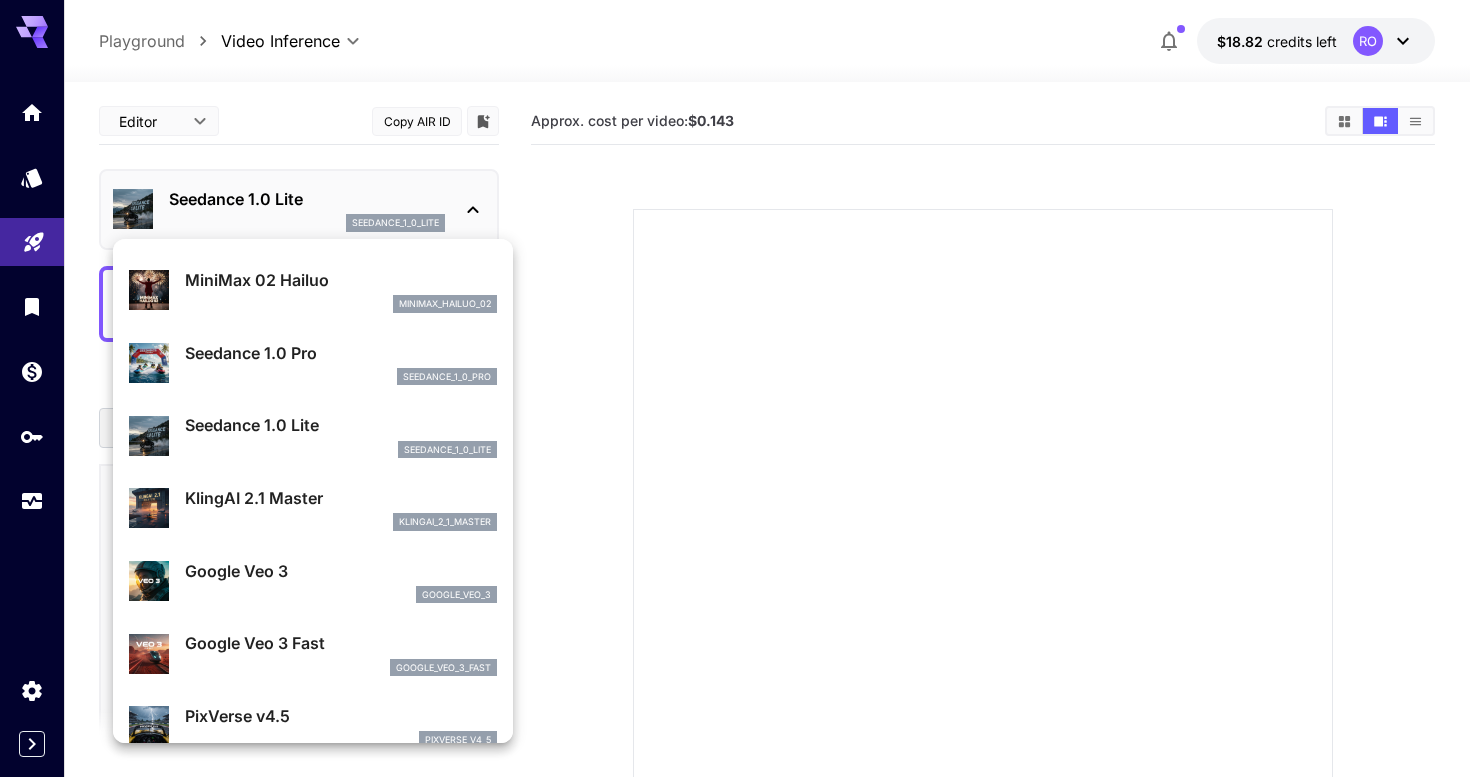 click on "KlingAI 2.1 Master" at bounding box center [341, 498] 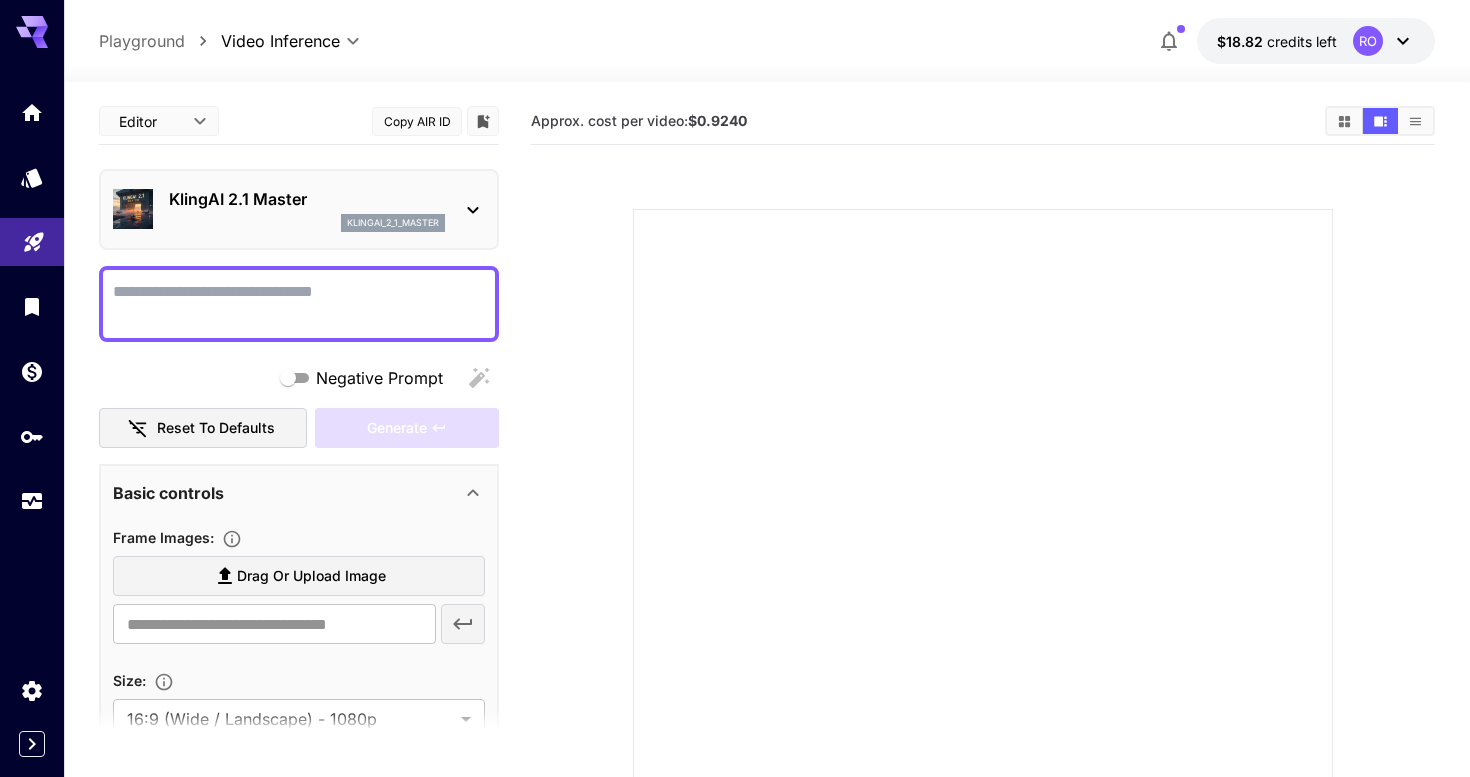 click on "KlingAI 2.1 Master" at bounding box center (307, 199) 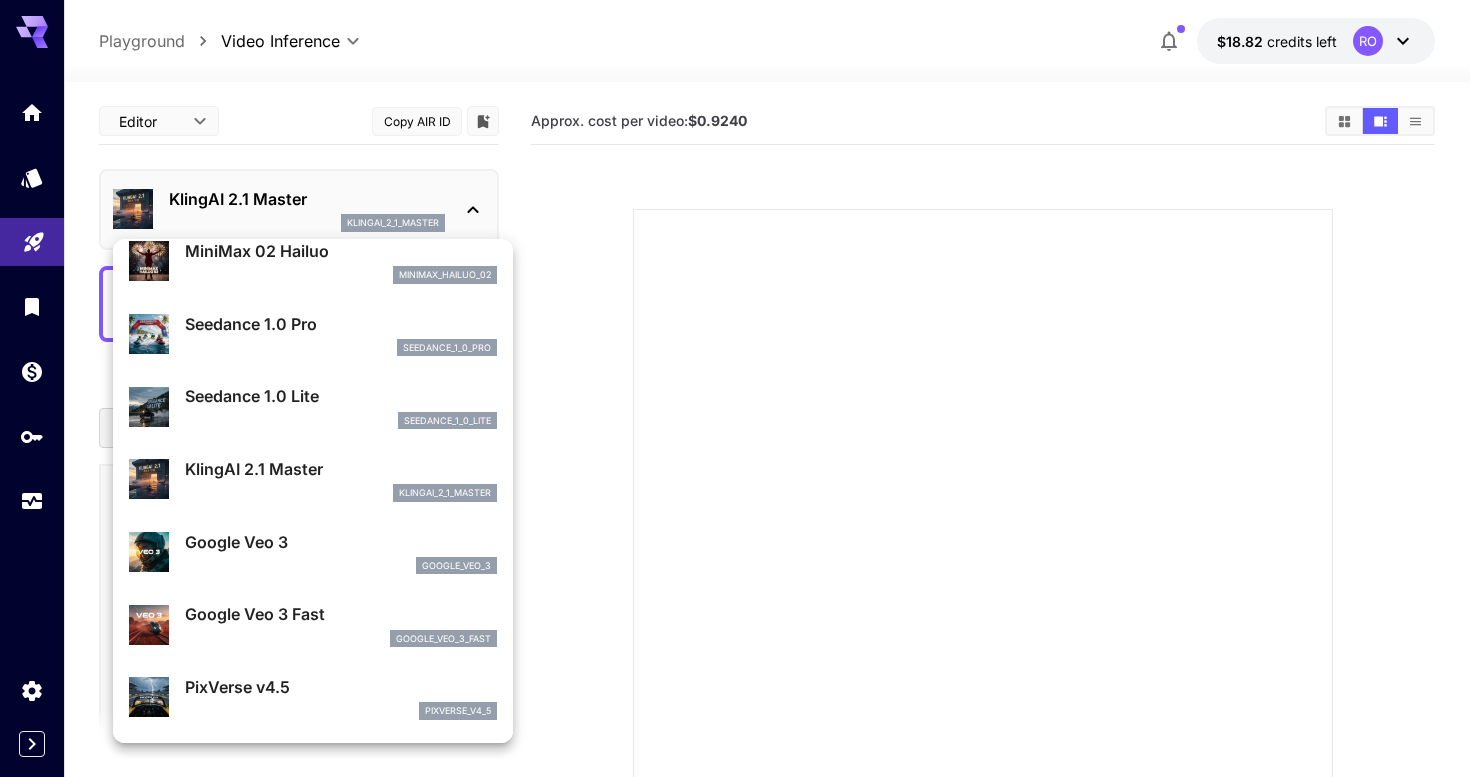 scroll, scrollTop: 87, scrollLeft: 0, axis: vertical 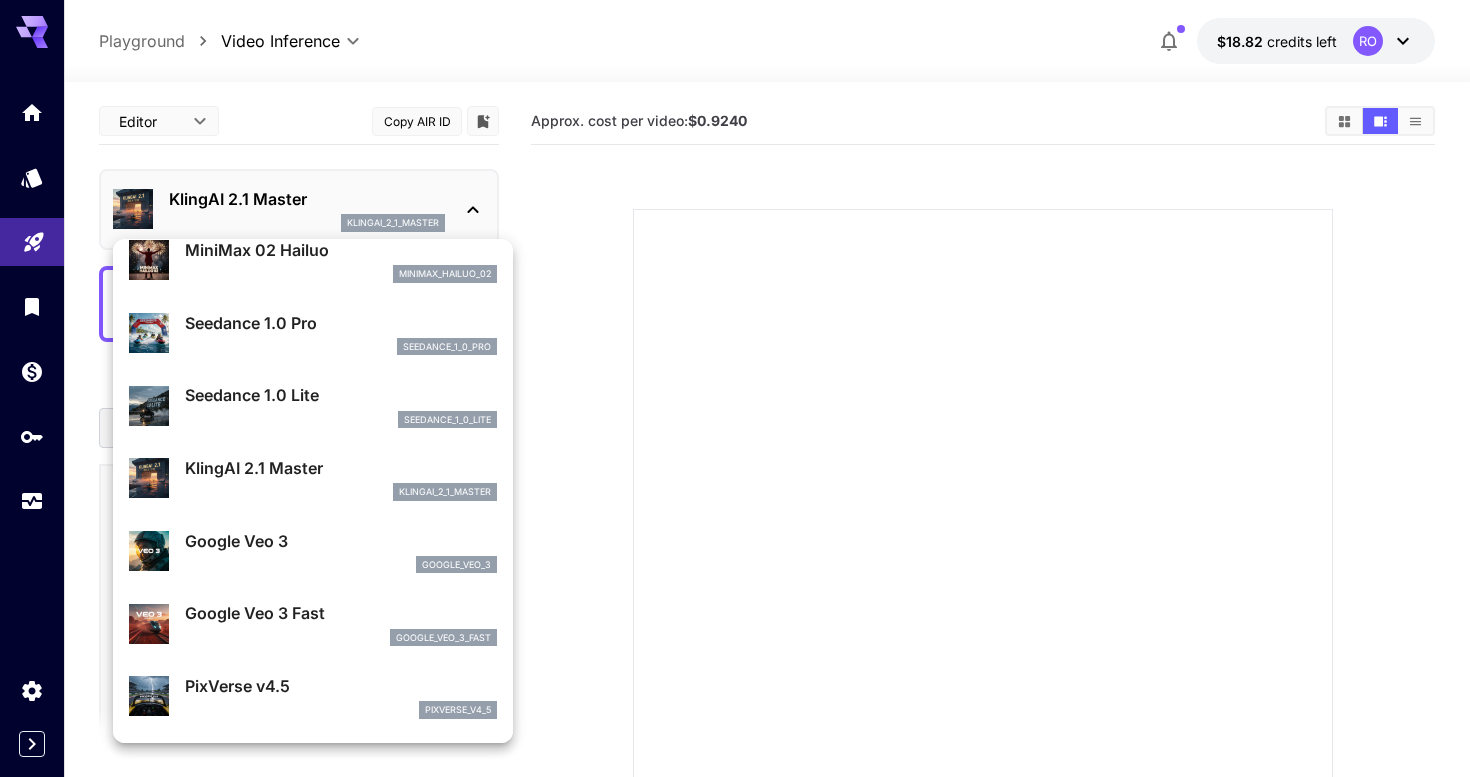 click on "Google Veo 3" at bounding box center [341, 541] 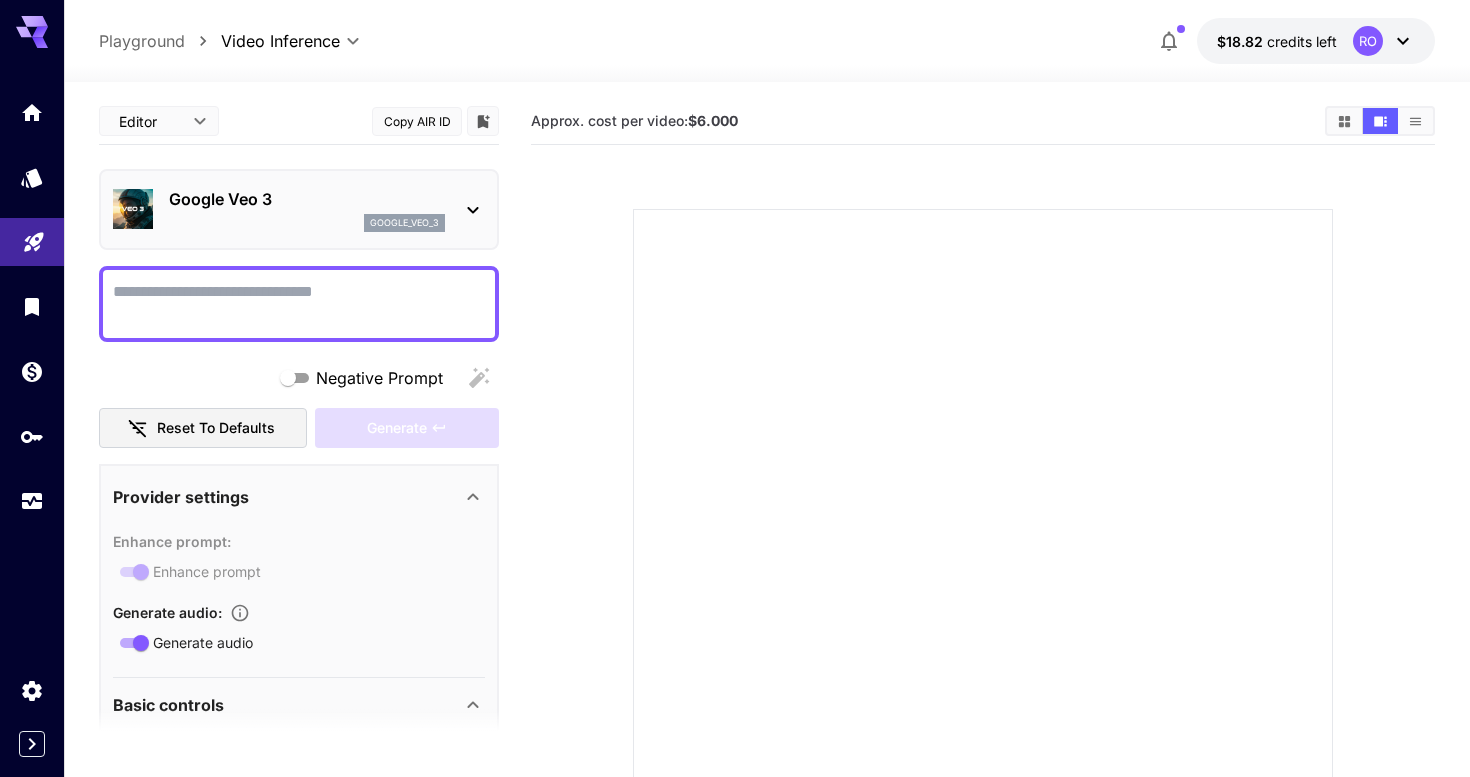 click on "Google Veo 3" at bounding box center (307, 199) 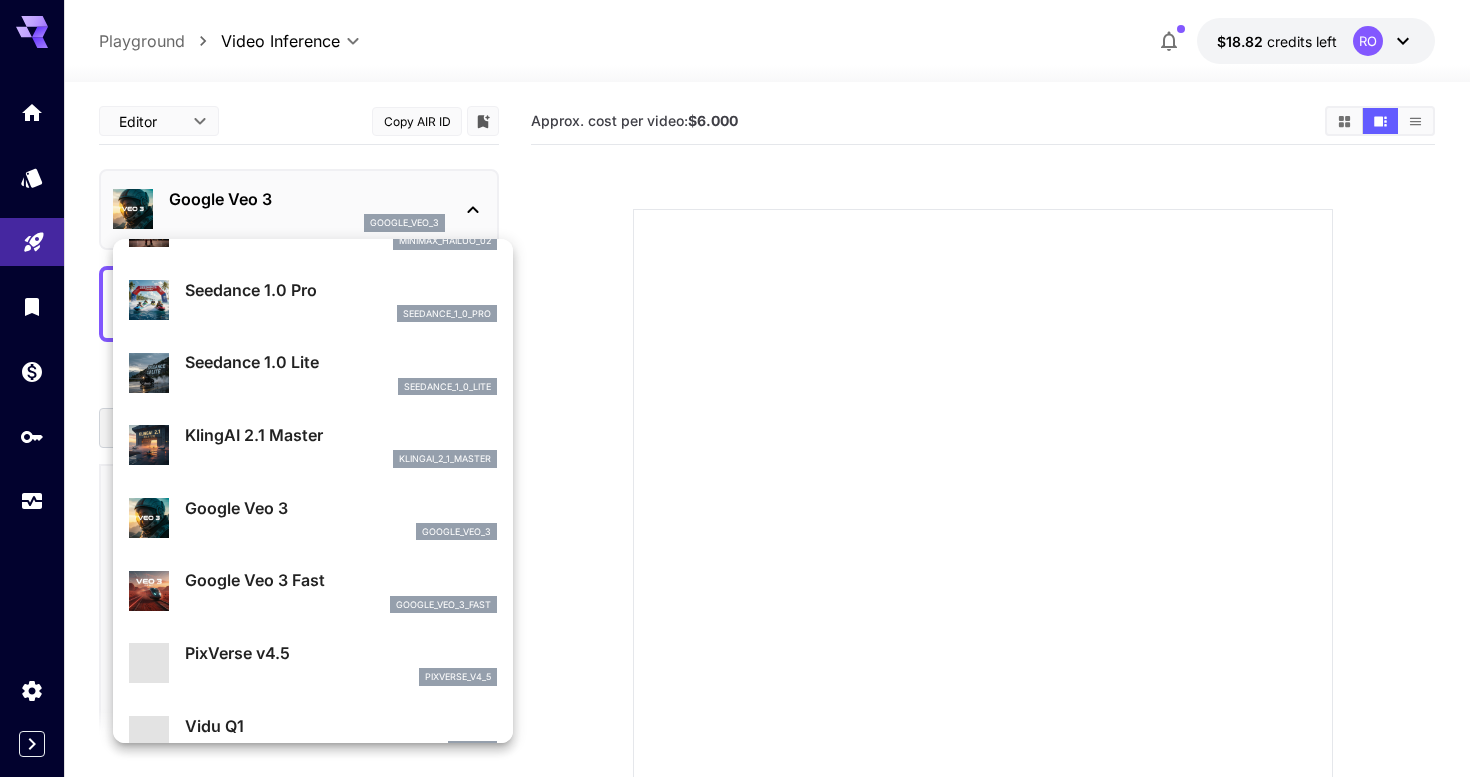 scroll, scrollTop: 123, scrollLeft: 0, axis: vertical 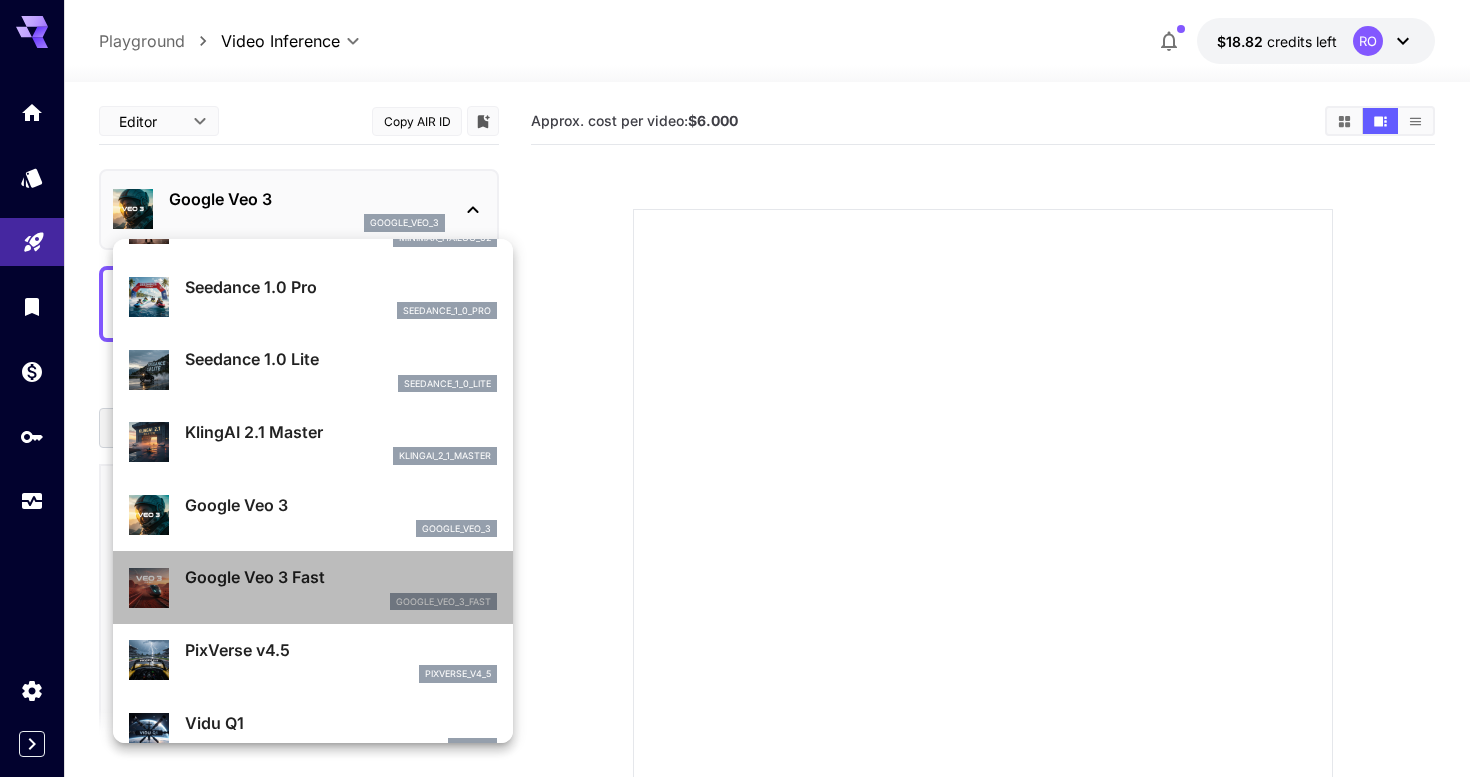click on "google_veo_3_fast" at bounding box center [341, 602] 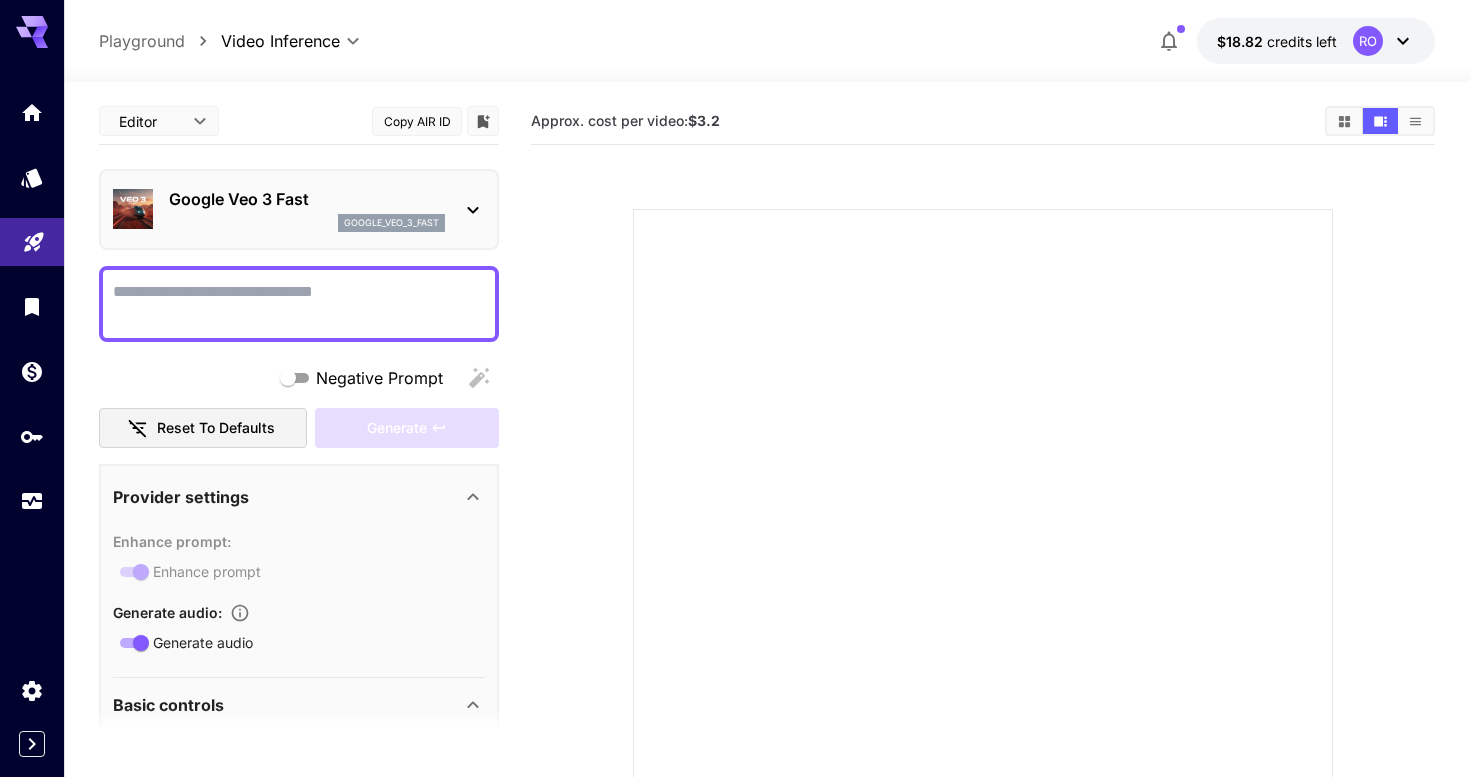 click on "Google Veo 3 Fast" at bounding box center [307, 199] 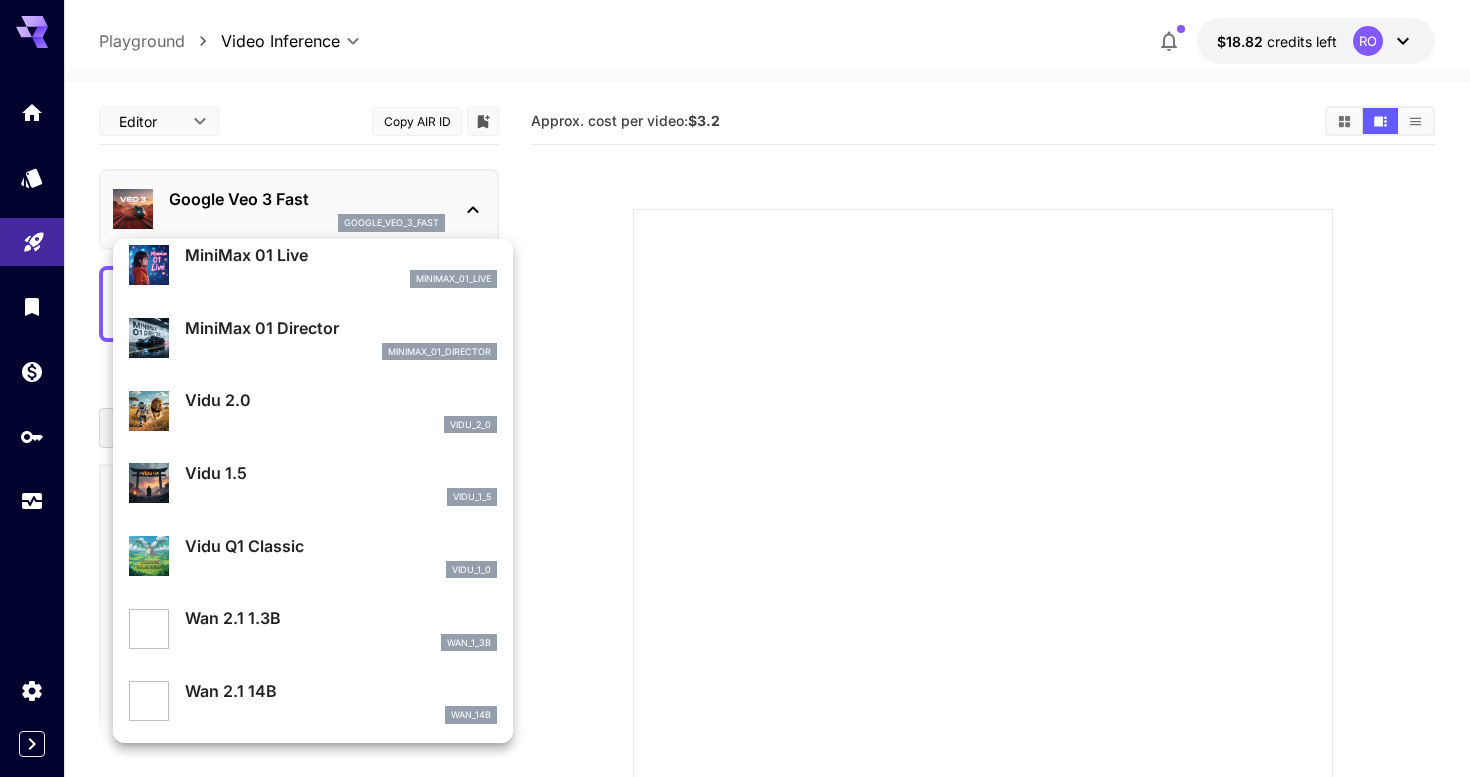 scroll, scrollTop: 1521, scrollLeft: 0, axis: vertical 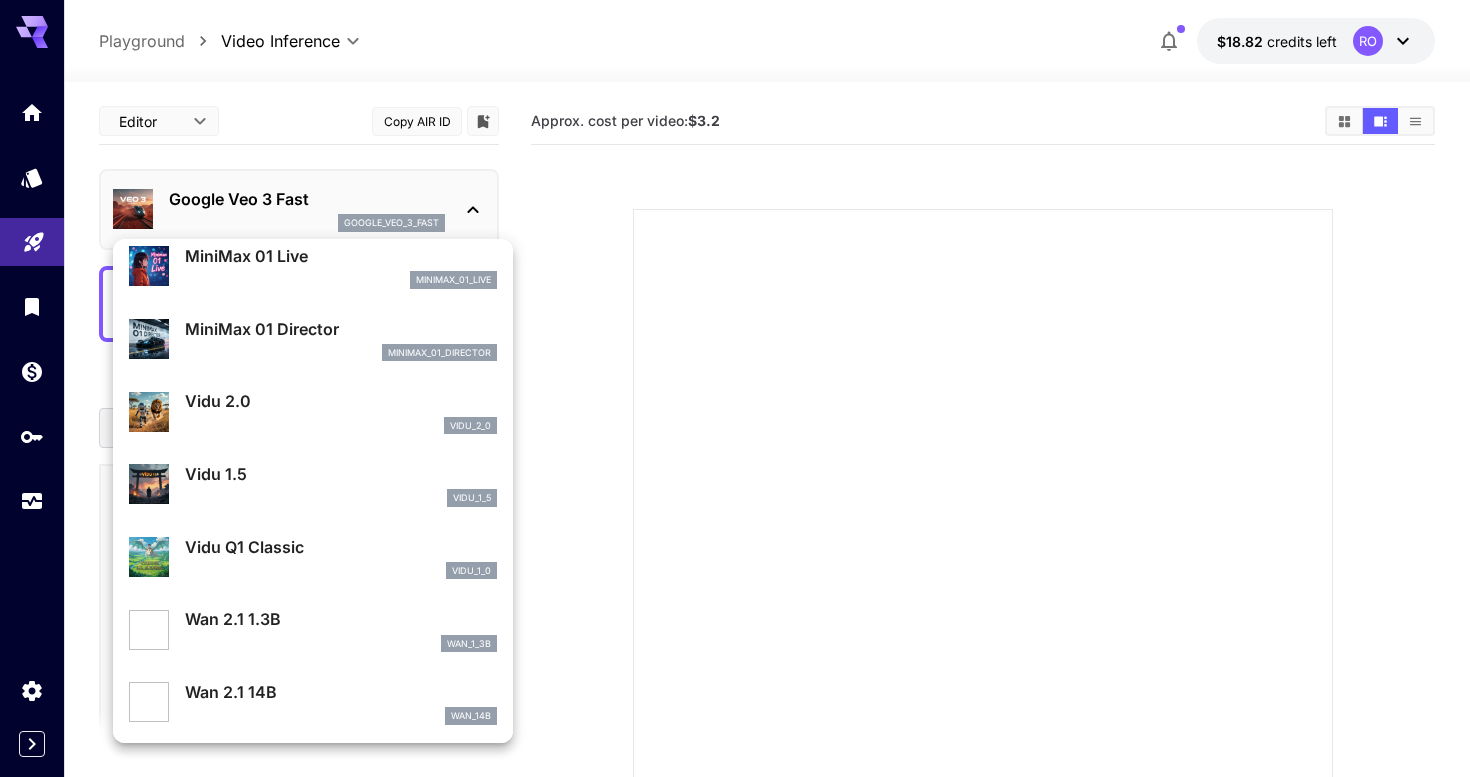 click on "Wan 2.1 1.3B" at bounding box center (341, 619) 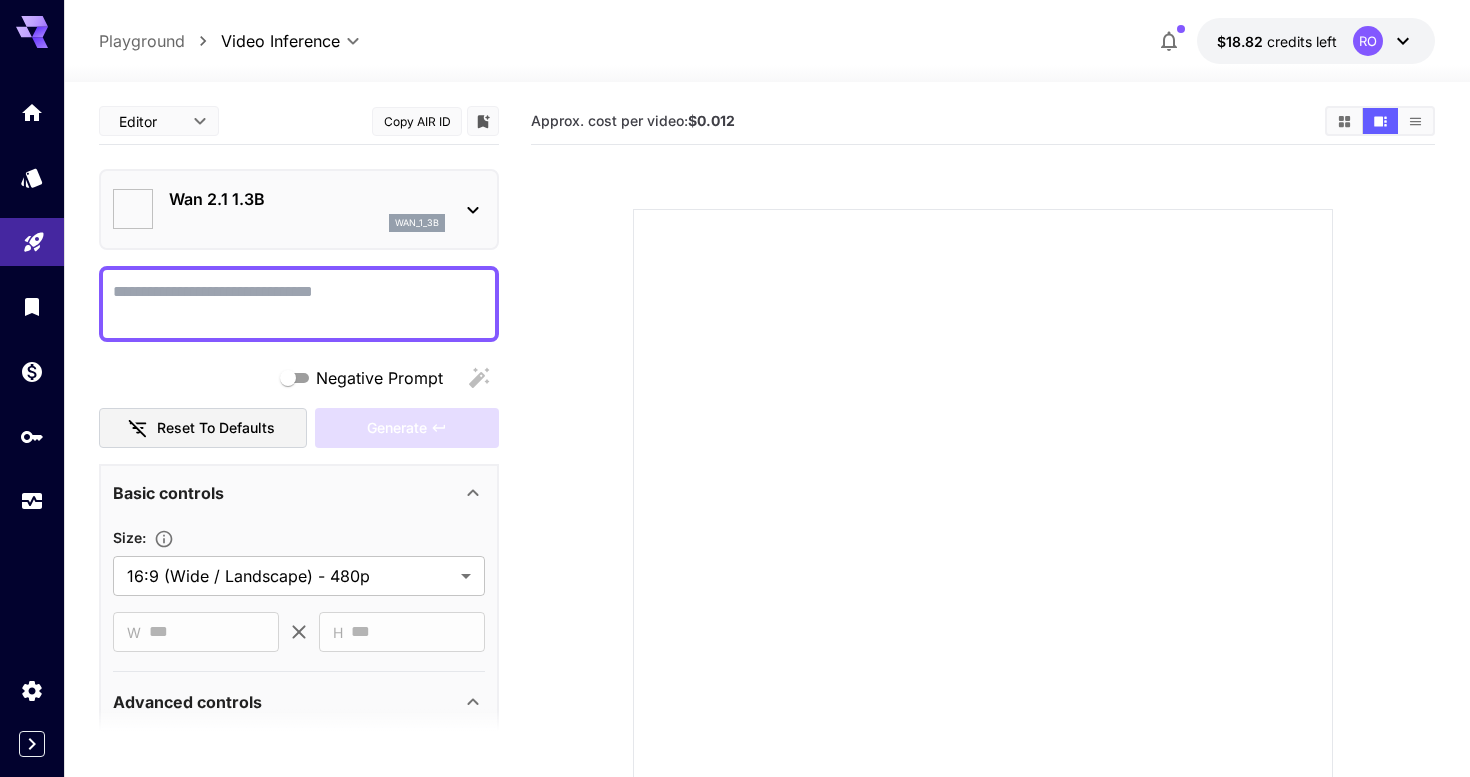 click on "wan_1_3b" at bounding box center [307, 223] 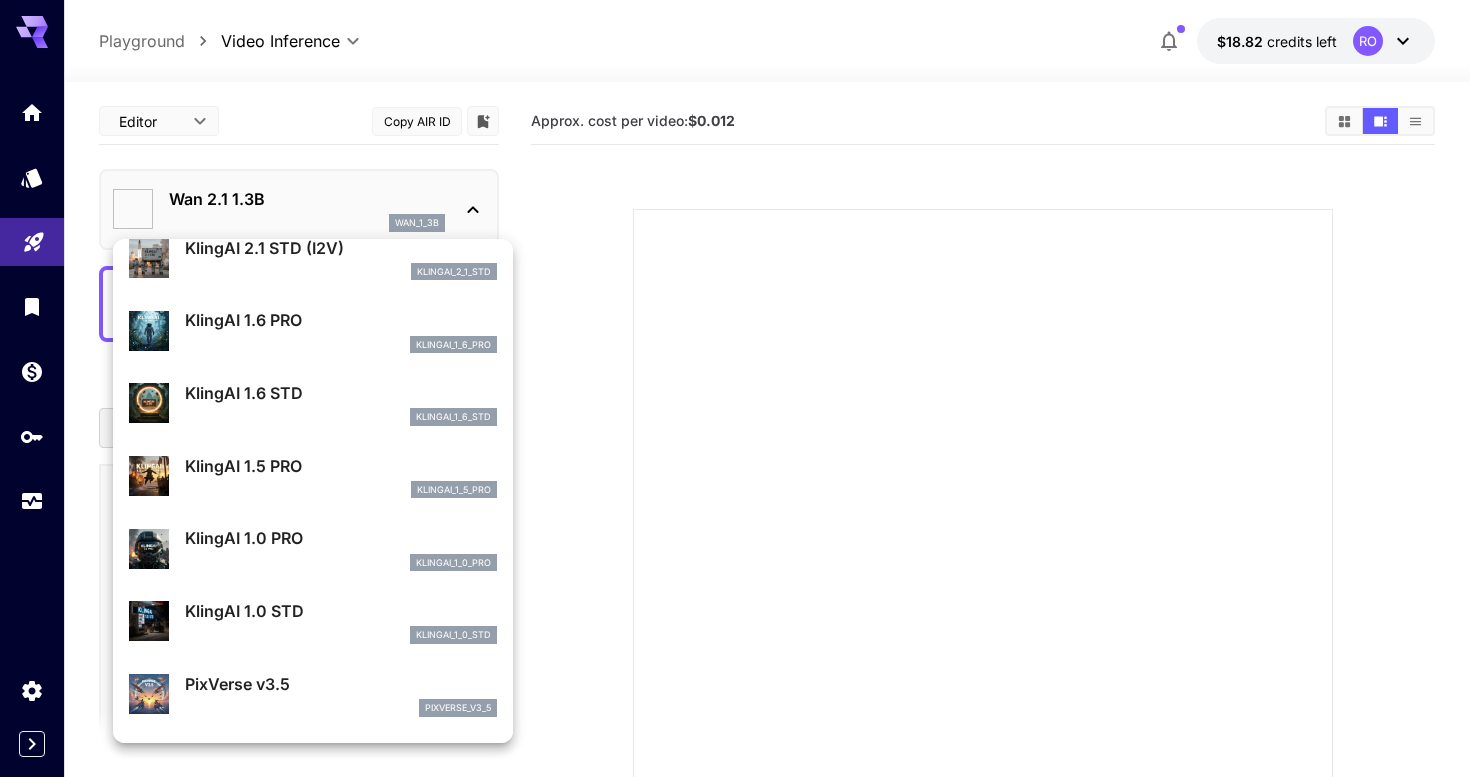 scroll, scrollTop: 857, scrollLeft: 0, axis: vertical 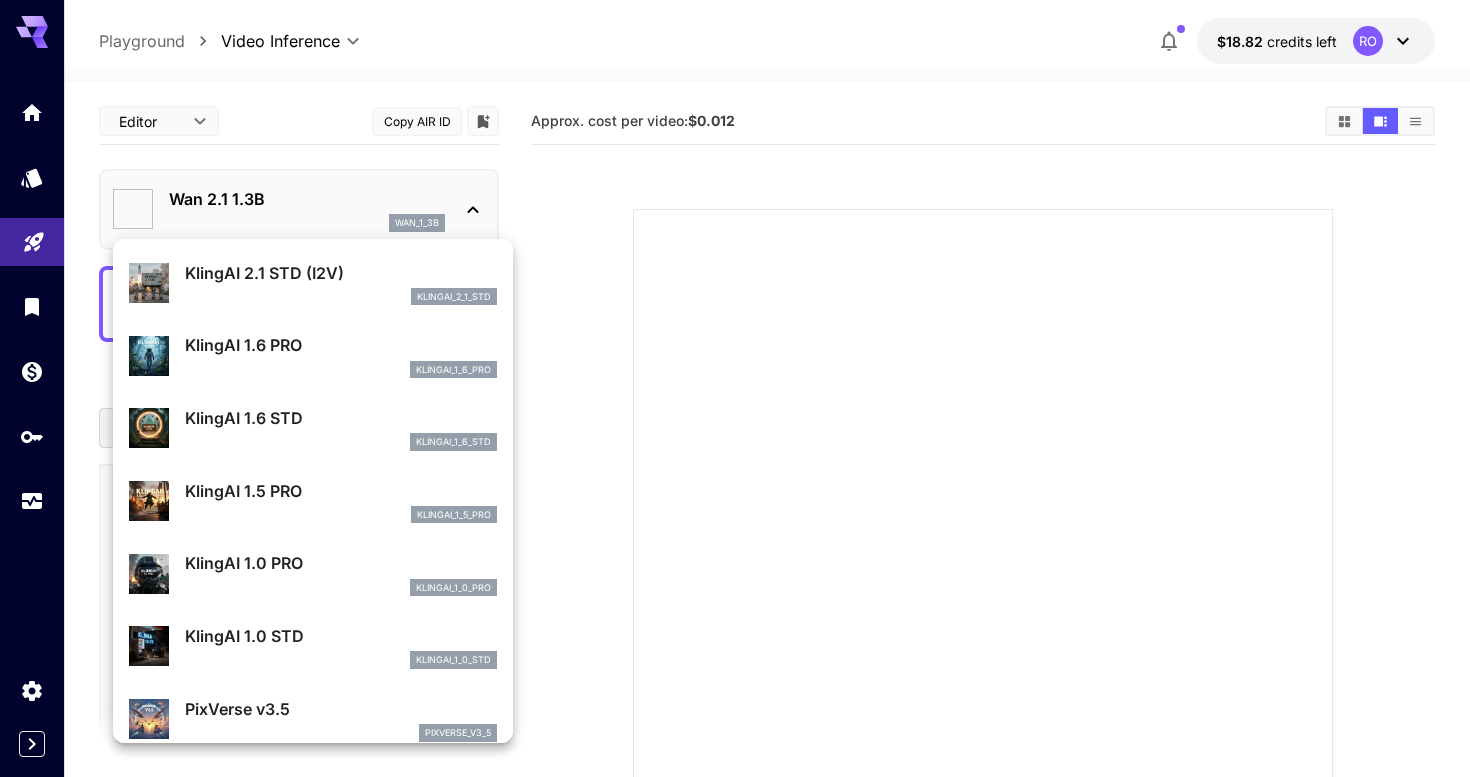 click on "KlingAI 1.6 STD" at bounding box center [341, 418] 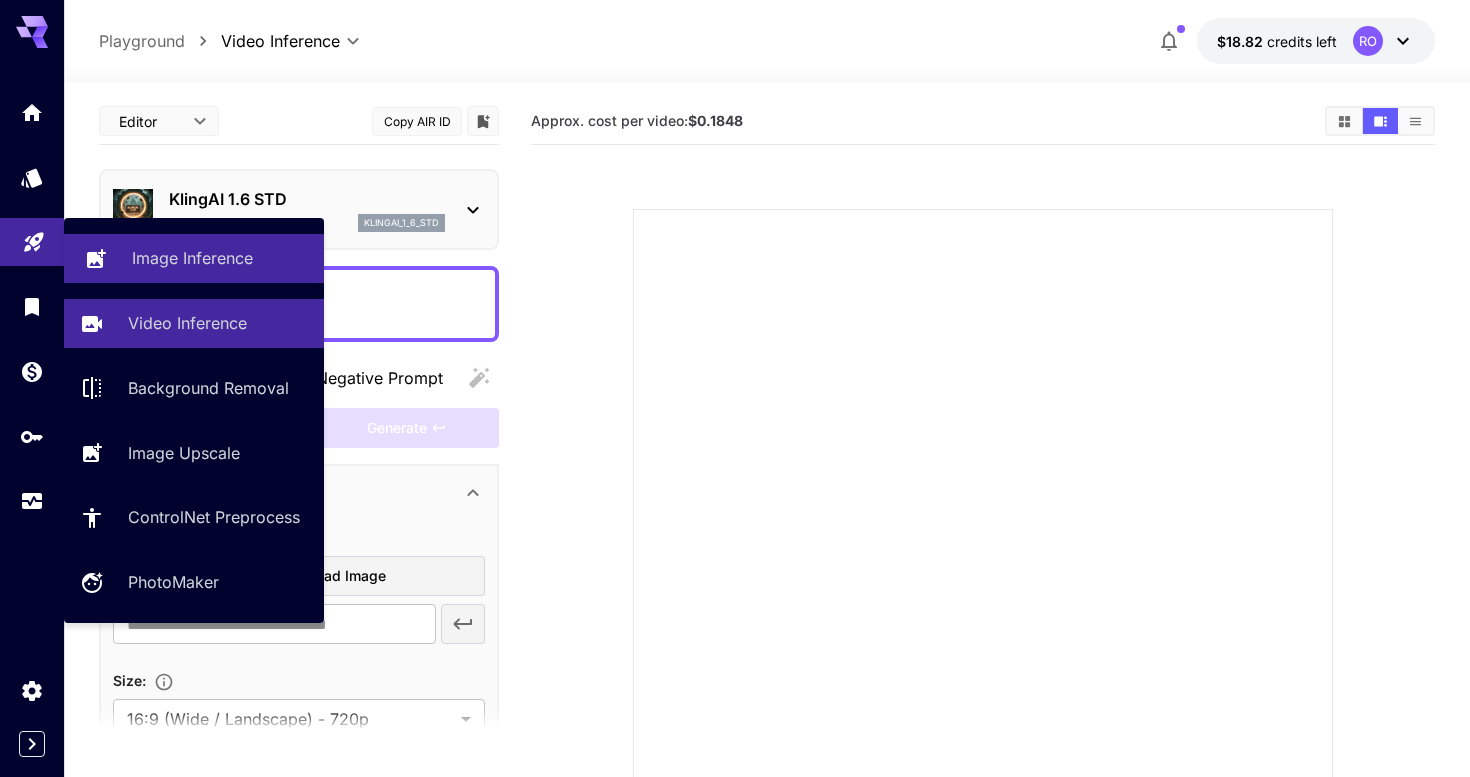 click on "Image Inference" at bounding box center [192, 258] 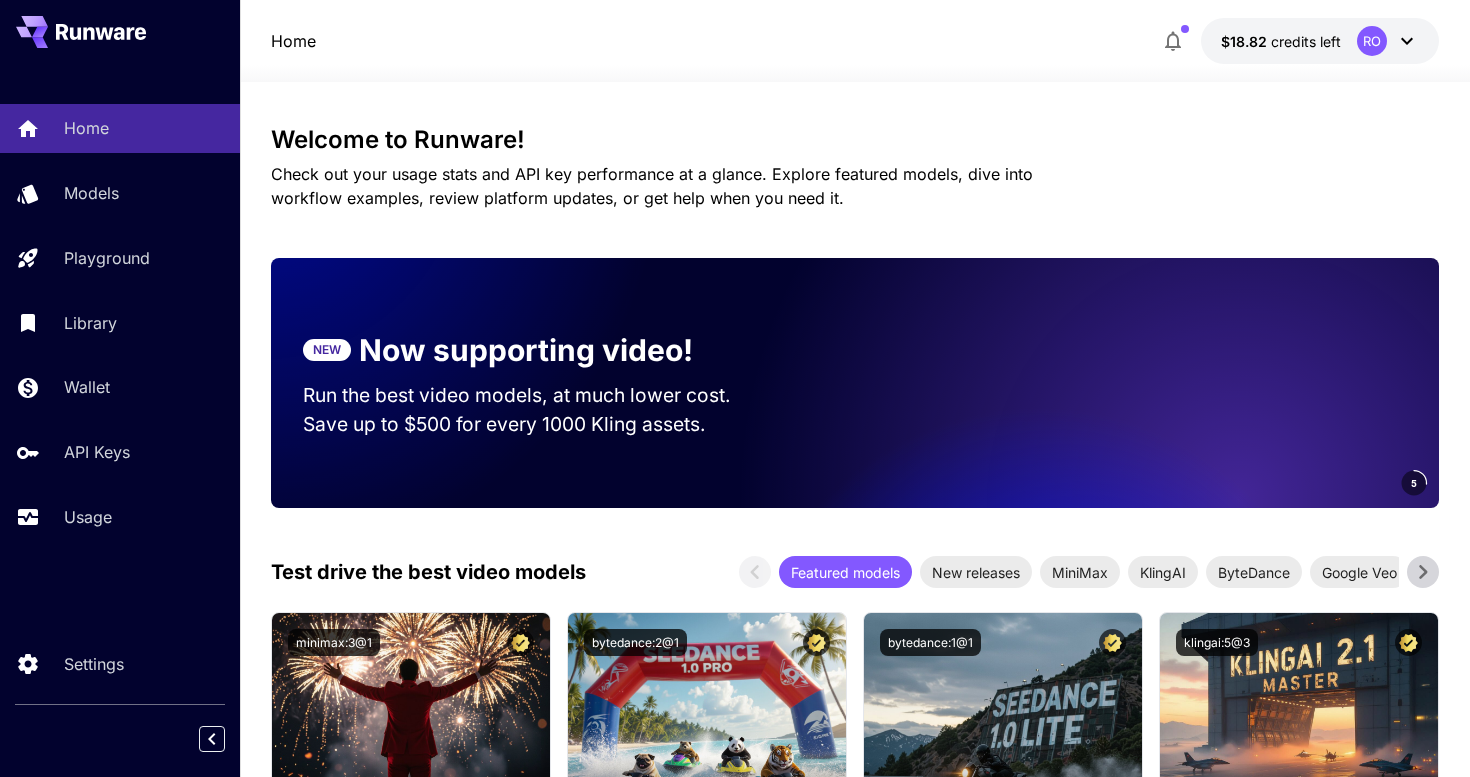 scroll, scrollTop: 0, scrollLeft: 0, axis: both 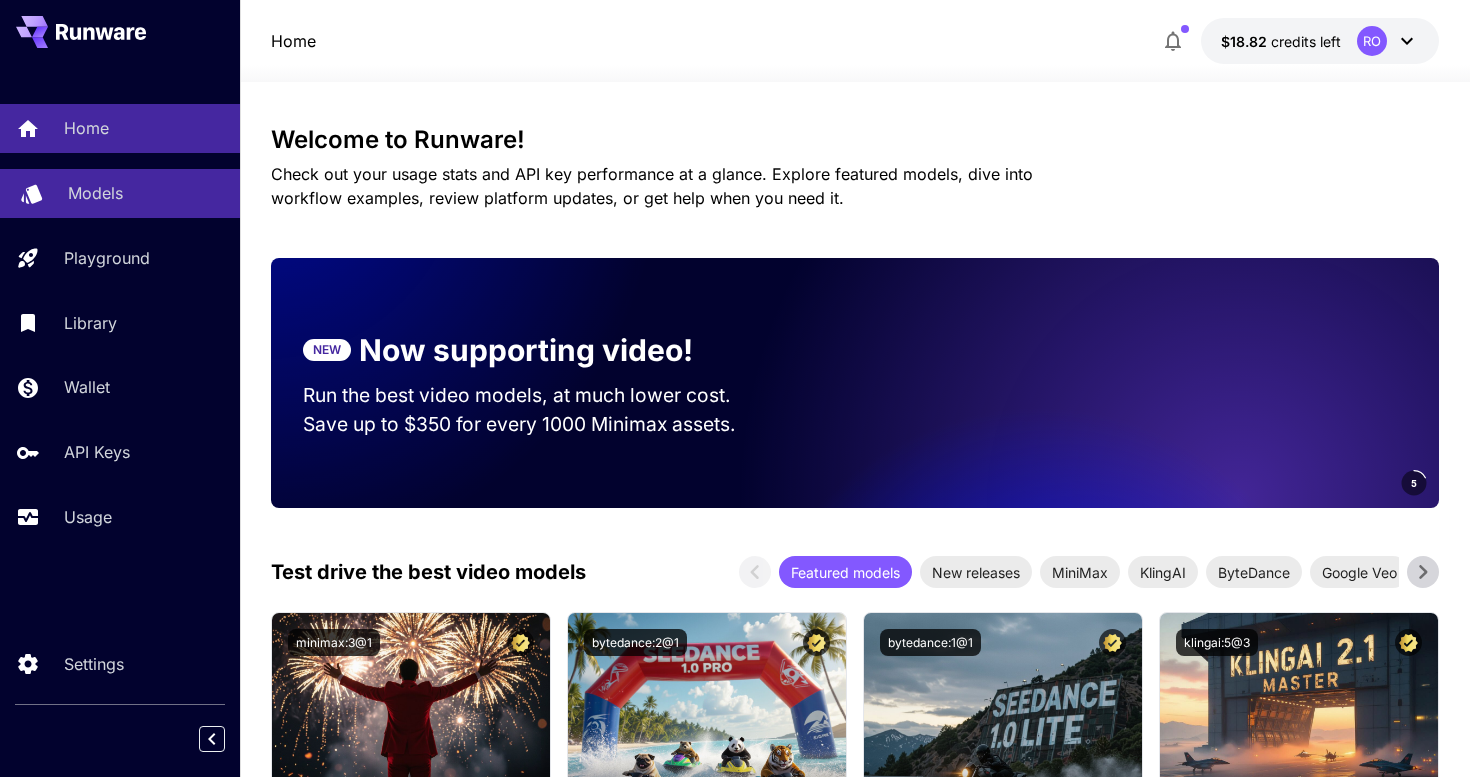 click on "Models" at bounding box center [146, 193] 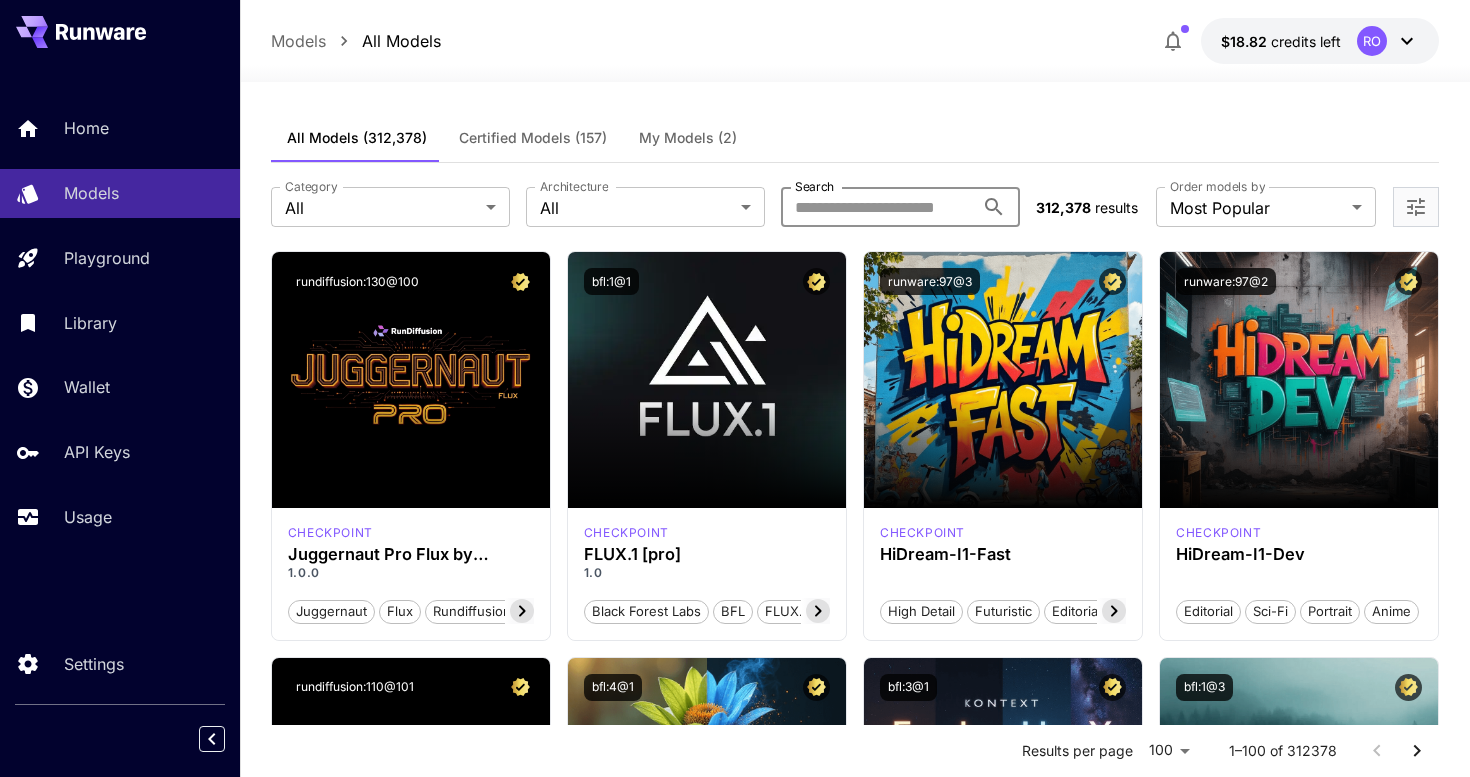 click on "Search" at bounding box center [877, 207] 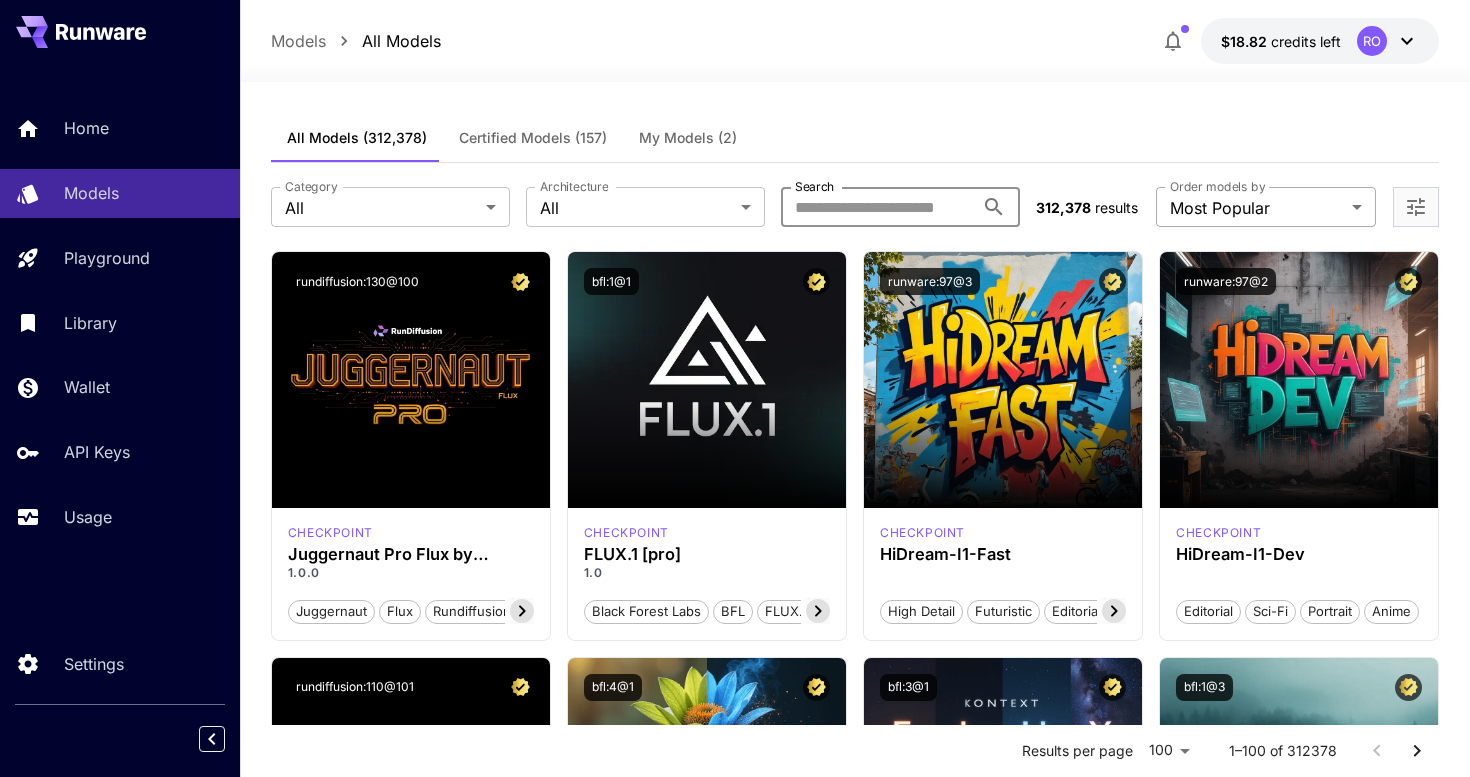 click on "**********" at bounding box center [735, 9553] 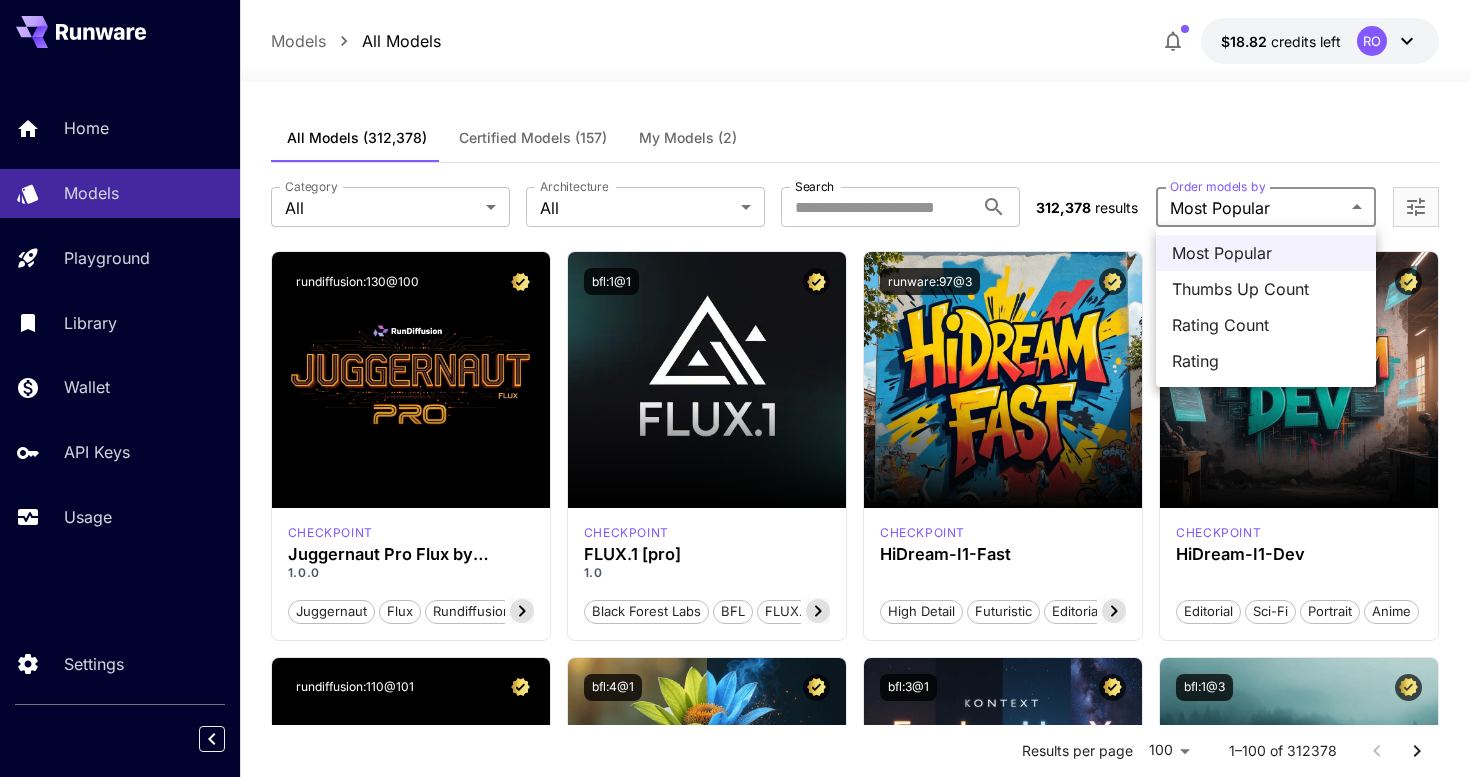 click at bounding box center (735, 388) 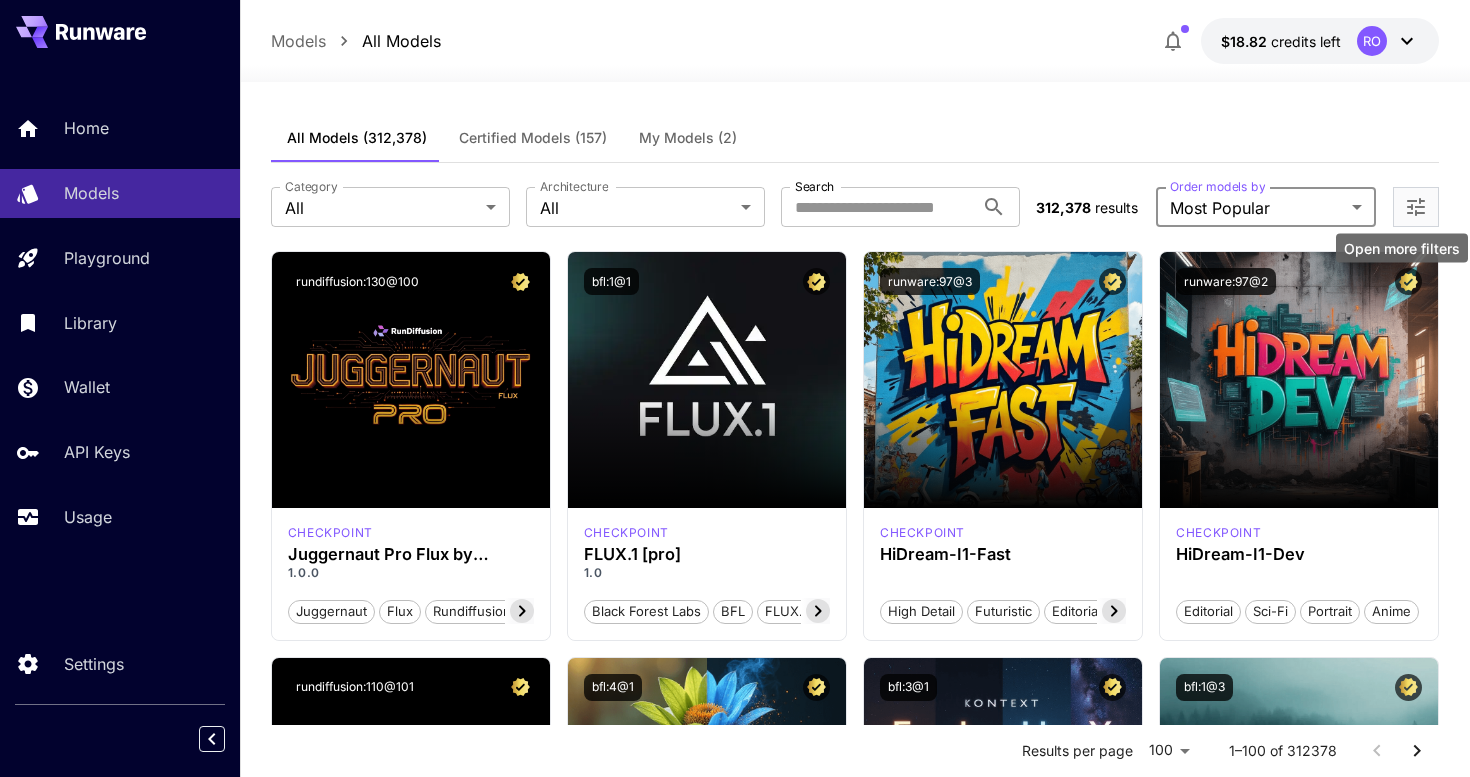 click 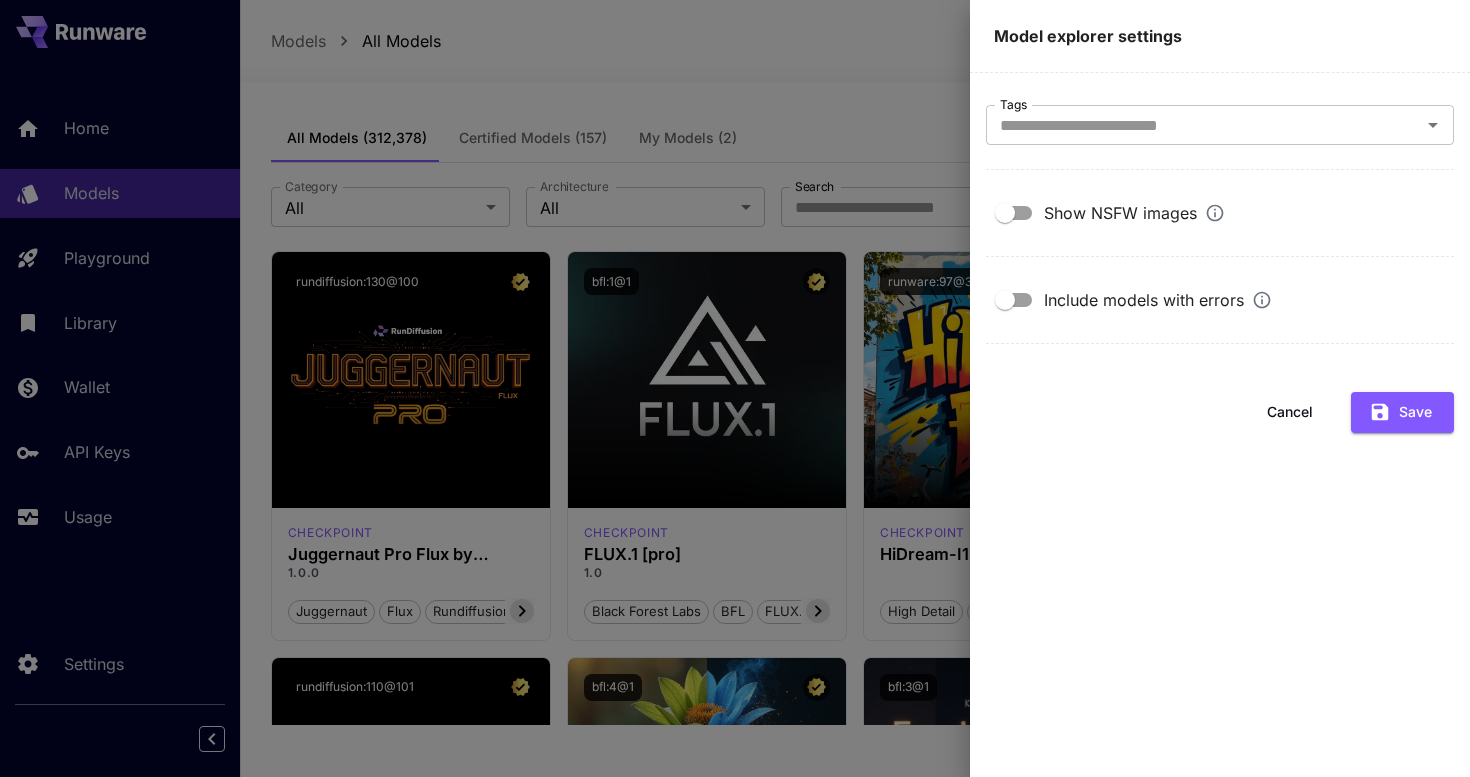 click at bounding box center [735, 388] 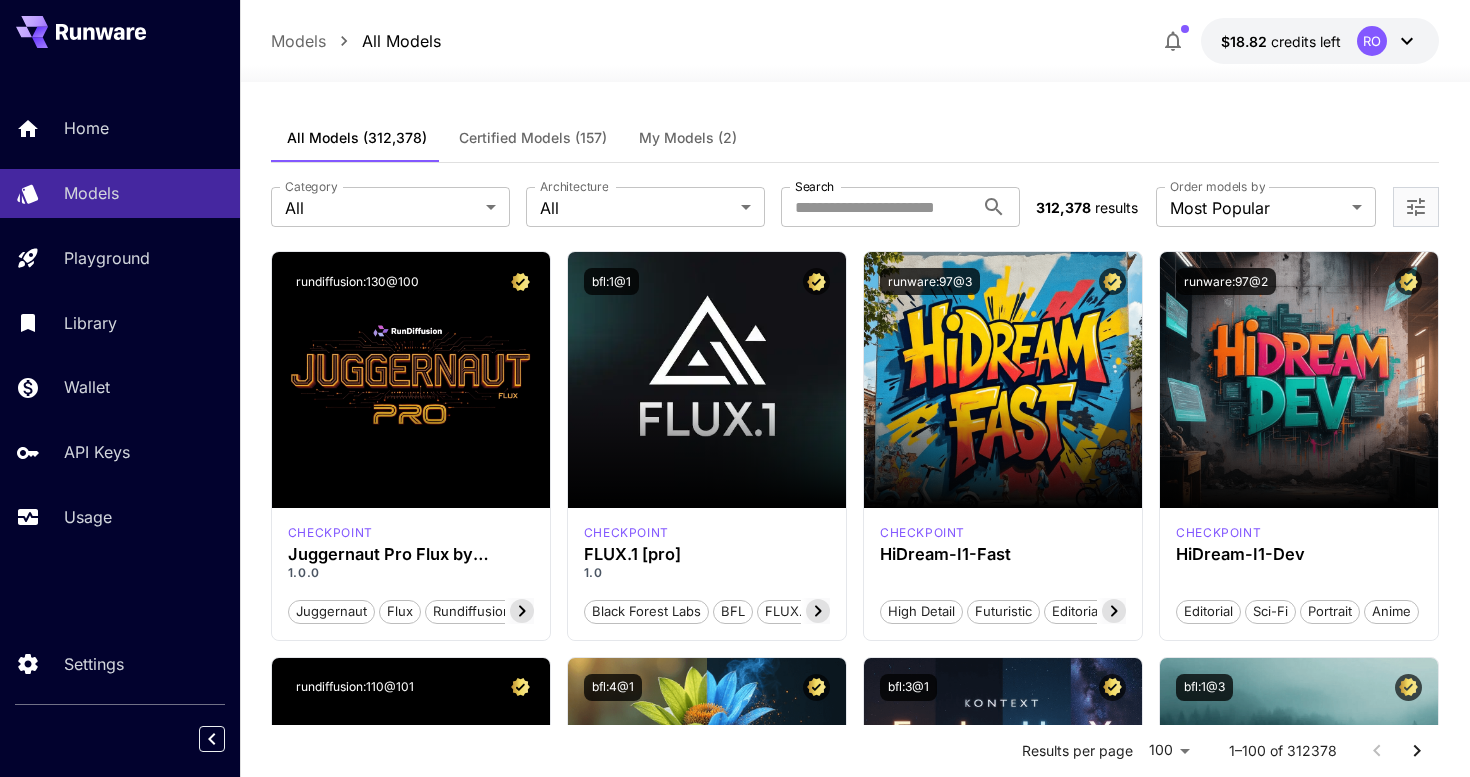 scroll, scrollTop: 0, scrollLeft: 0, axis: both 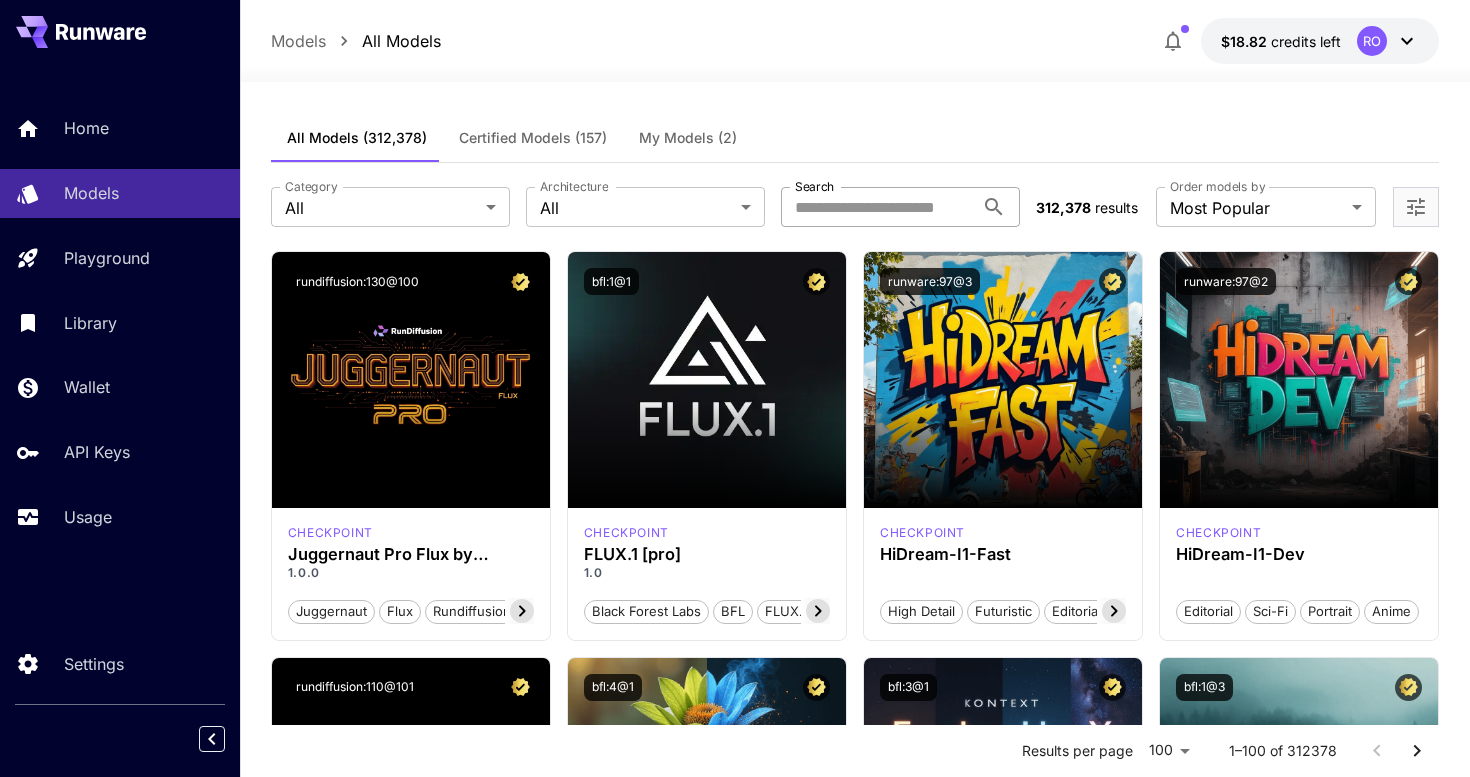 click on "Search" at bounding box center [877, 207] 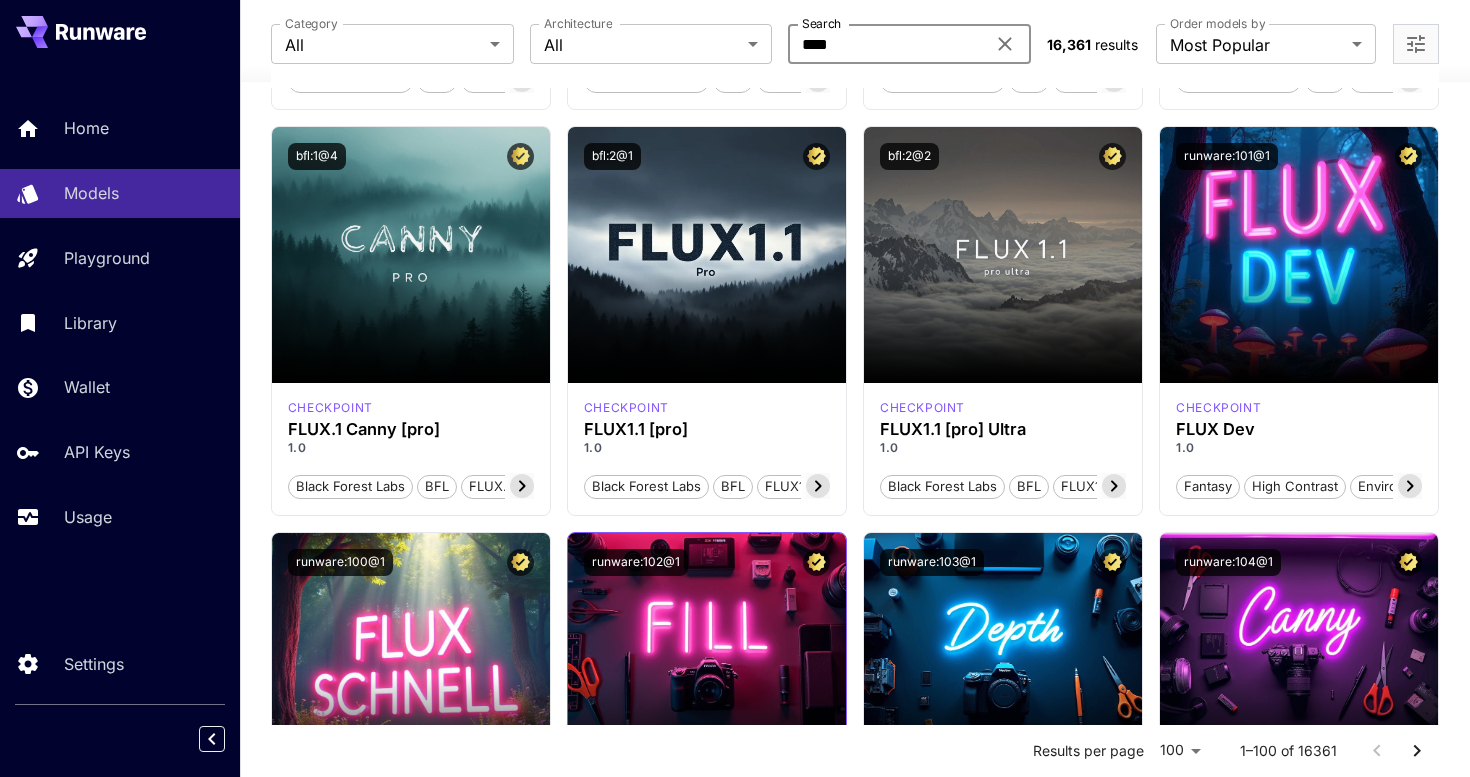 scroll, scrollTop: 934, scrollLeft: 0, axis: vertical 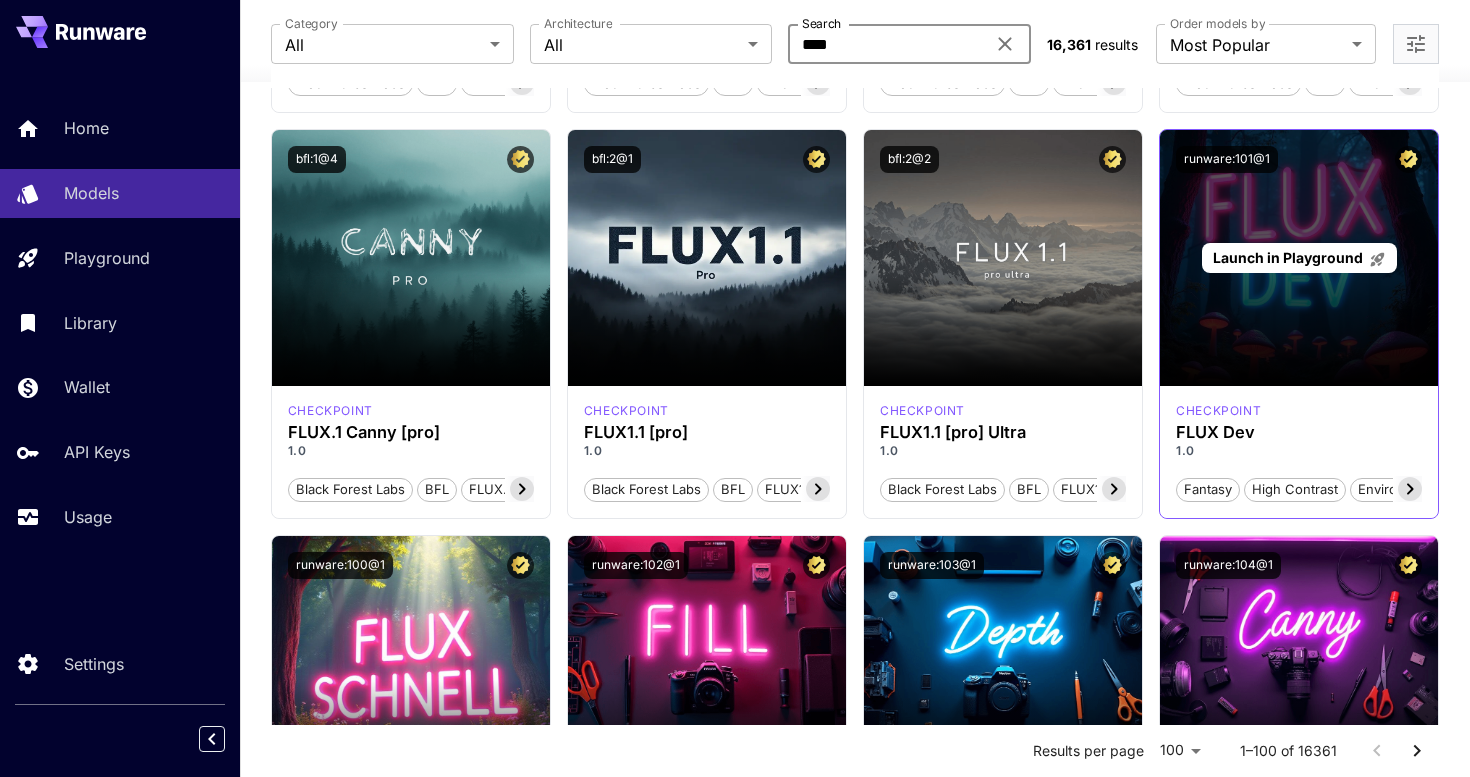 type on "****" 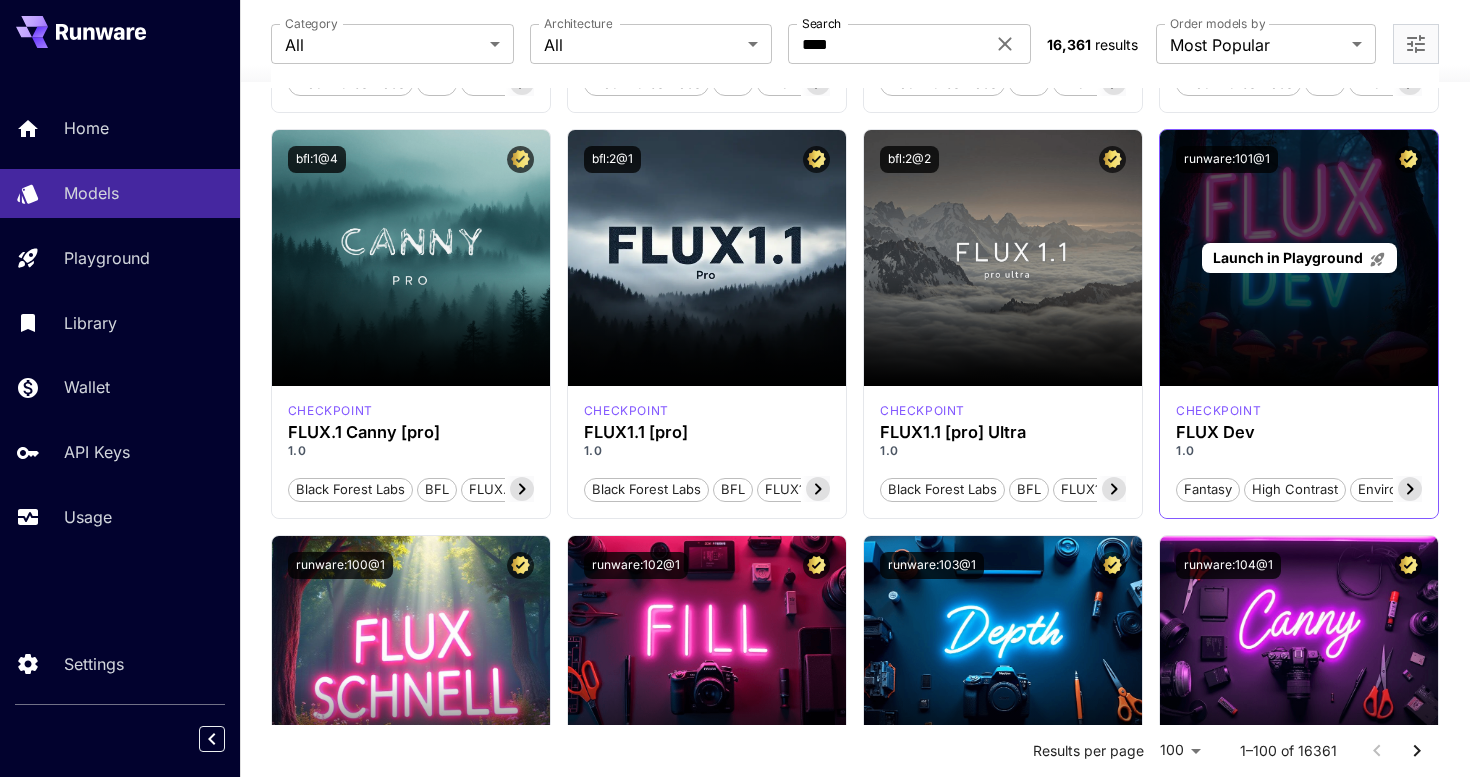 click on "Launch in Playground" at bounding box center [1288, 257] 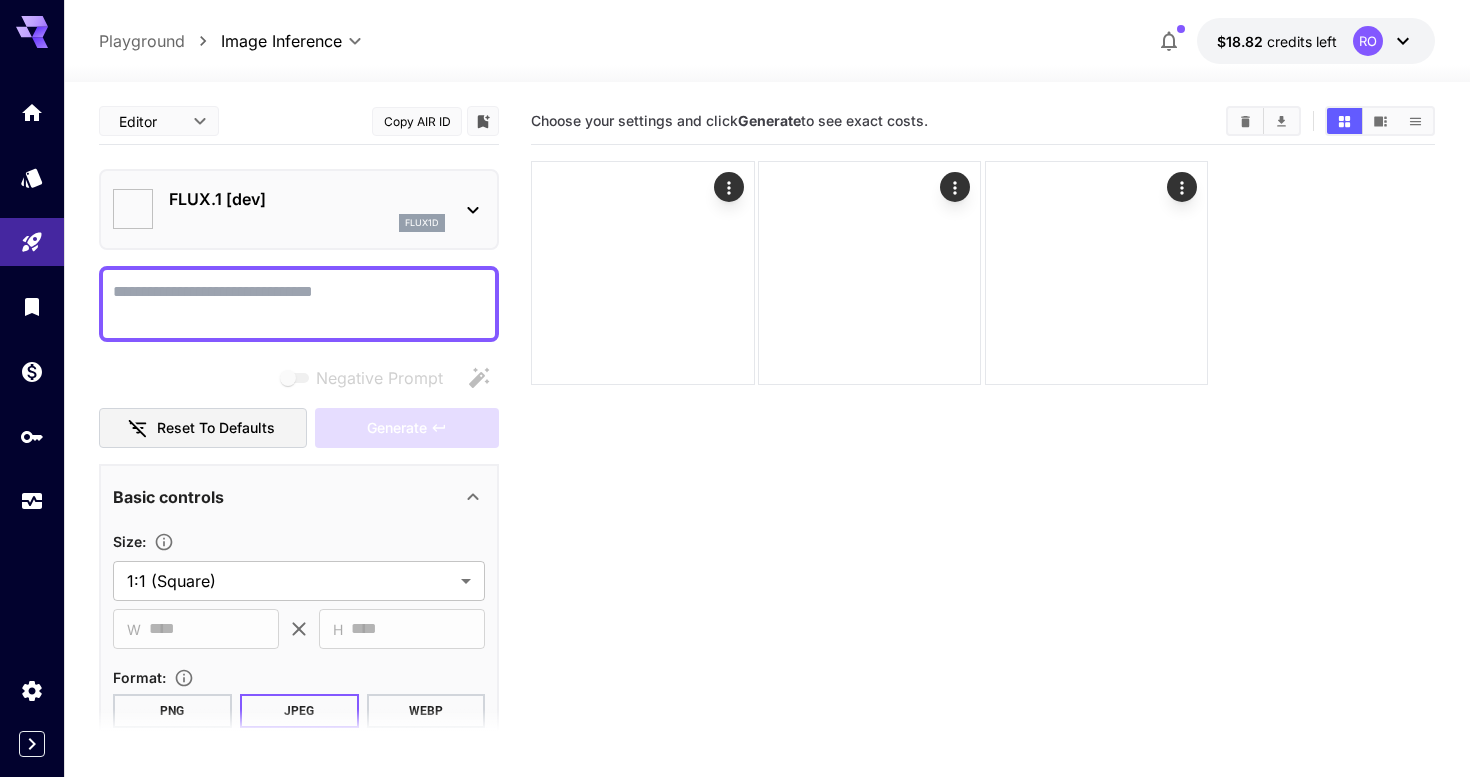 type on "**********" 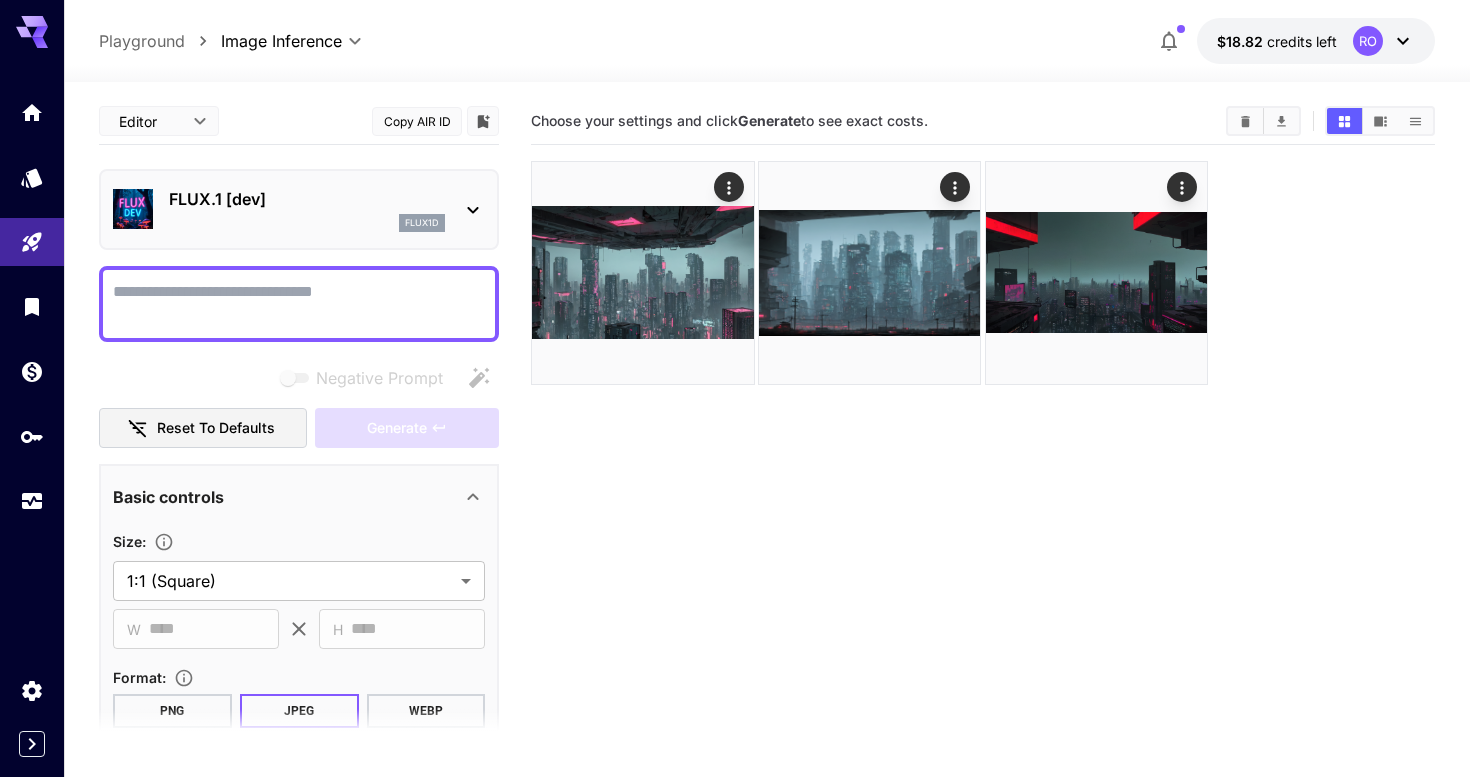 scroll, scrollTop: 0, scrollLeft: 0, axis: both 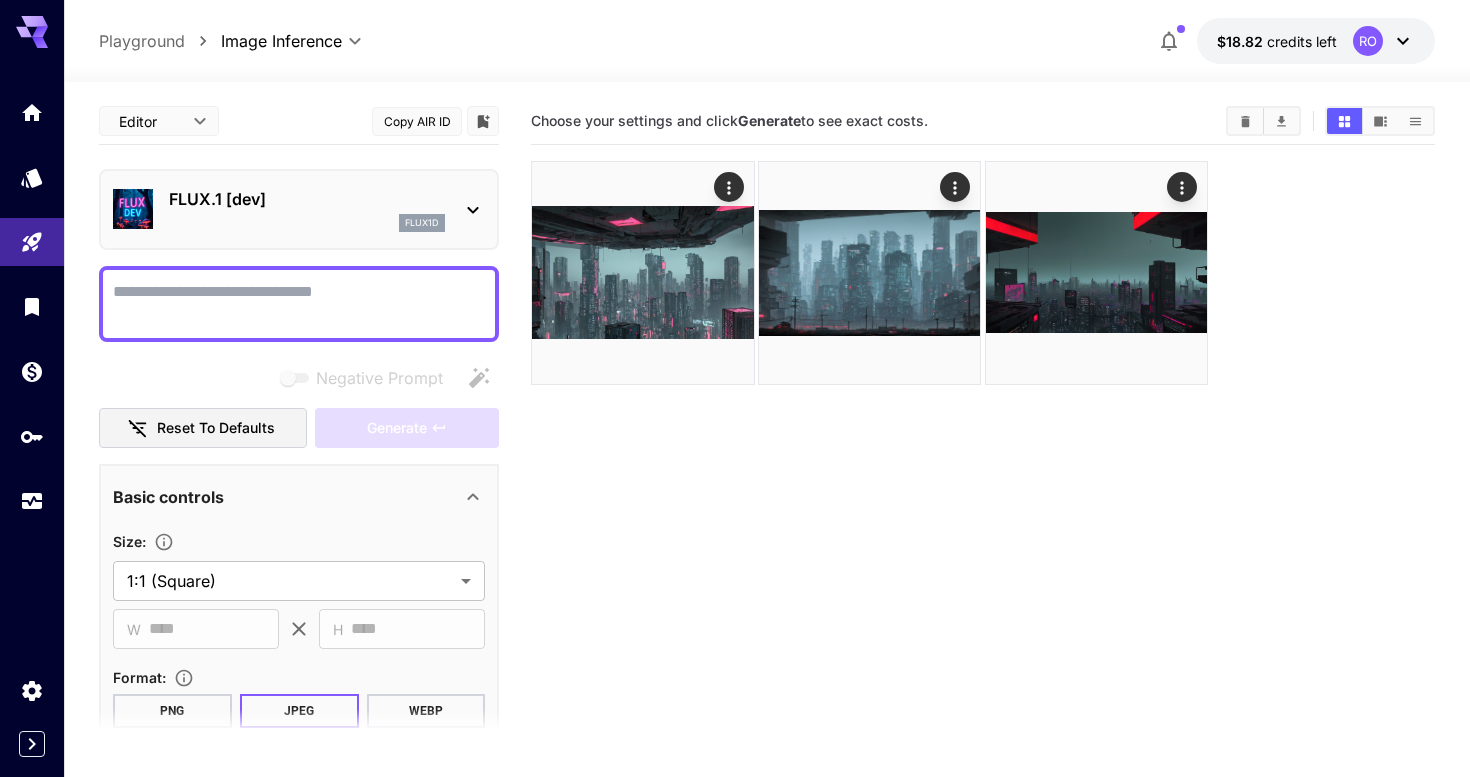 paste on "**********" 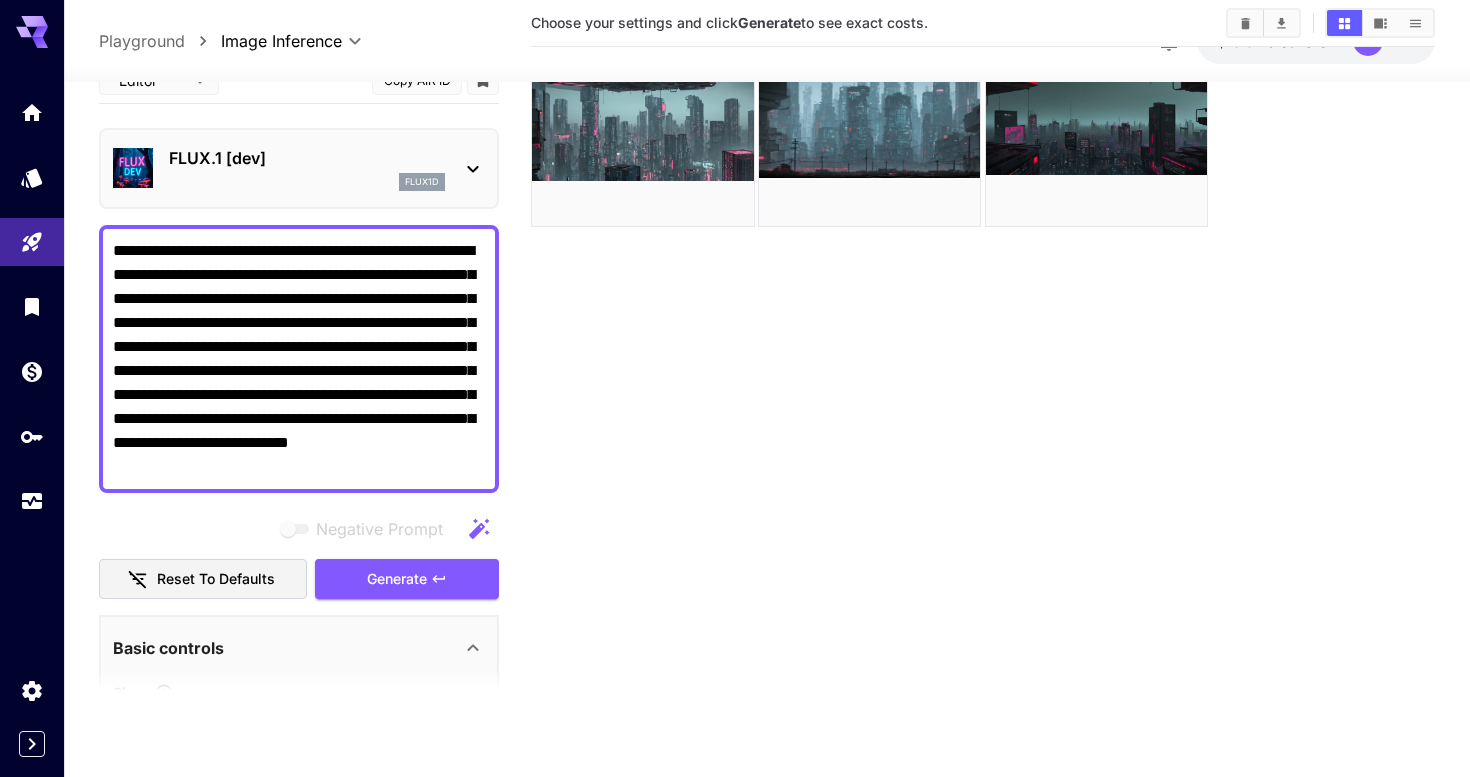 scroll, scrollTop: 158, scrollLeft: 0, axis: vertical 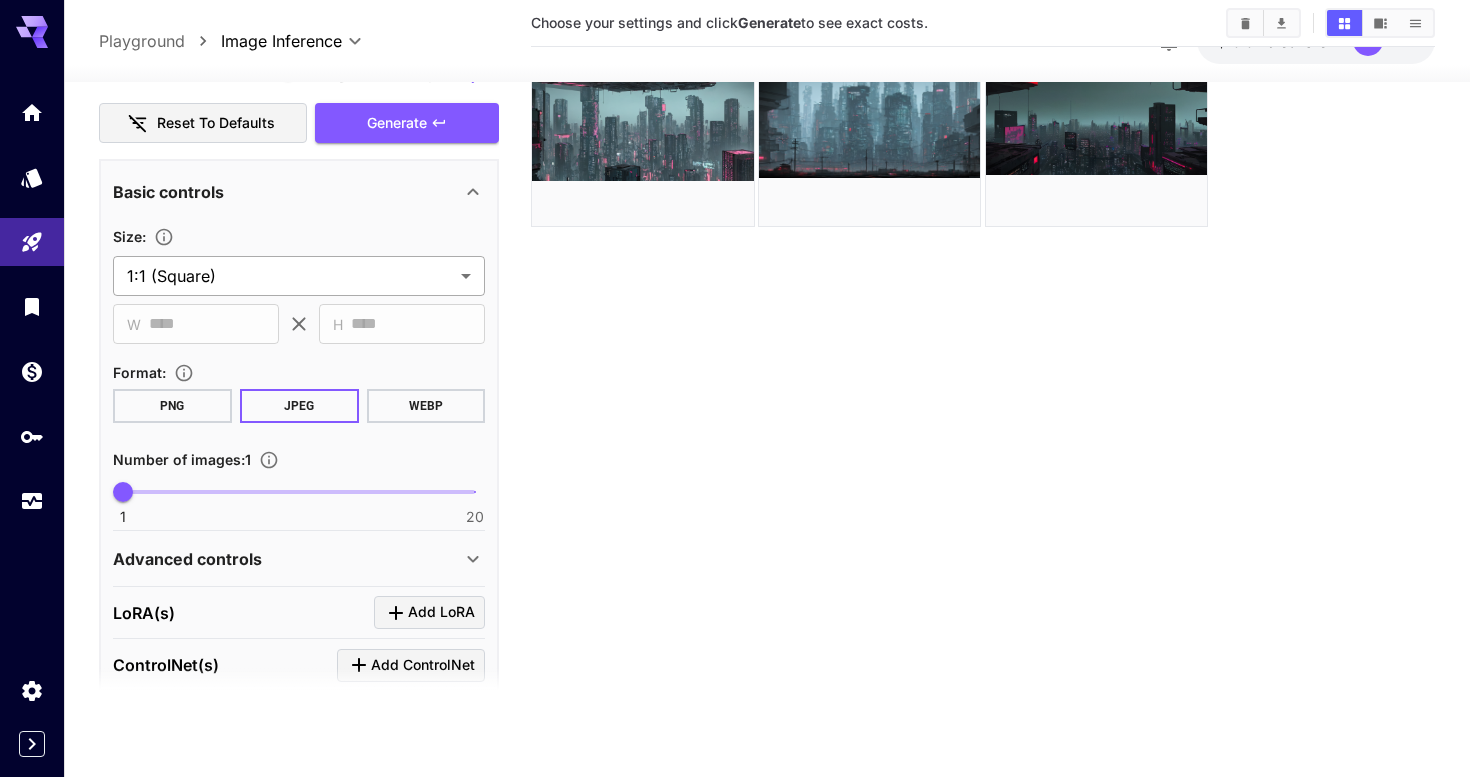 type on "**********" 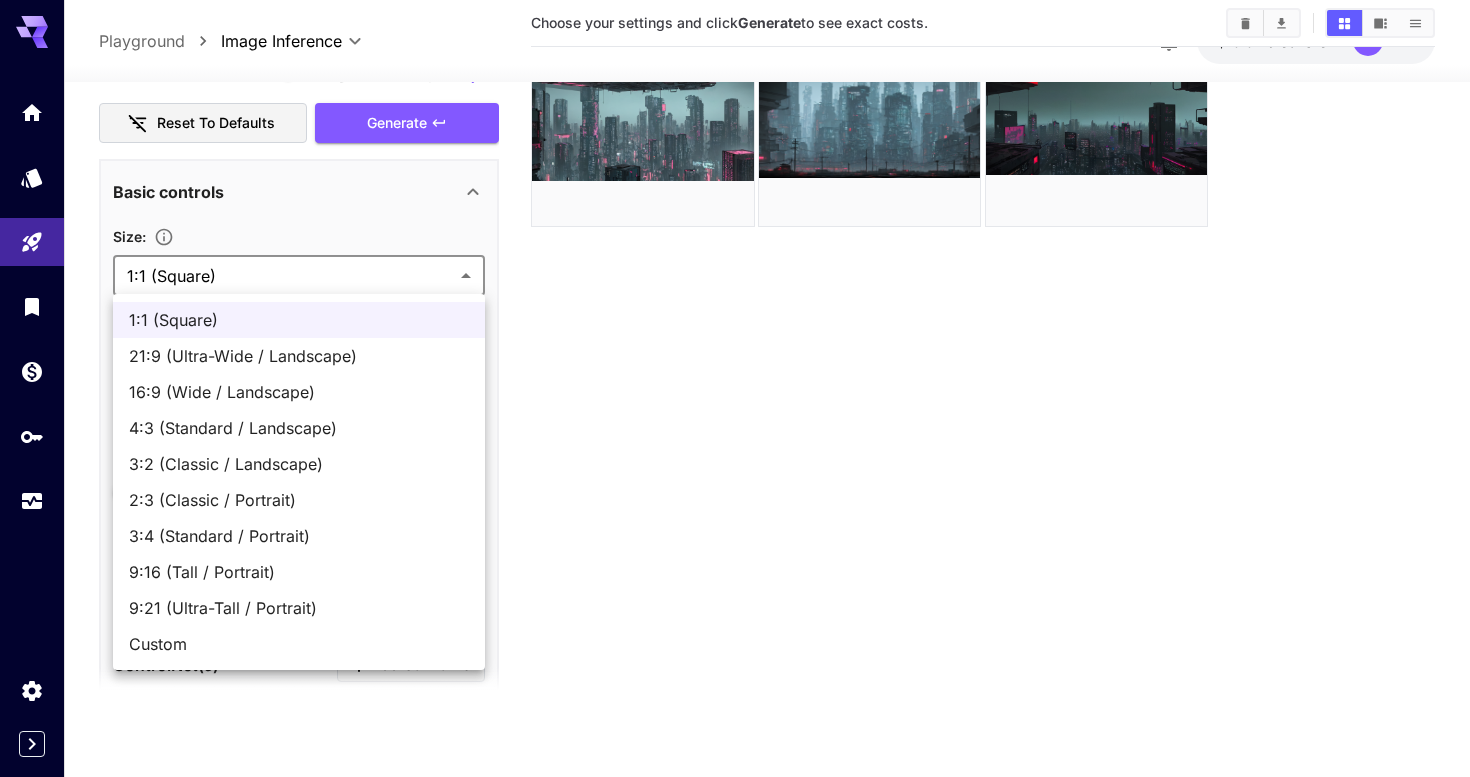 click on "**********" at bounding box center (735, 309) 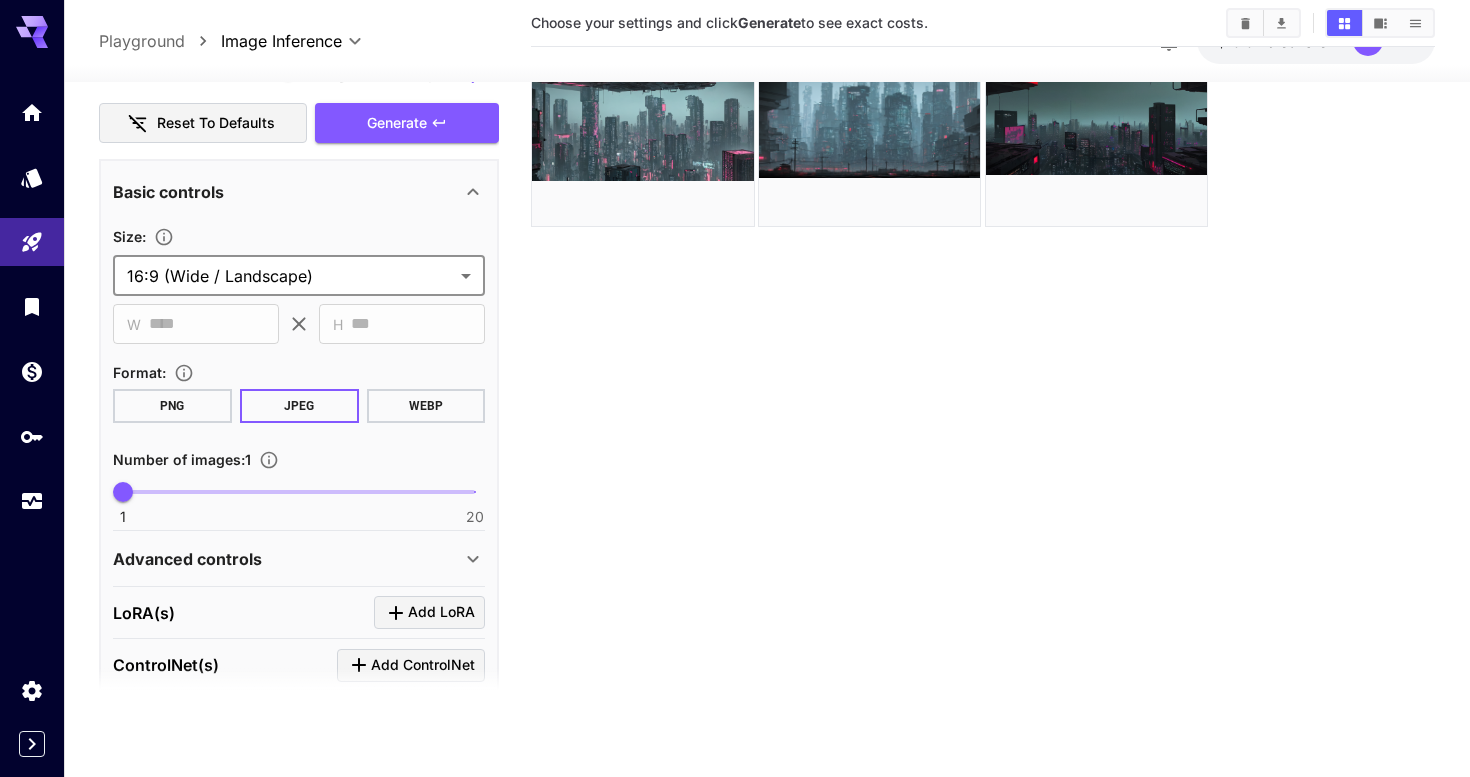 click on "PNG" at bounding box center [172, 405] 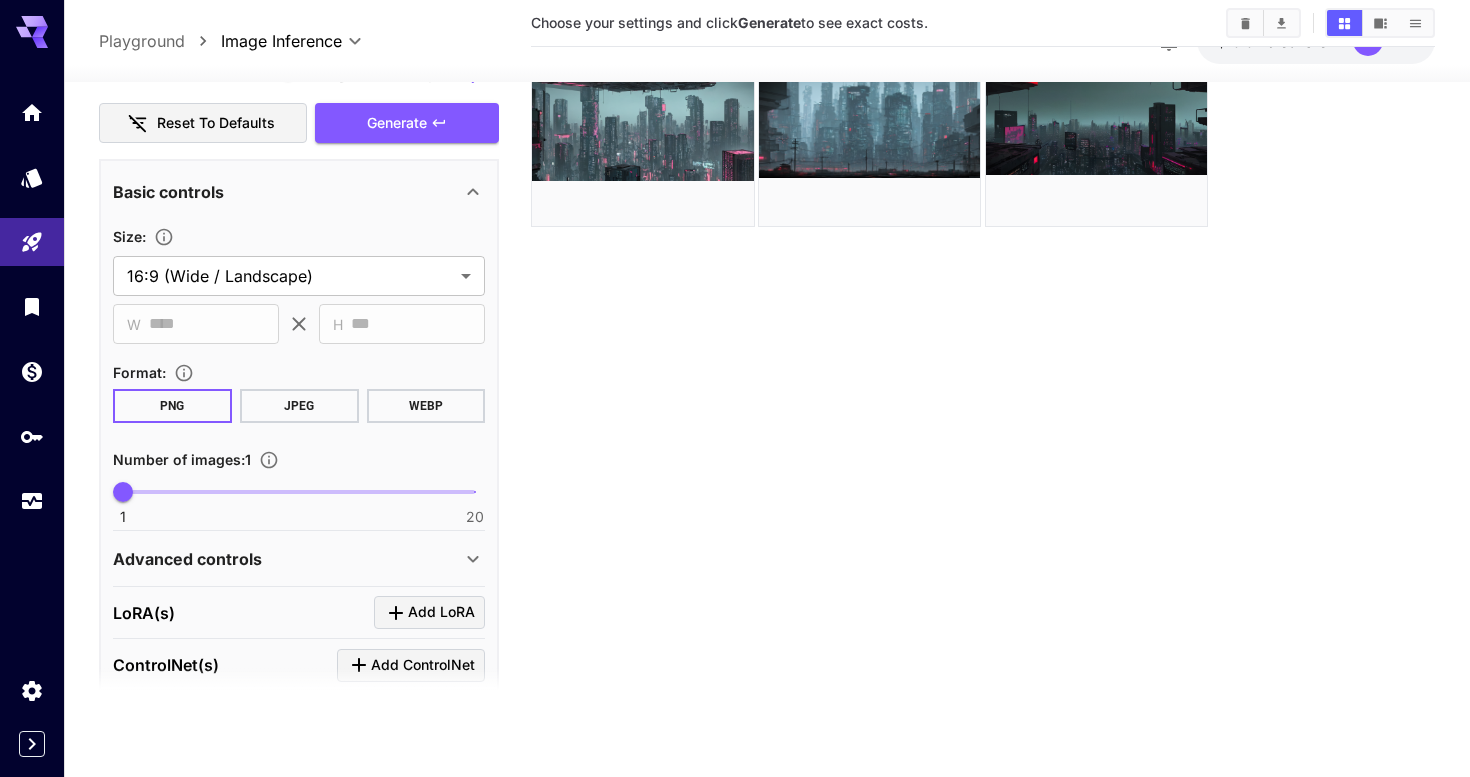 scroll, scrollTop: 158, scrollLeft: 0, axis: vertical 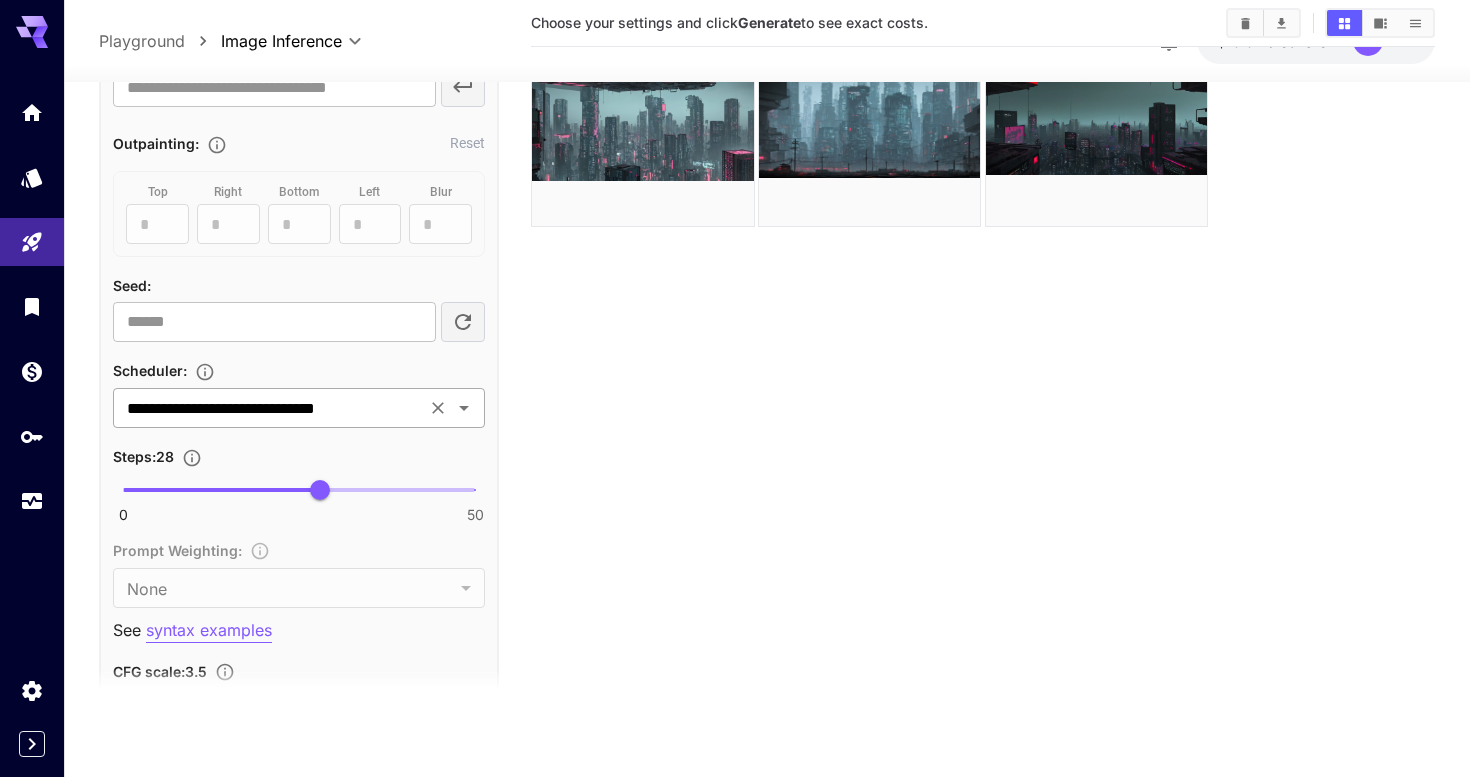 click at bounding box center (438, 408) 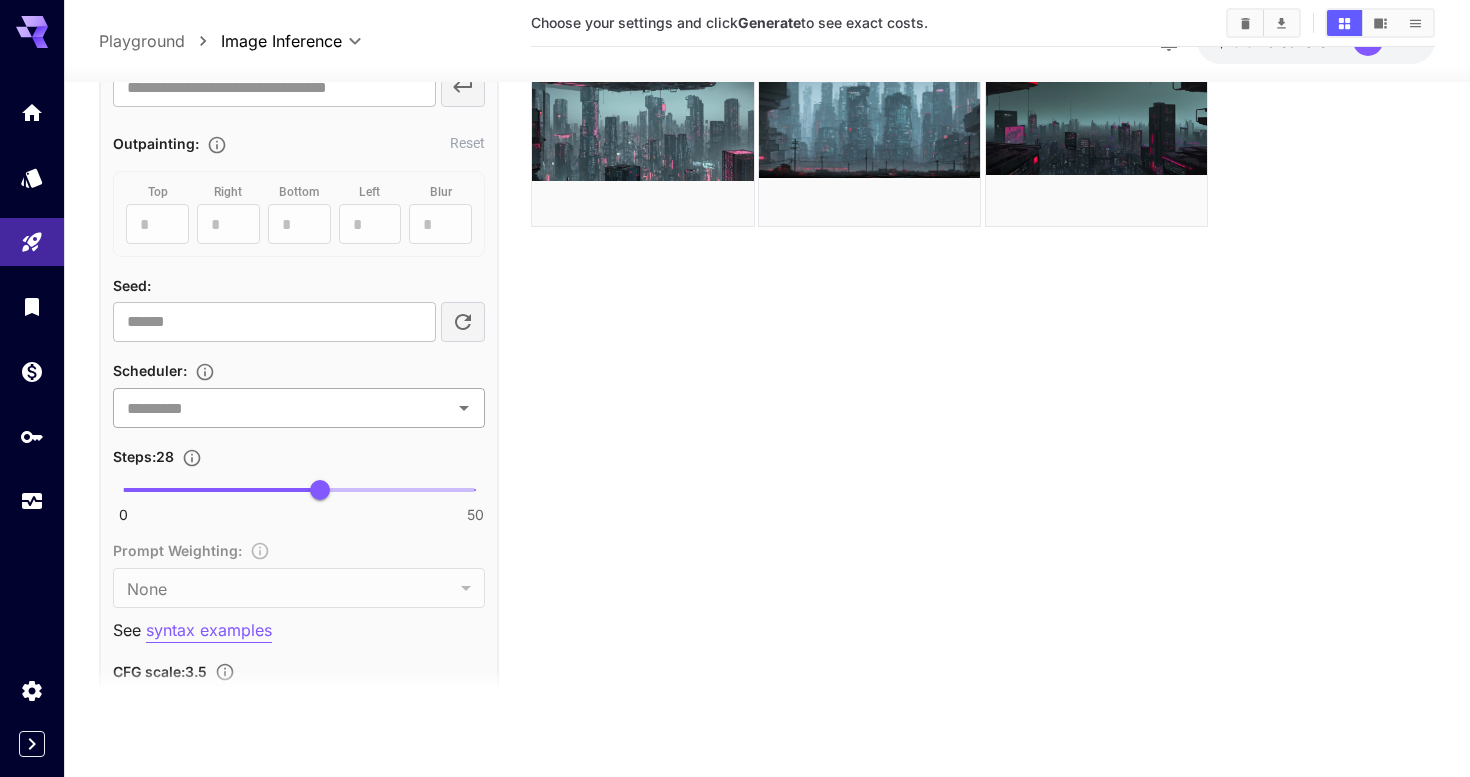 click 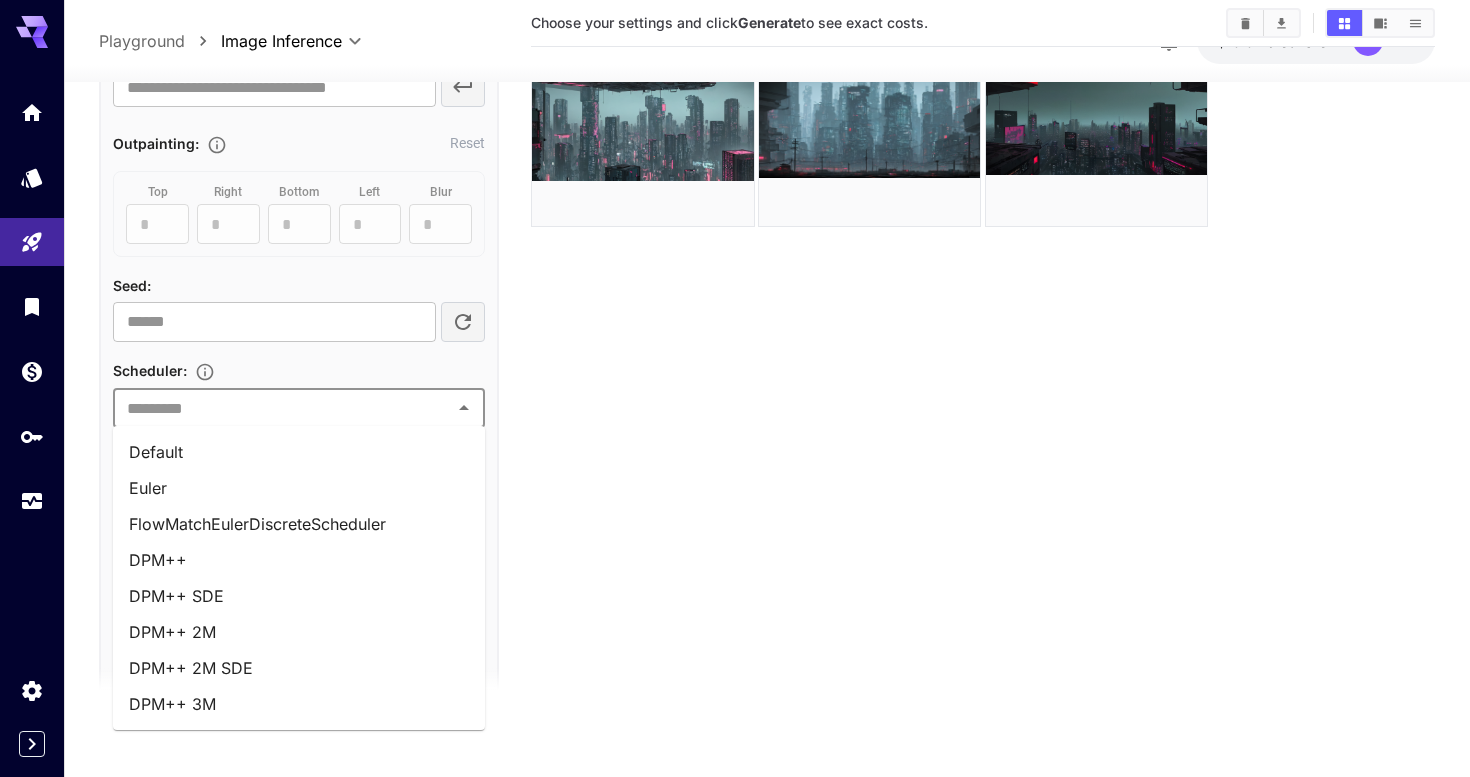 click on "FlowMatchEulerDiscreteScheduler" at bounding box center [299, 524] 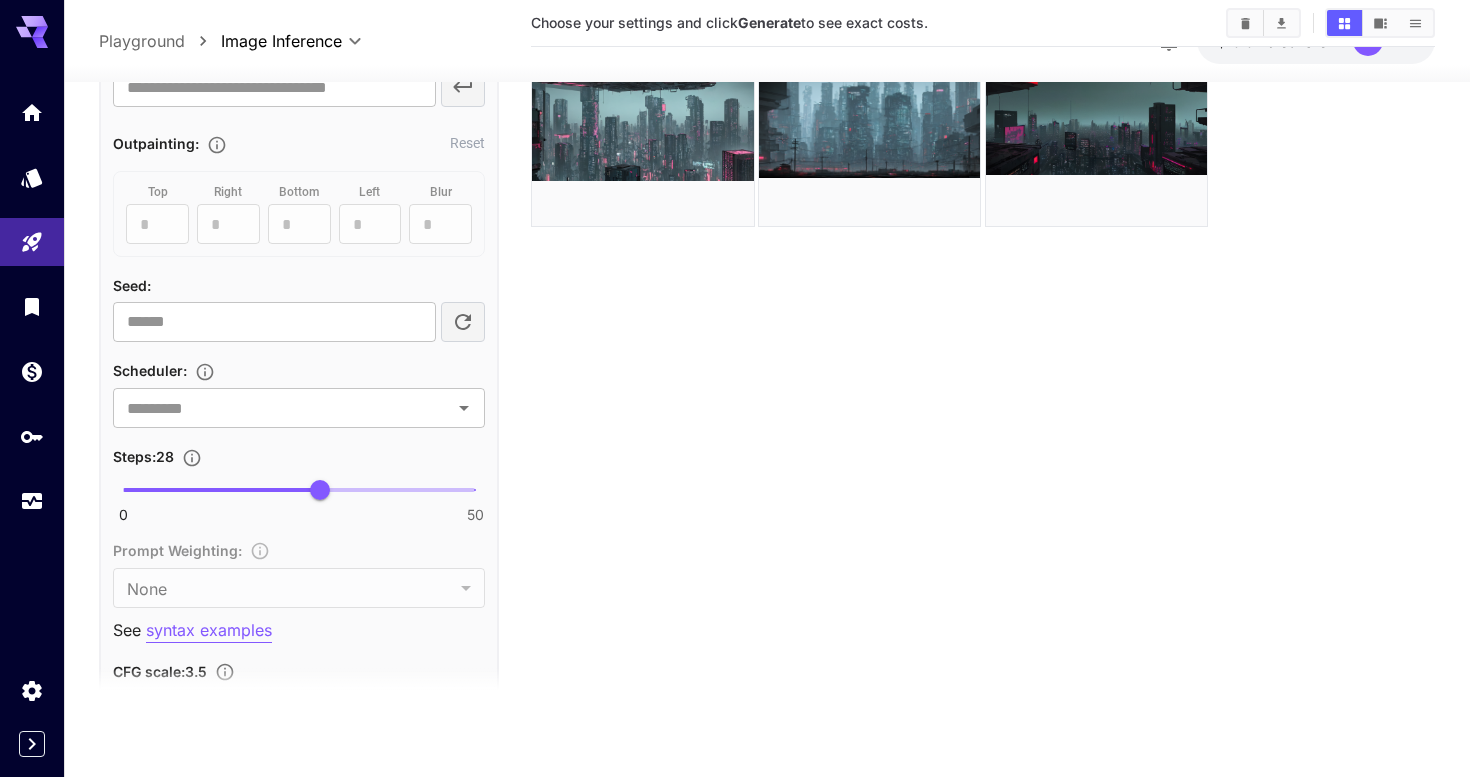 type on "**********" 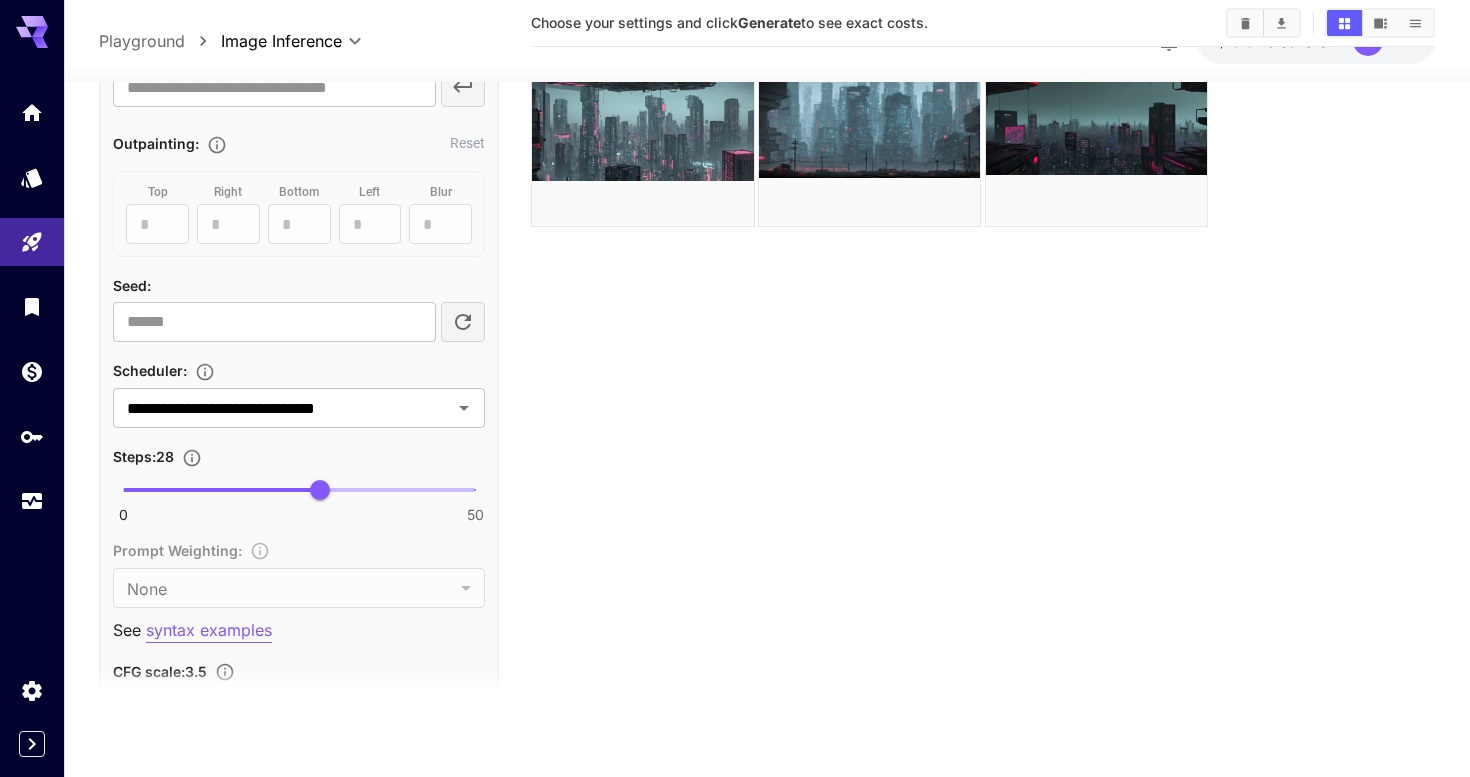 click on "Choose your settings and click  Generate  to see exact costs." at bounding box center [983, 328] 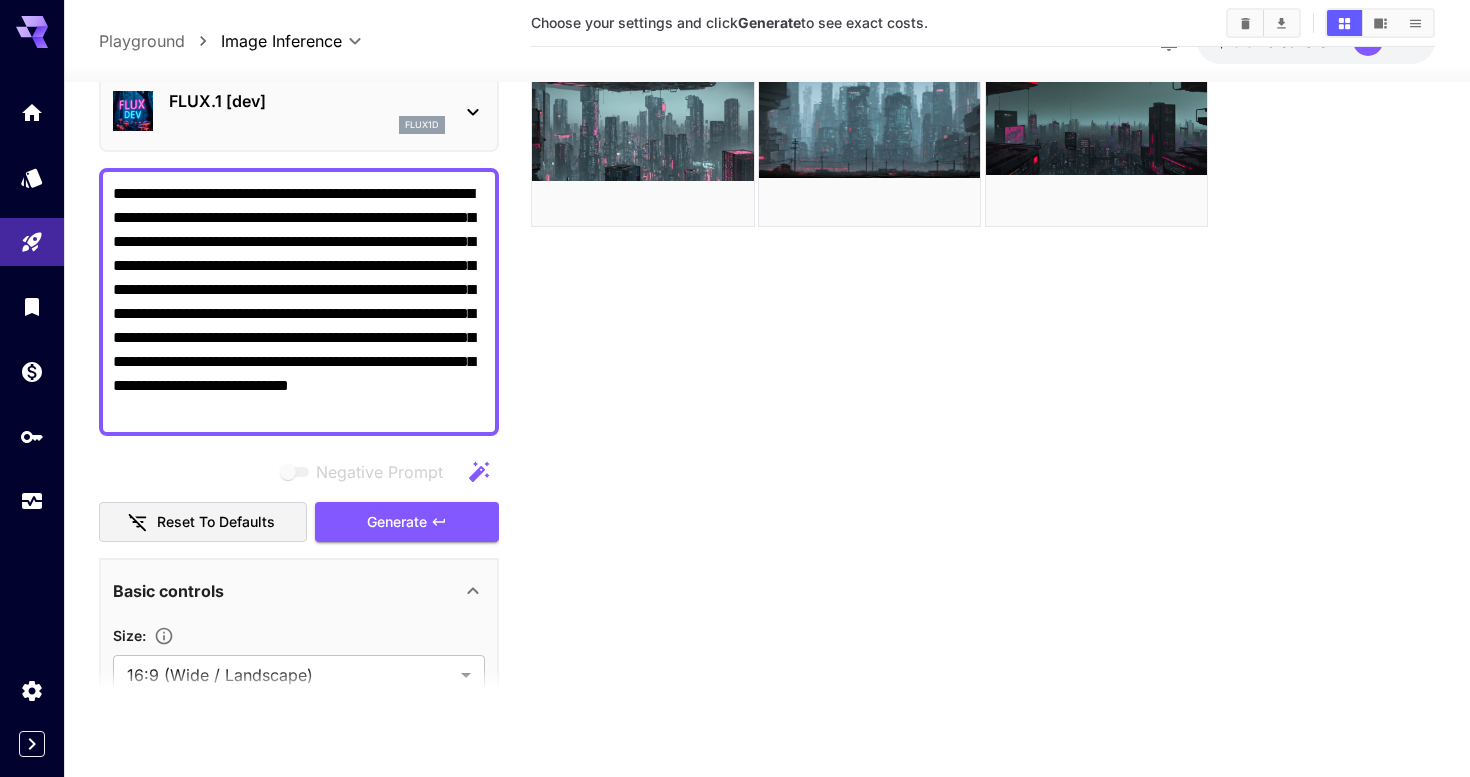 scroll, scrollTop: 58, scrollLeft: 0, axis: vertical 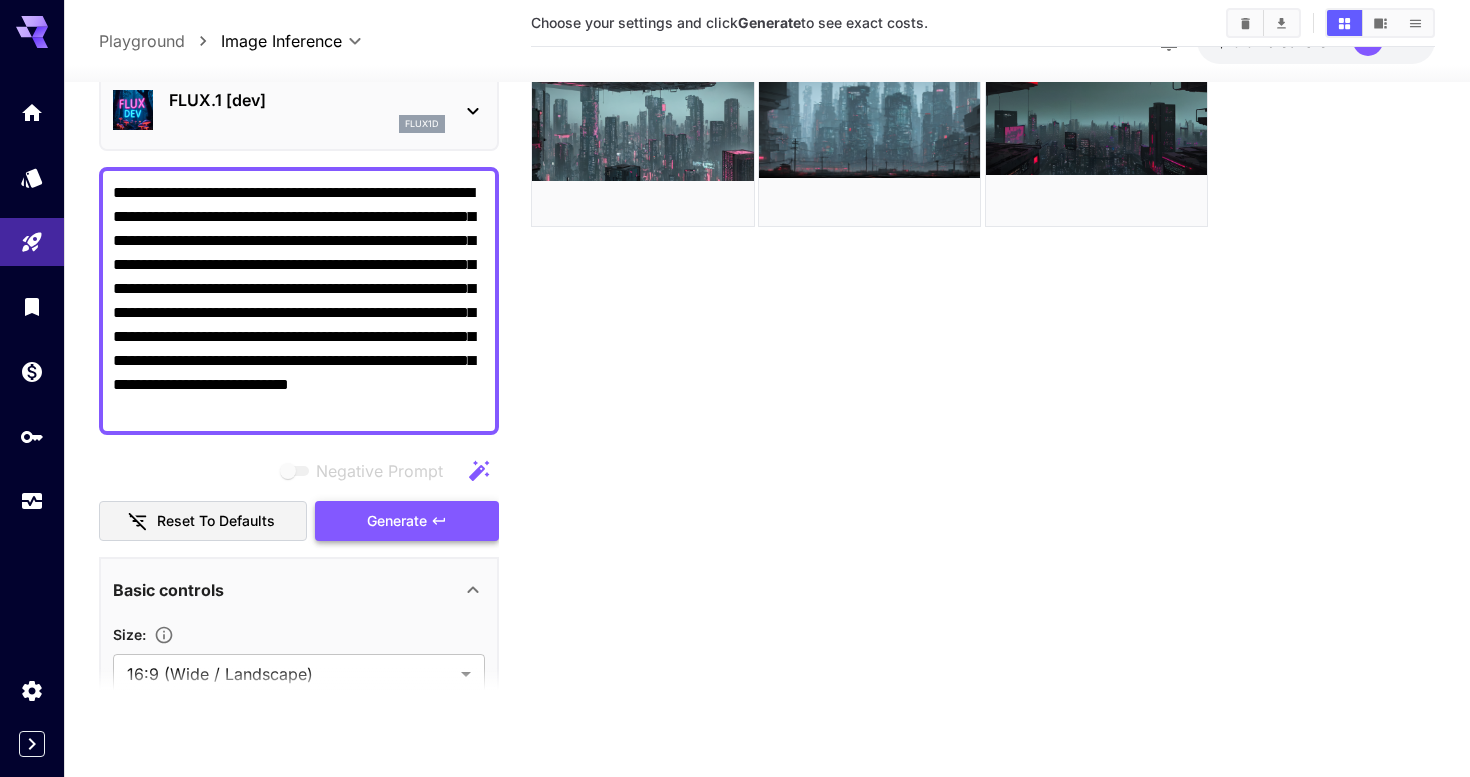 click on "Generate" at bounding box center [407, 520] 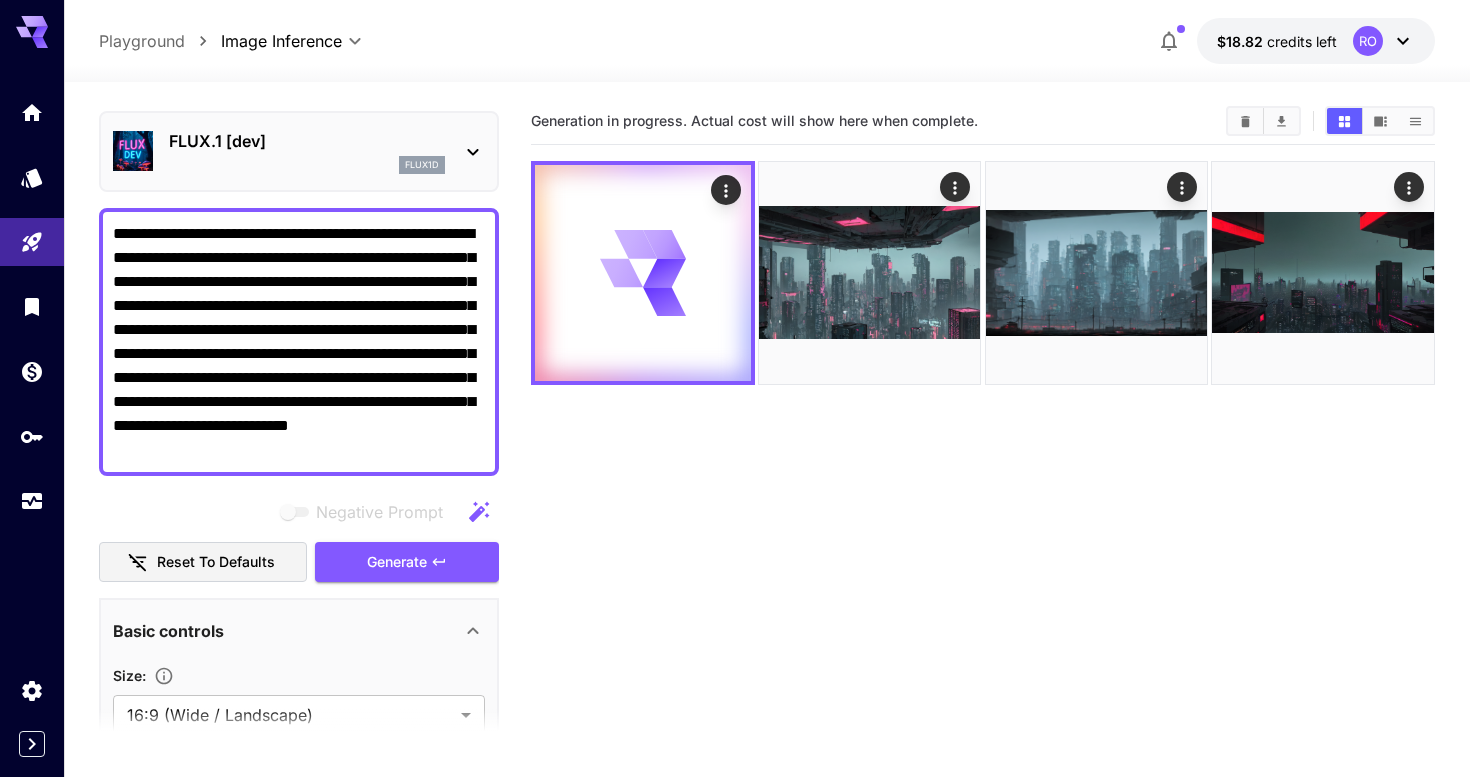 scroll, scrollTop: 0, scrollLeft: 0, axis: both 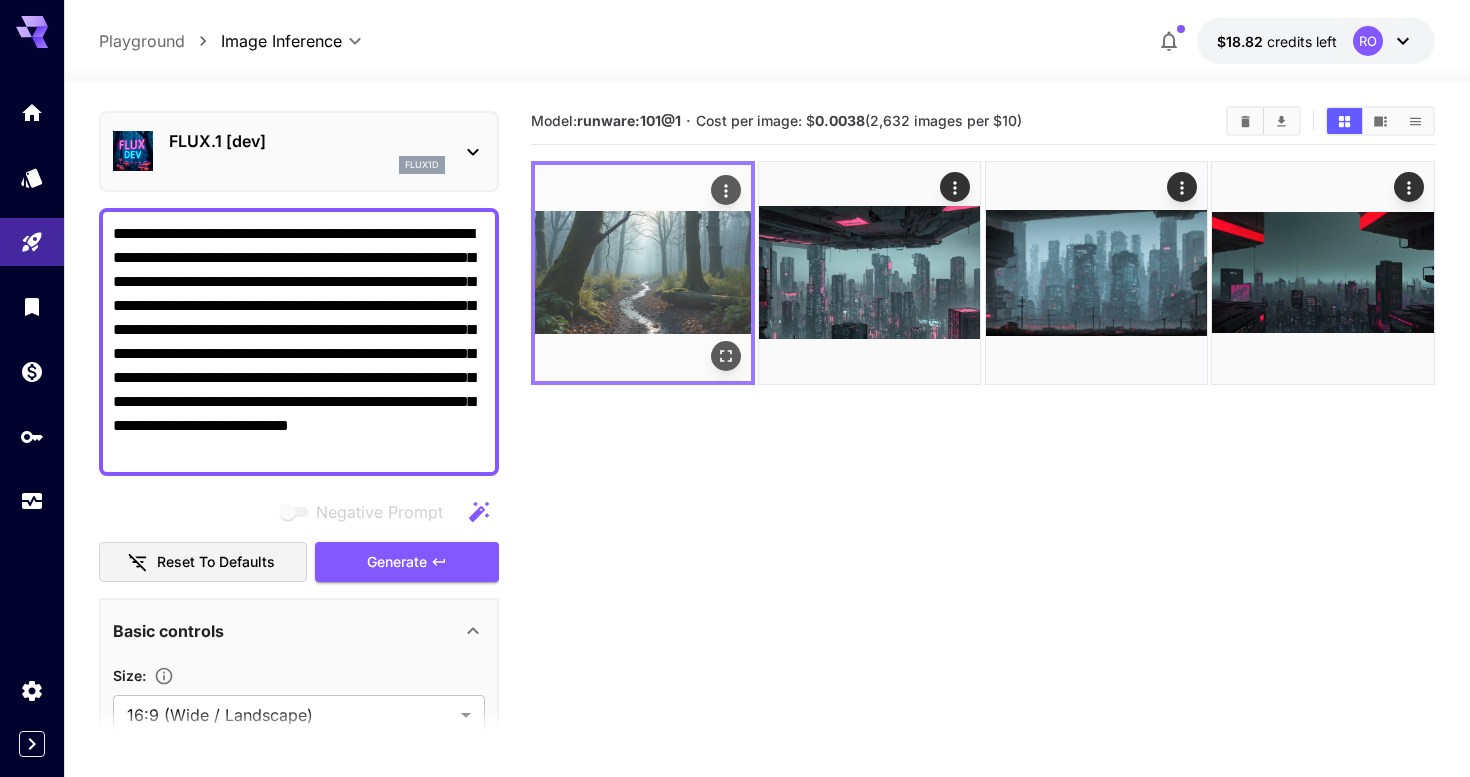 click at bounding box center (643, 273) 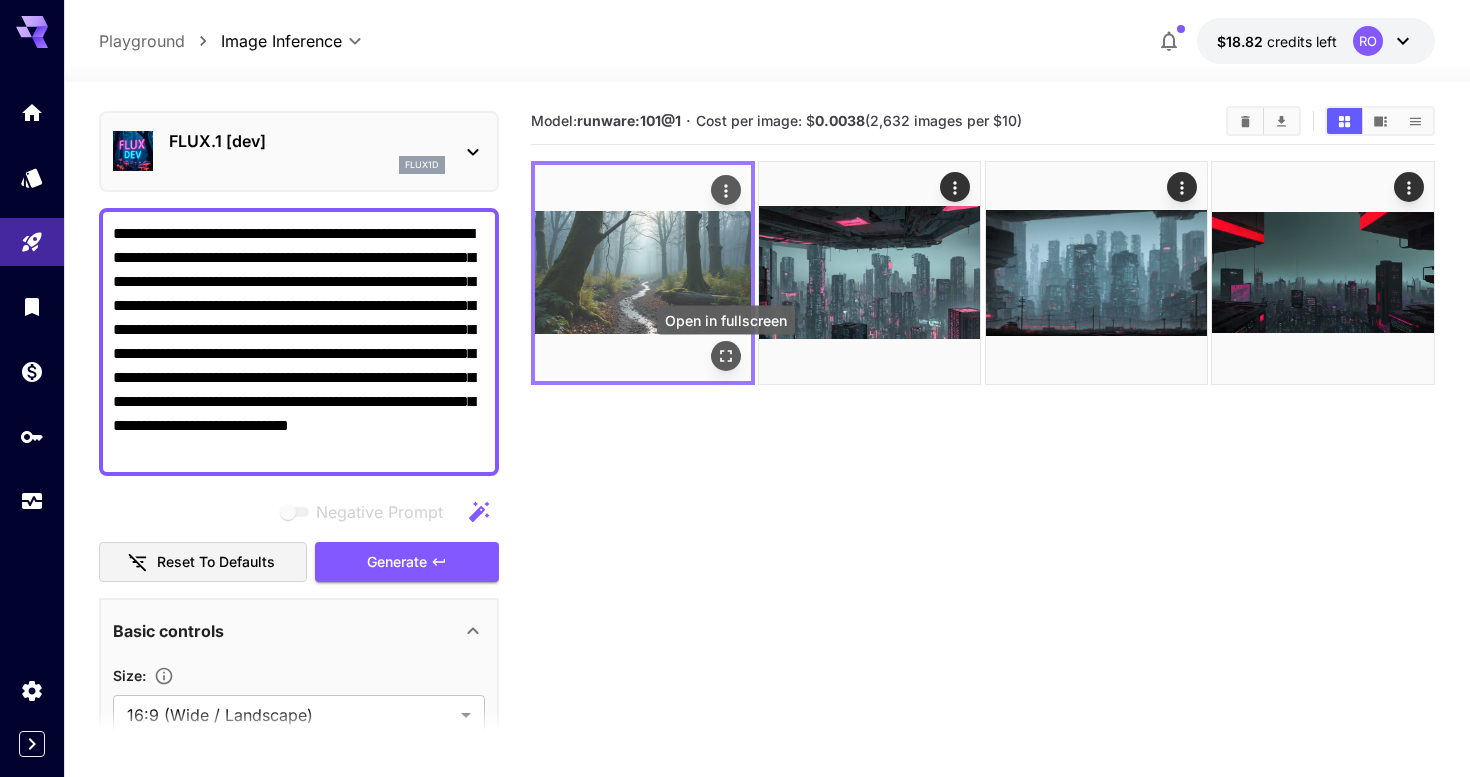 click at bounding box center [726, 356] 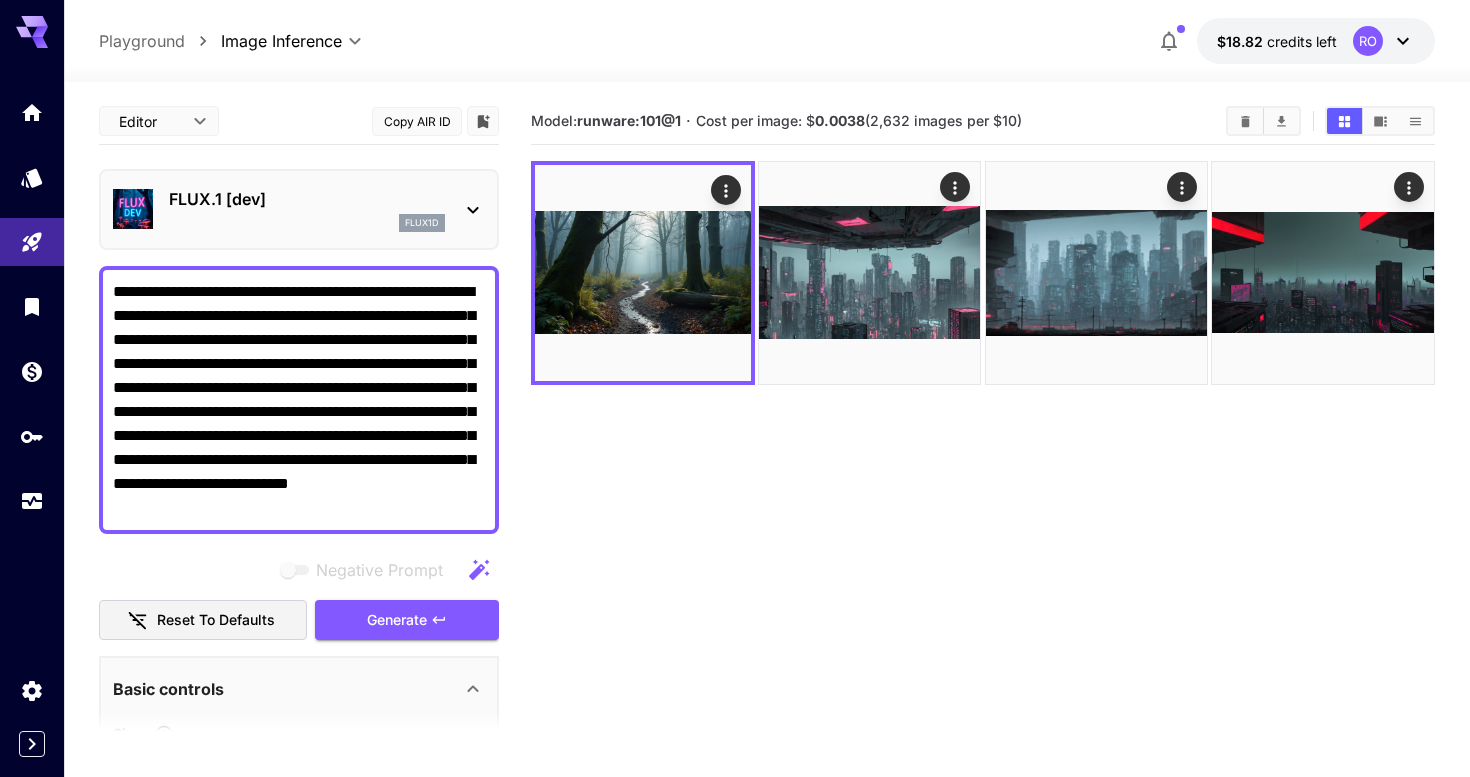 scroll, scrollTop: 0, scrollLeft: 0, axis: both 